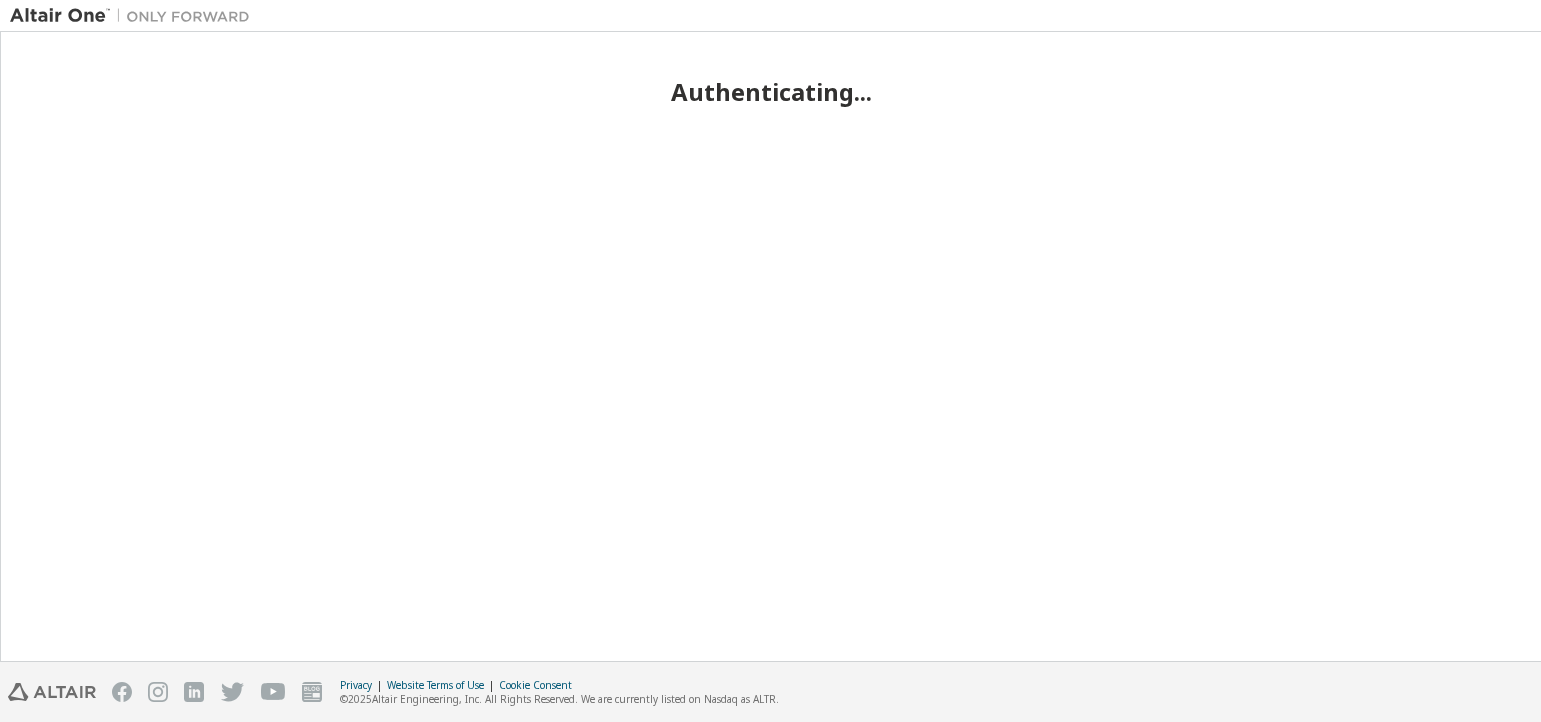 scroll, scrollTop: 0, scrollLeft: 0, axis: both 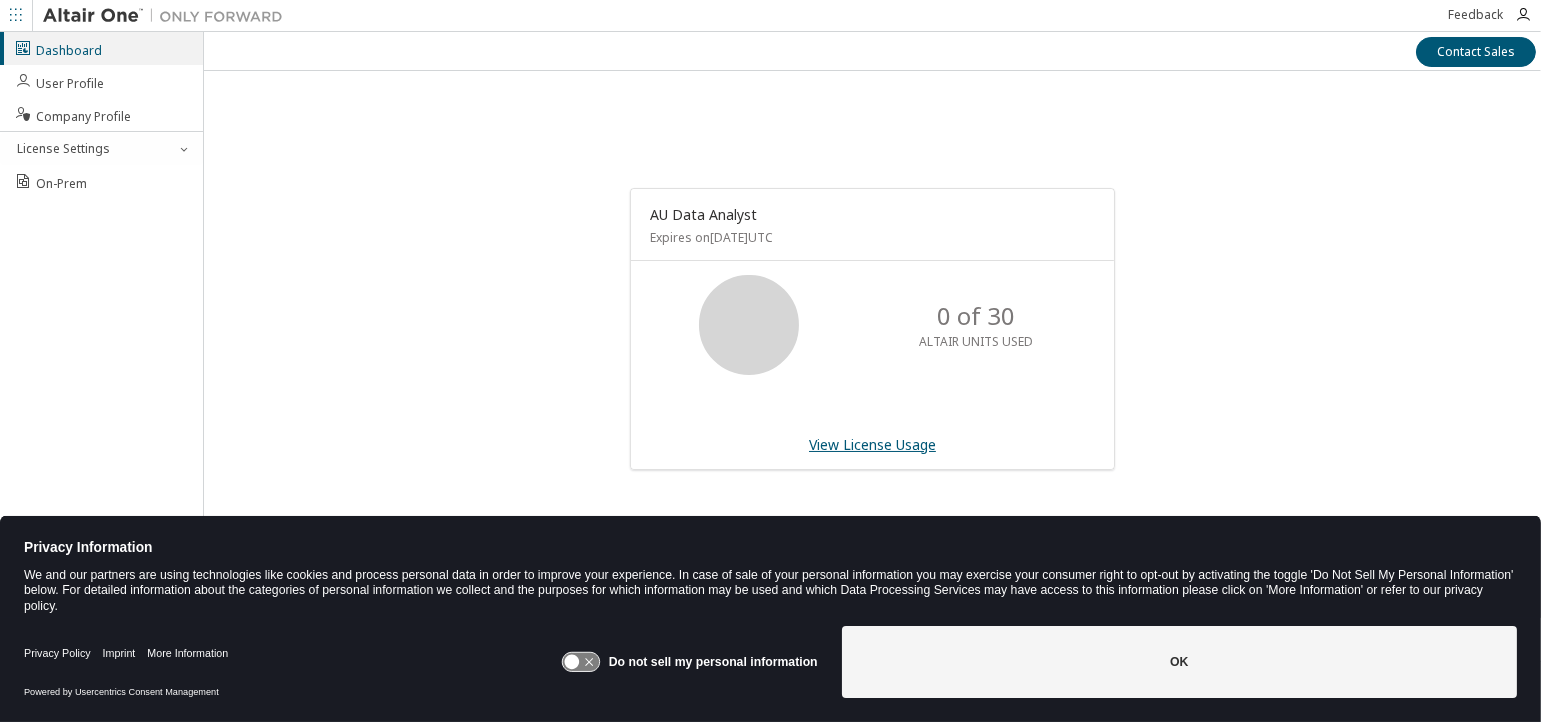 click on "View License Usage" at bounding box center (872, 444) 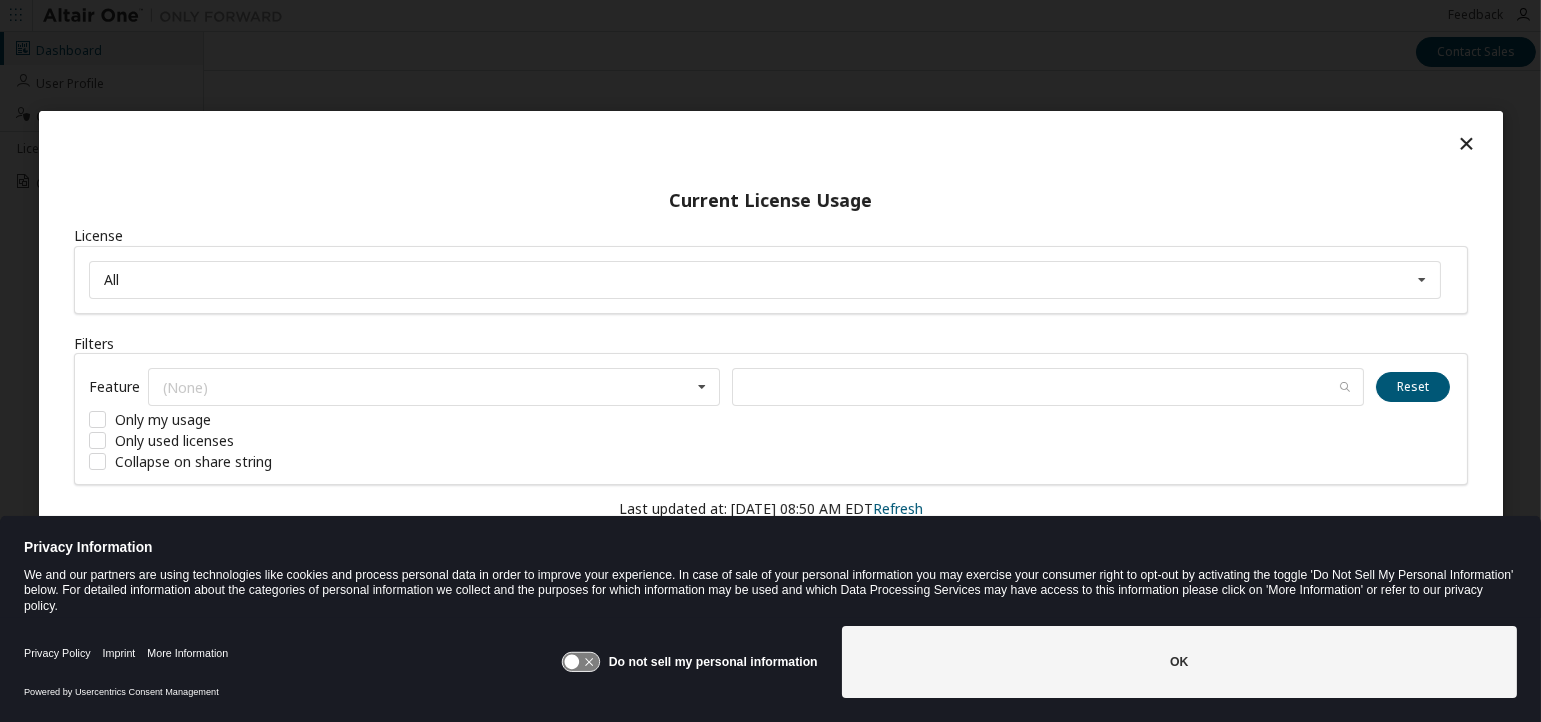 click on "Reset" at bounding box center [1412, 387] 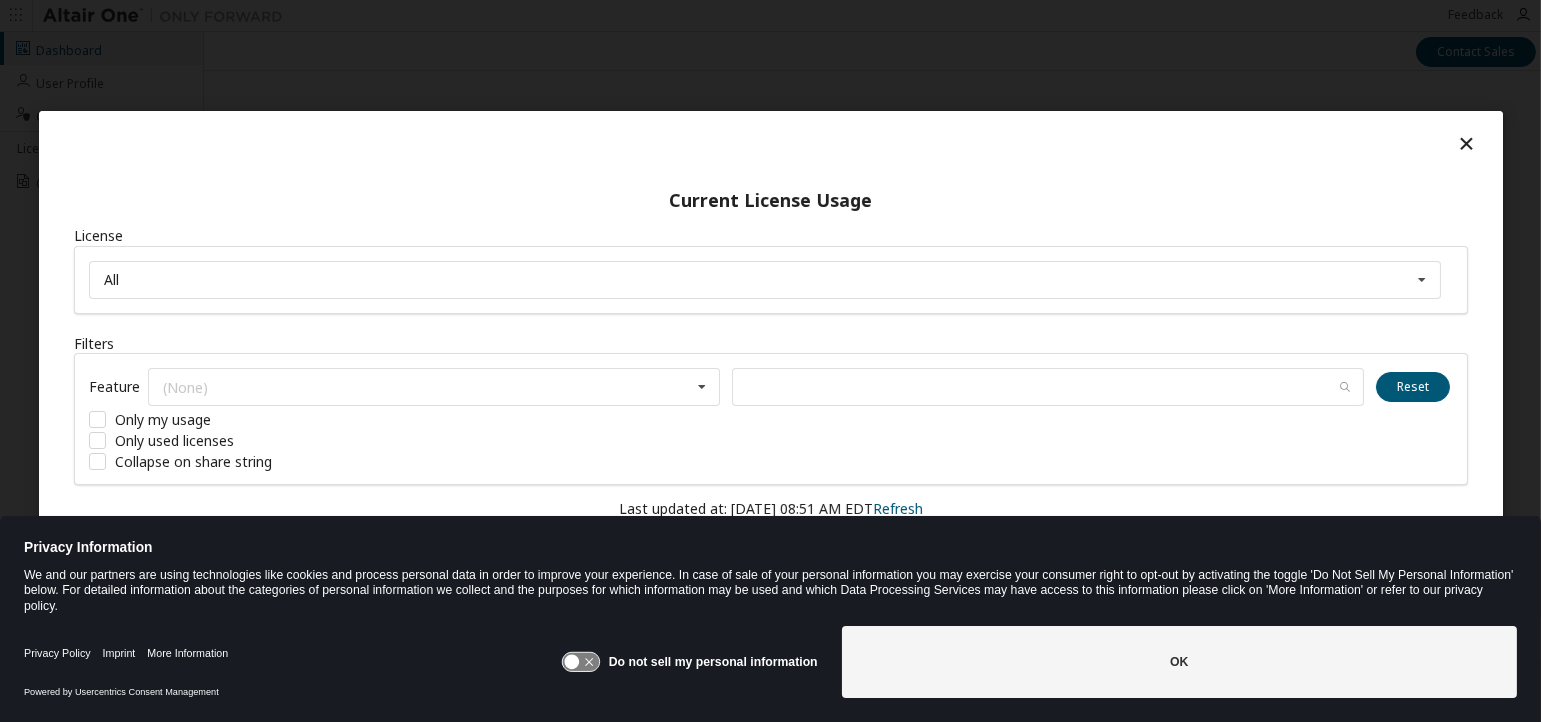 click at bounding box center [1465, 142] 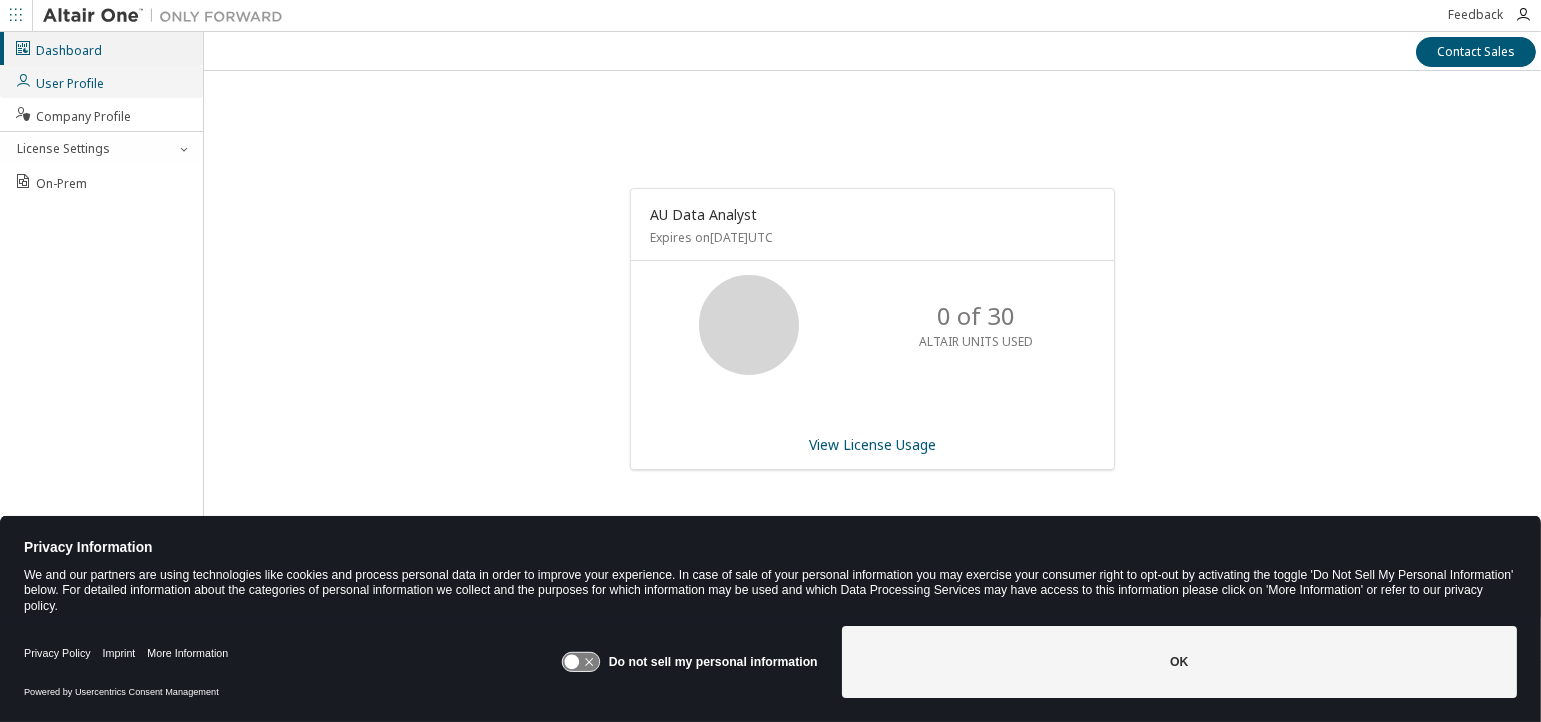 click on "User Profile" at bounding box center (101, 81) 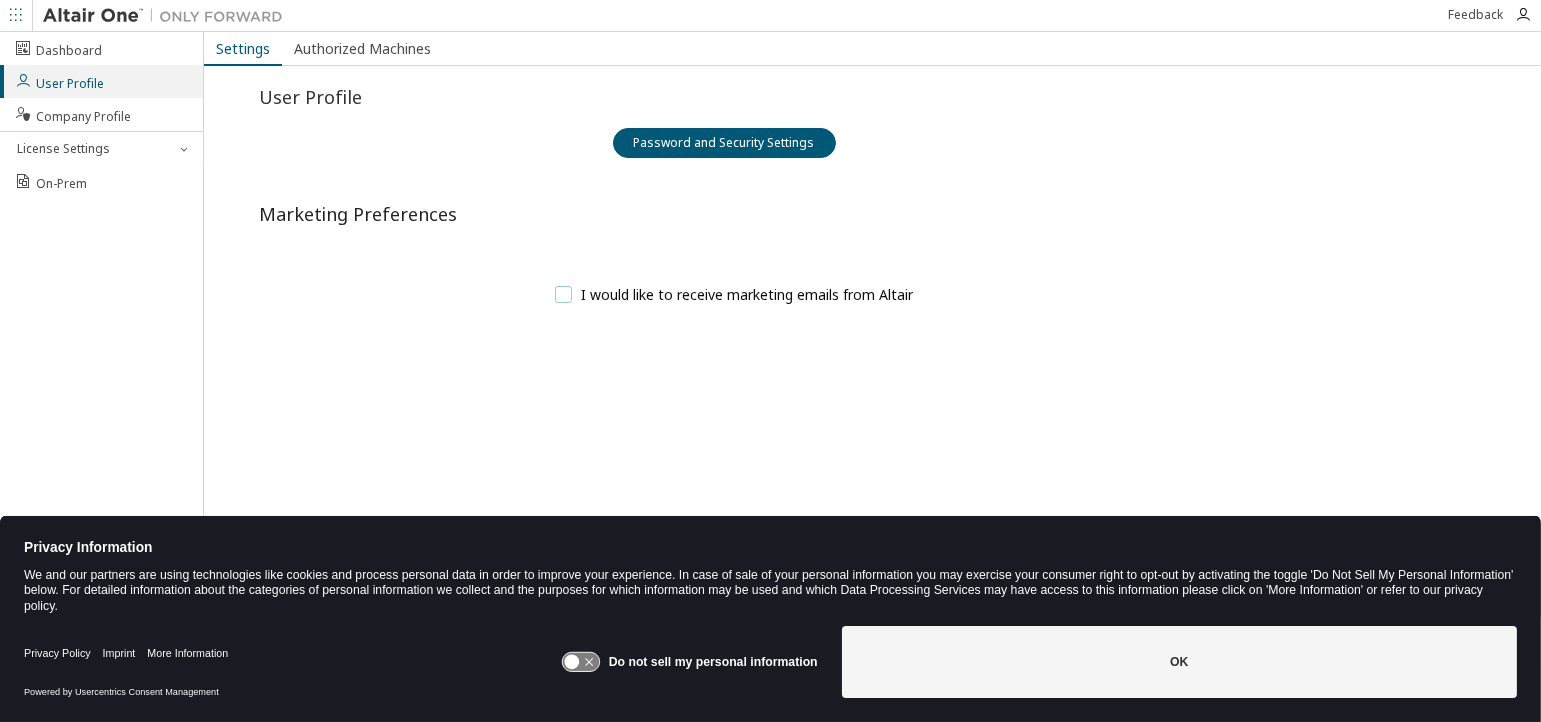 click on "I would like to receive marketing emails from Altair" at bounding box center [734, 294] 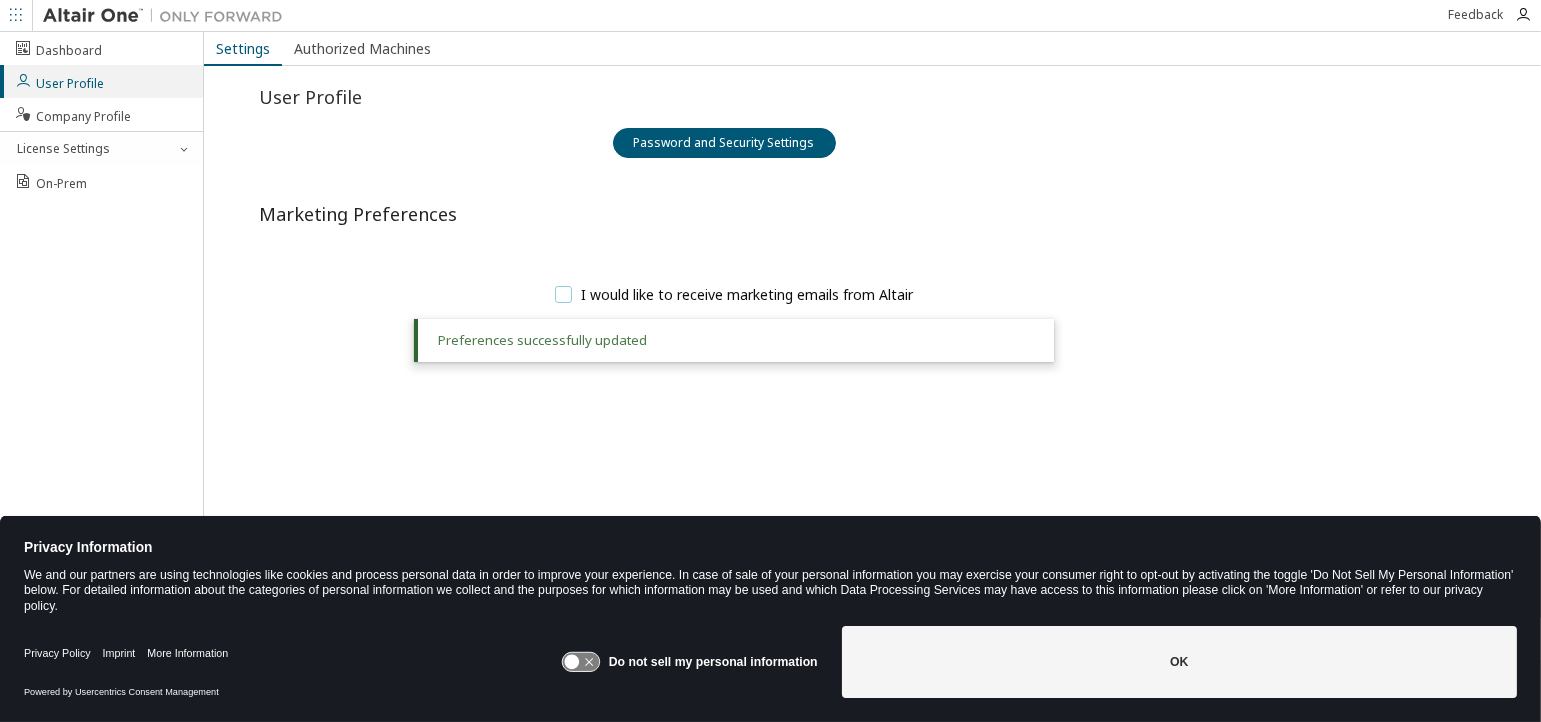 click on "I would like to receive marketing emails from Altair" at bounding box center (734, 294) 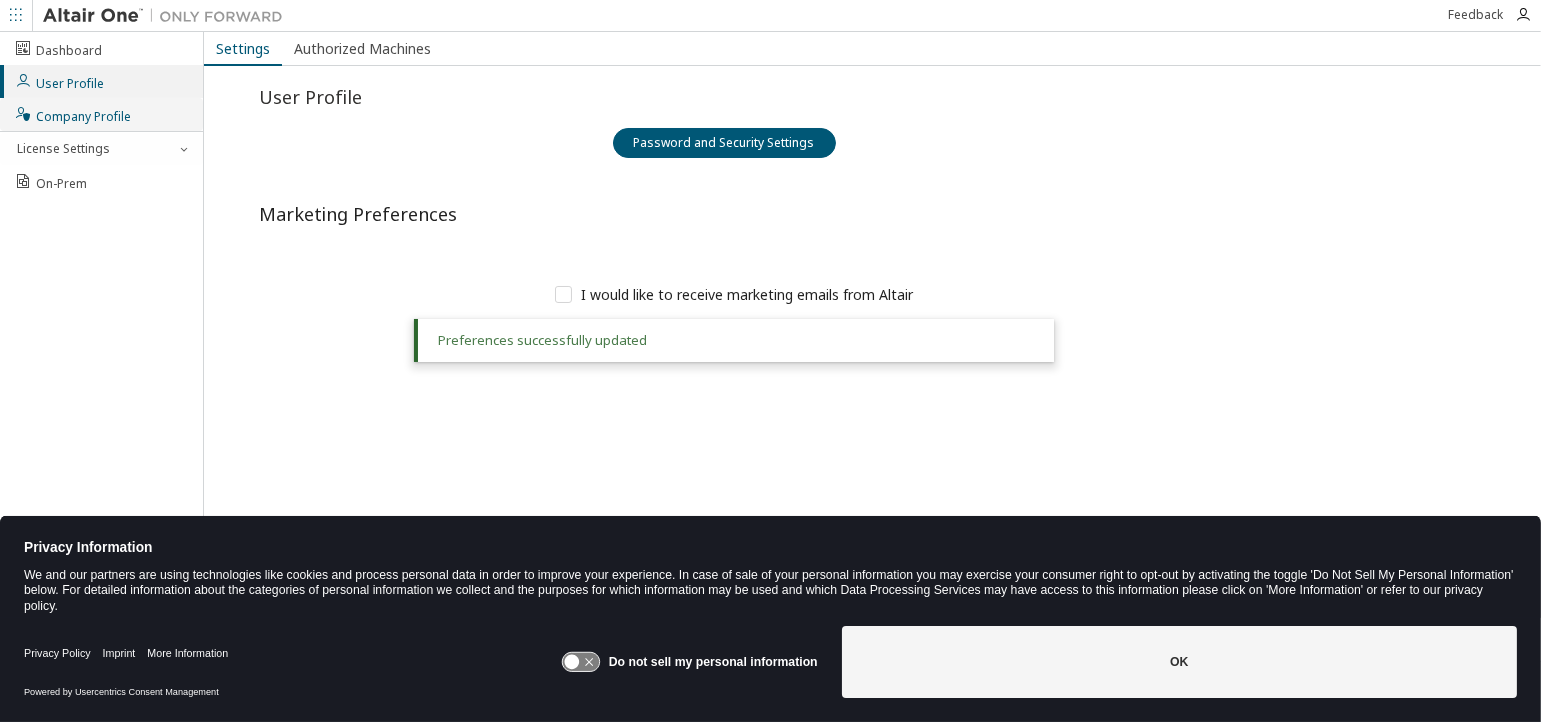 click on "Company Profile" at bounding box center (72, 114) 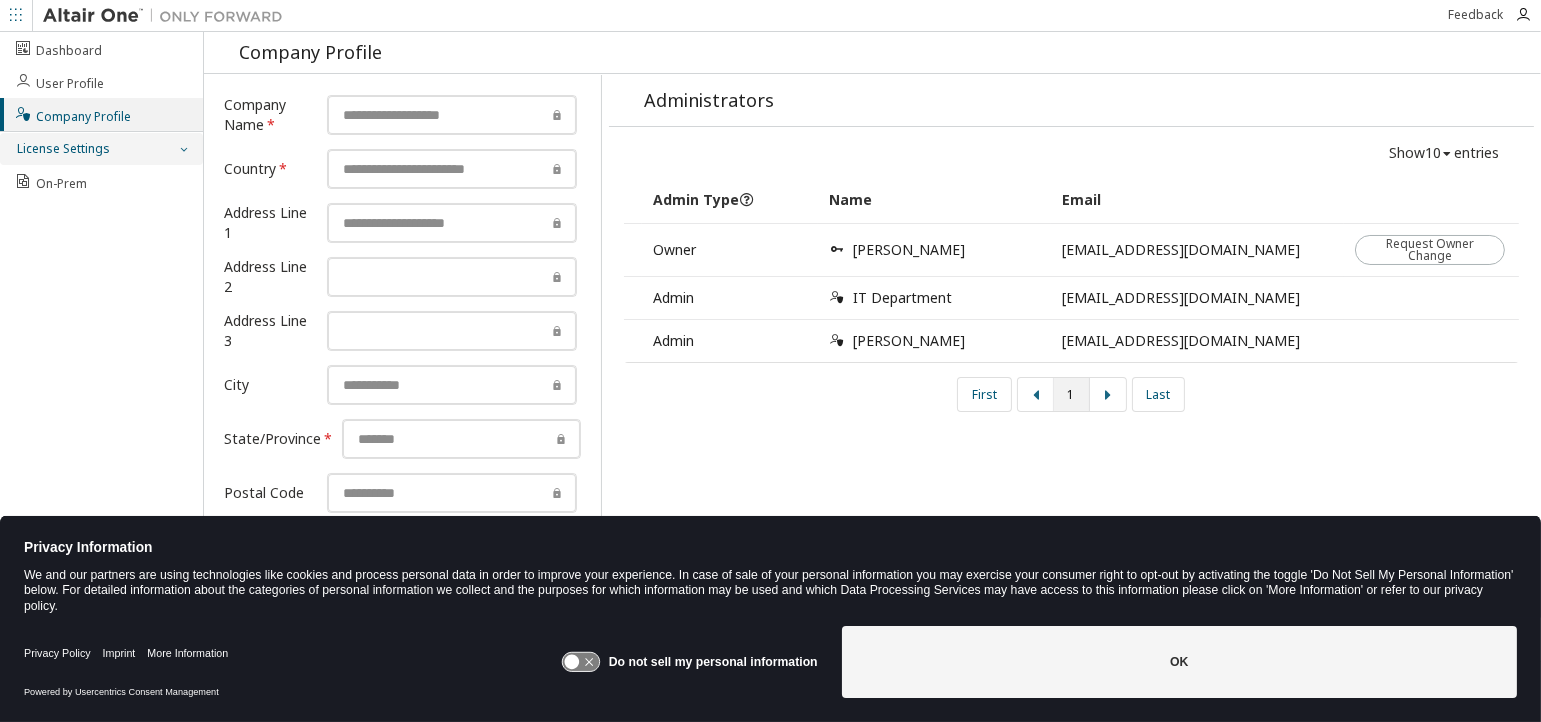 click at bounding box center (183, 149) 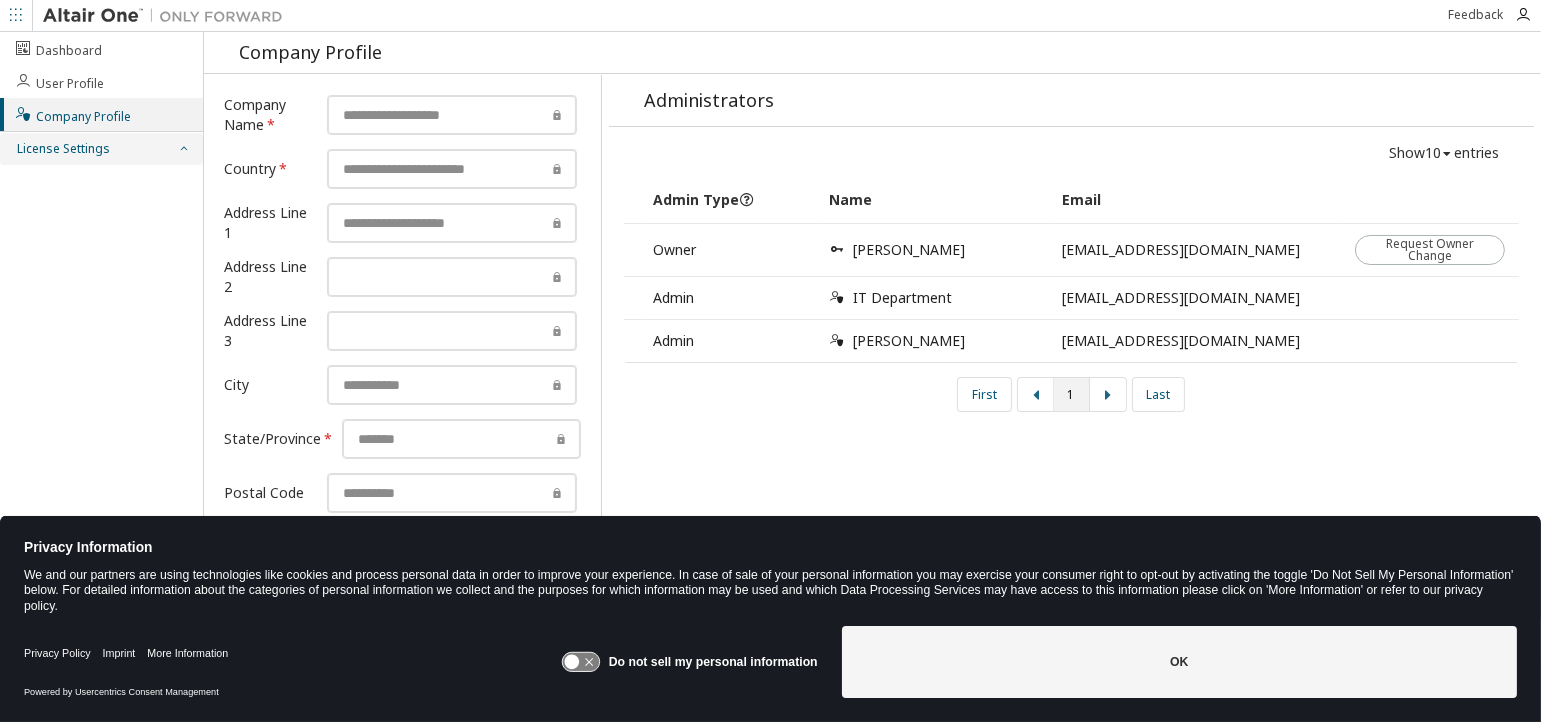click at bounding box center (183, 149) 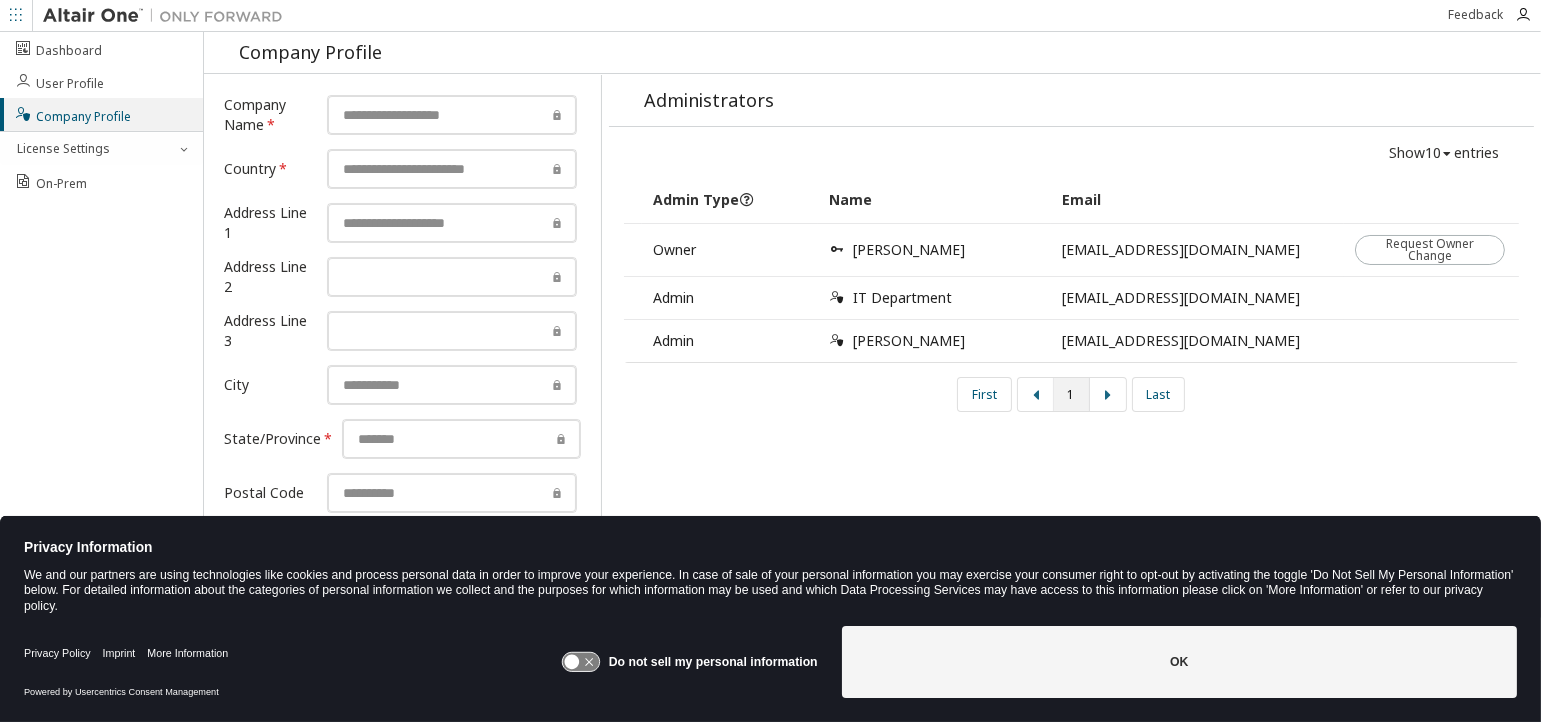 scroll, scrollTop: 0, scrollLeft: 0, axis: both 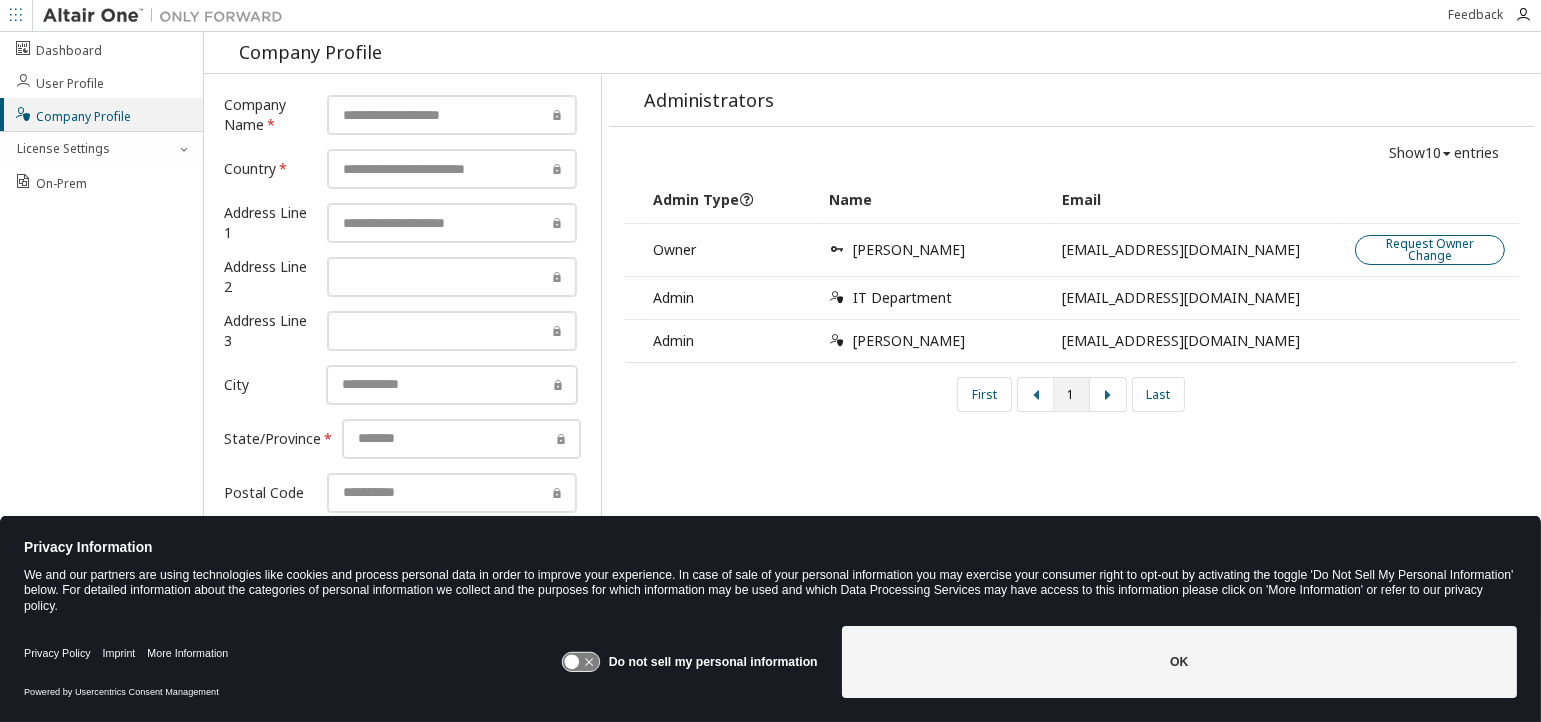 click on "Request Owner Change" at bounding box center [1430, 250] 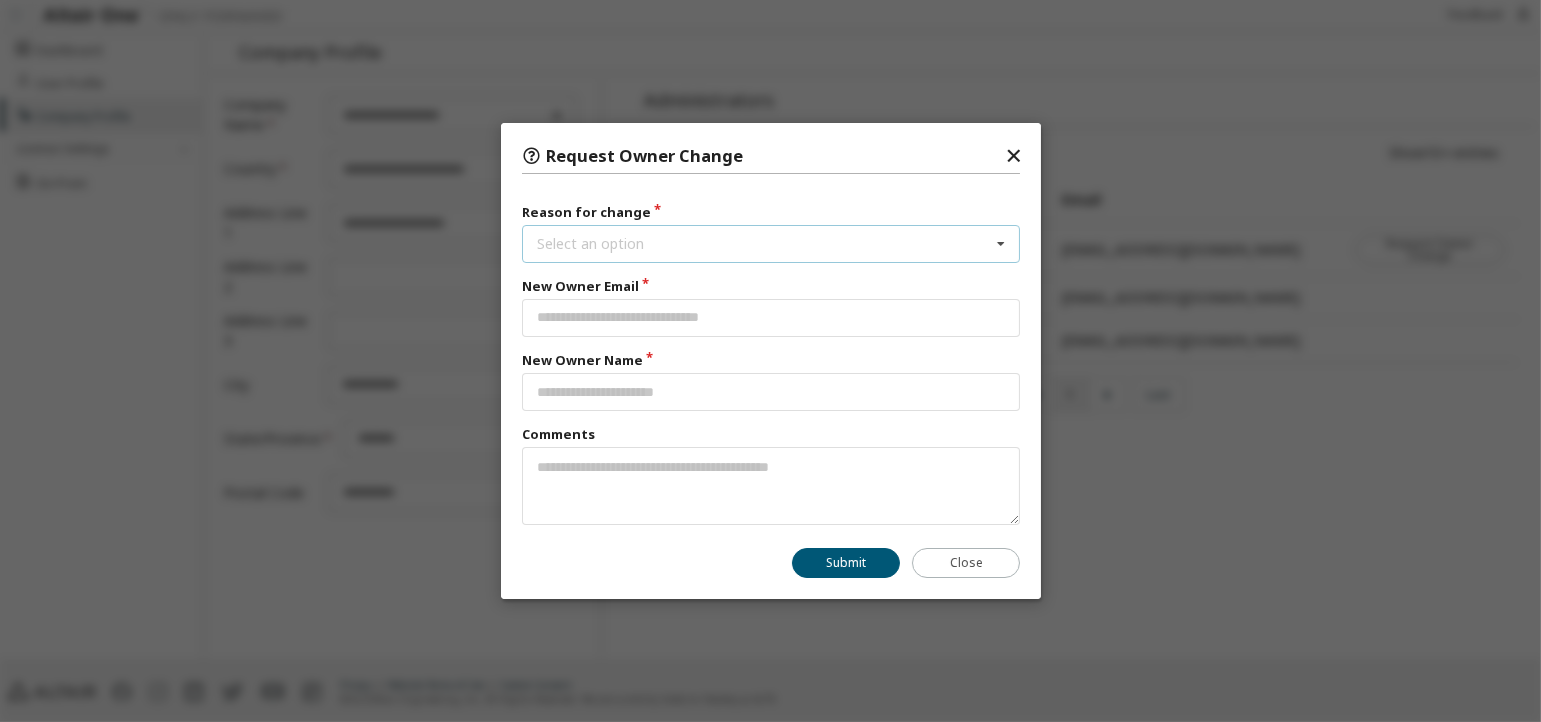click on "Select an option User has left organisation User no longer manages this responsibility Other" at bounding box center [771, 244] 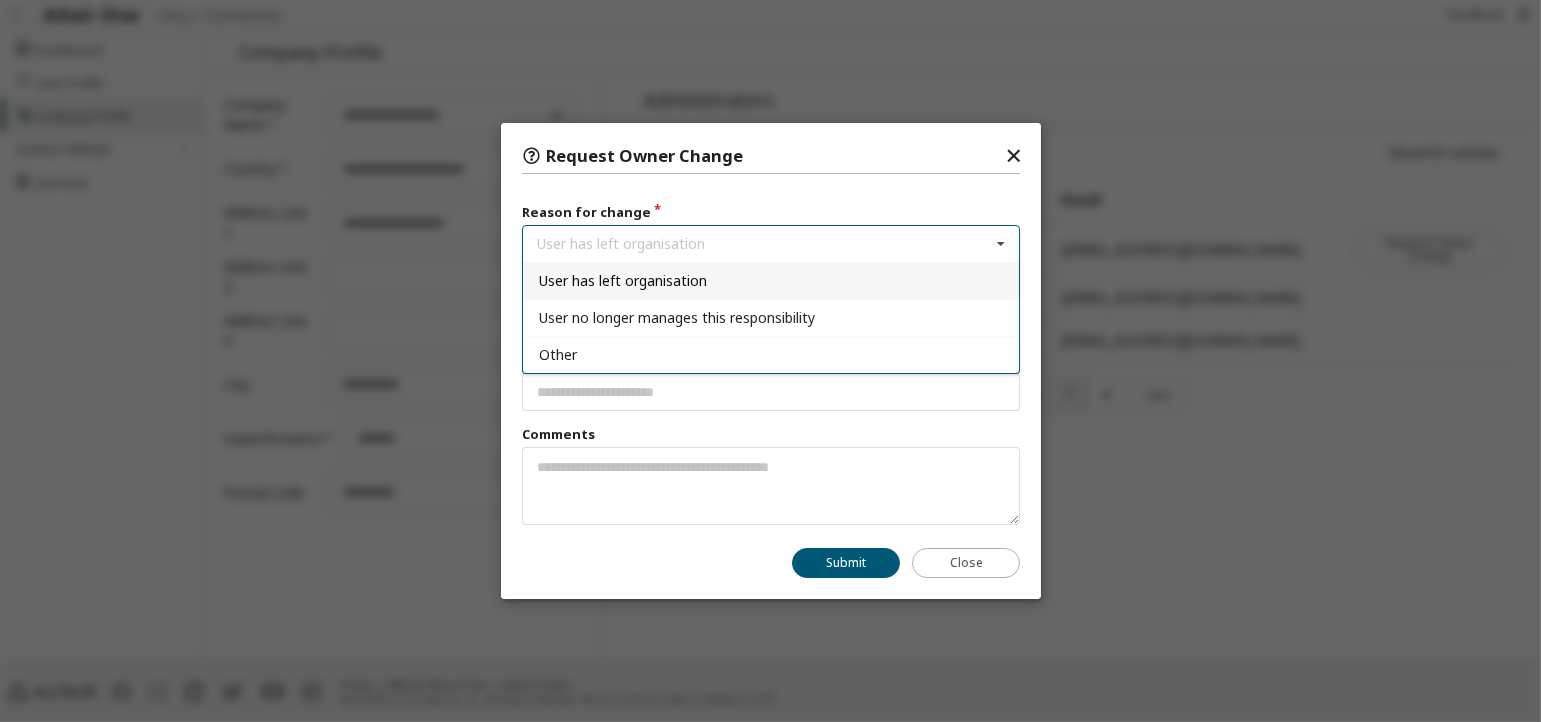 click on "User has left organisation" at bounding box center (771, 280) 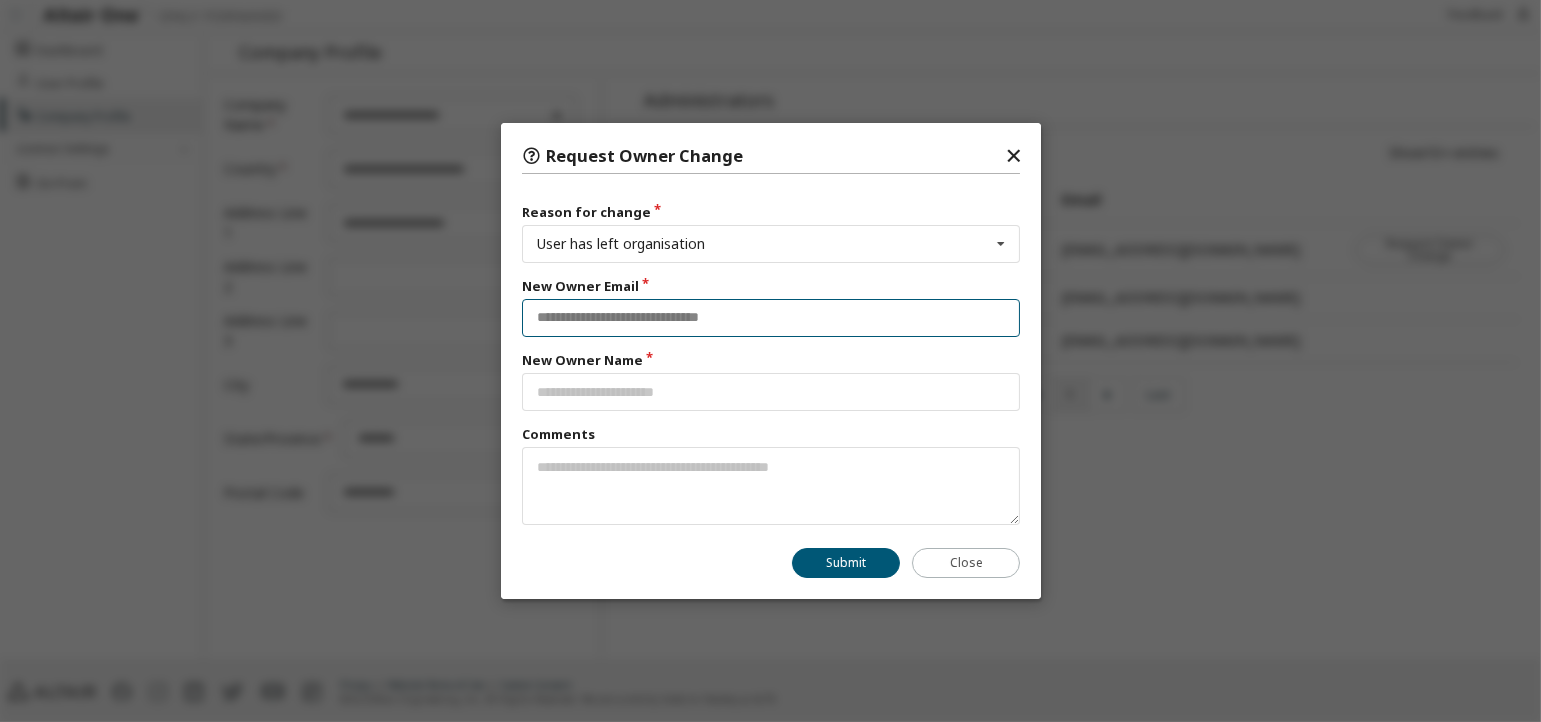 click at bounding box center (771, 318) 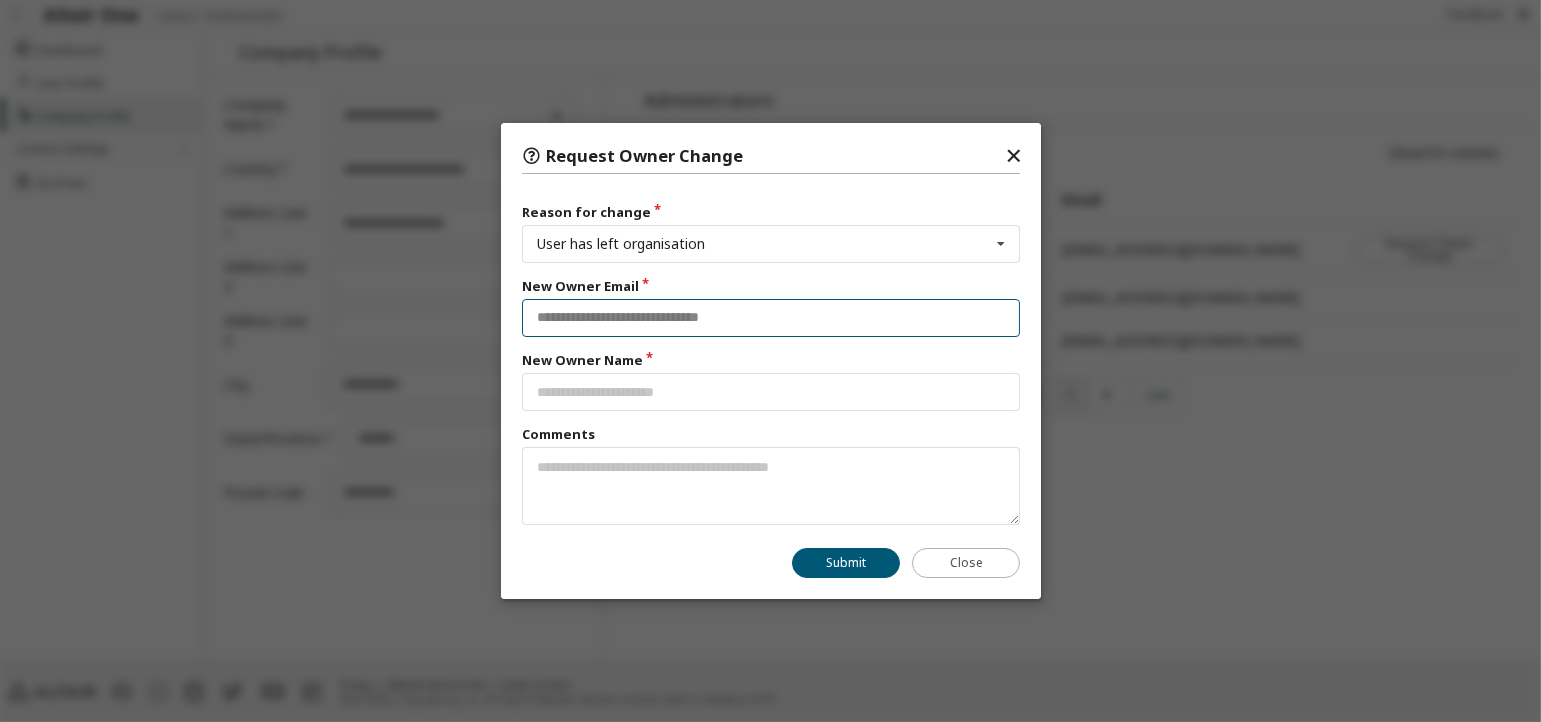 type on "**********" 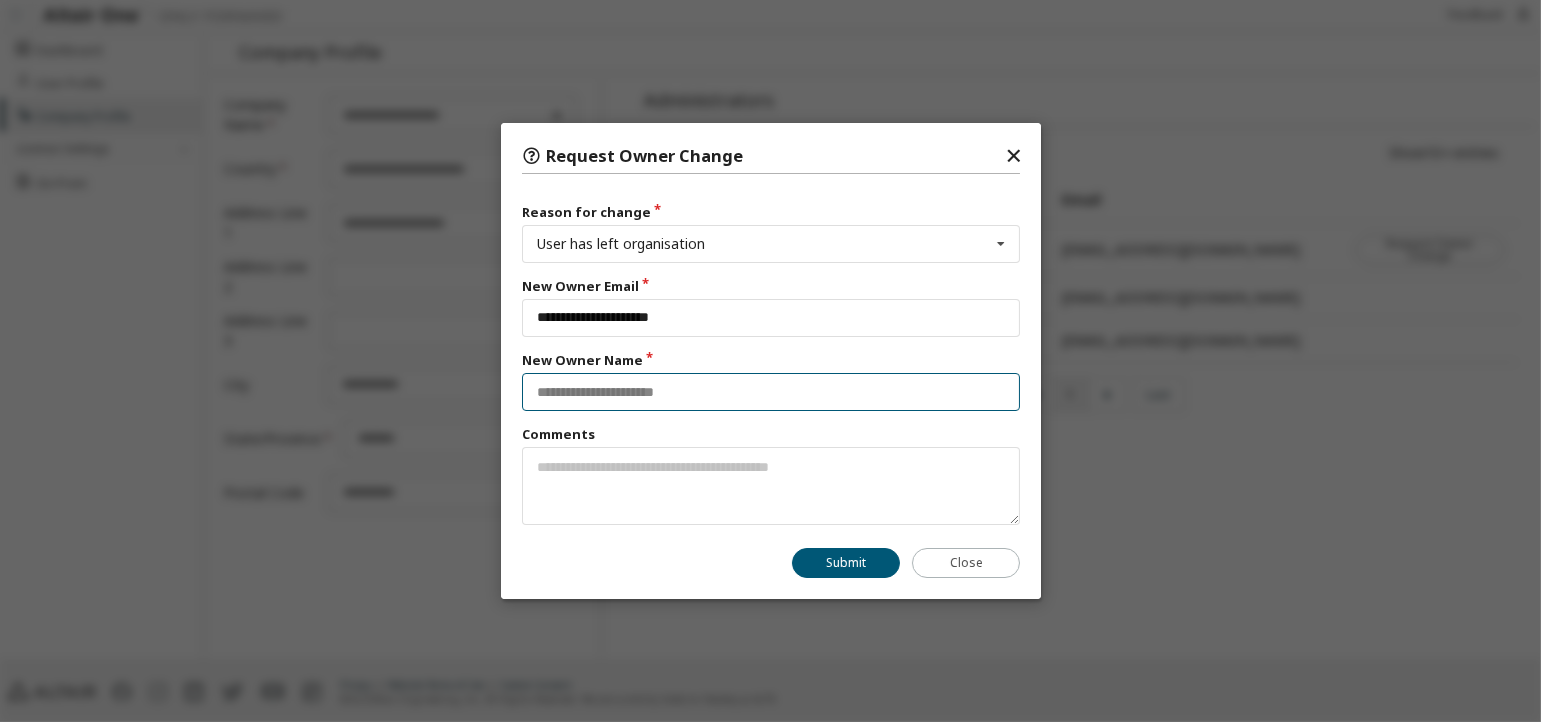 click at bounding box center (771, 392) 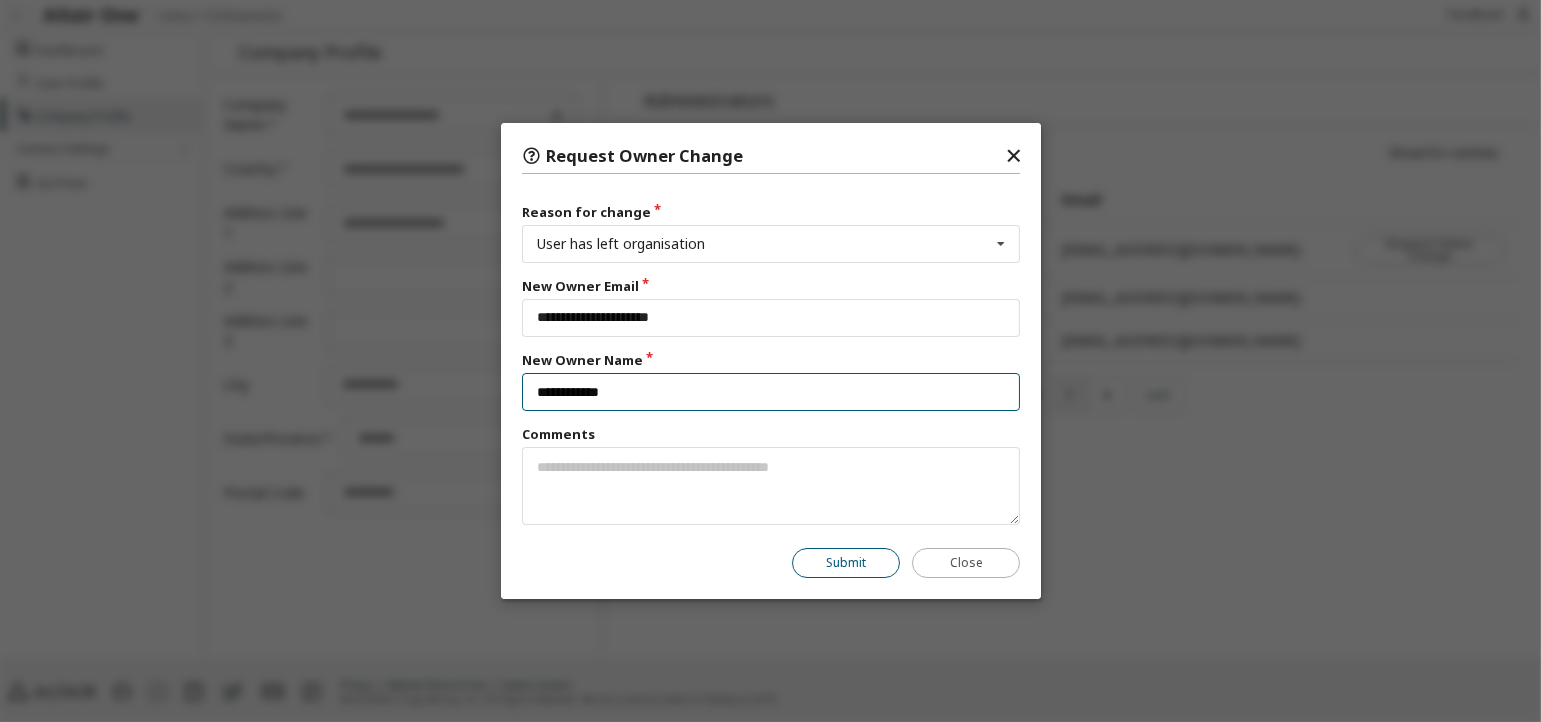 type on "**********" 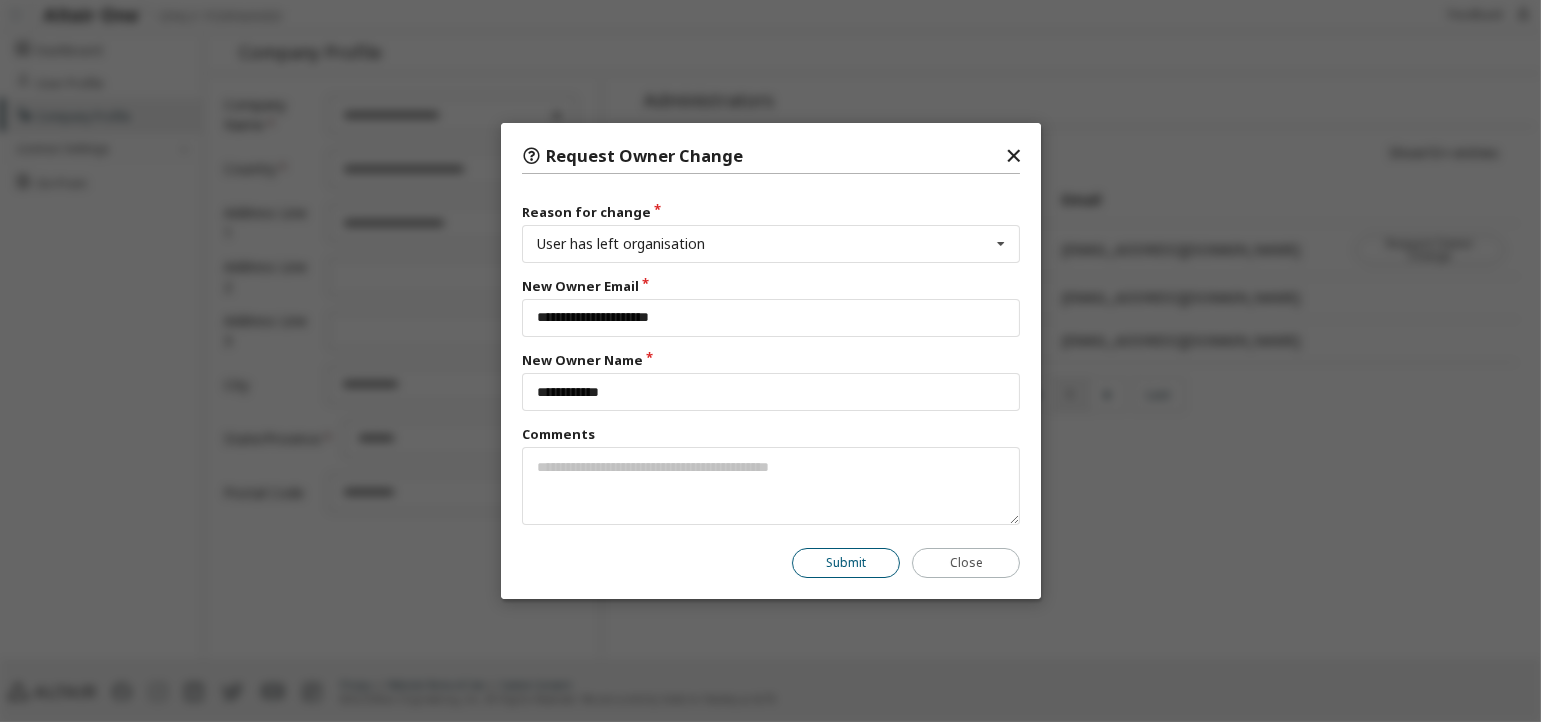 click on "Submit" at bounding box center [846, 563] 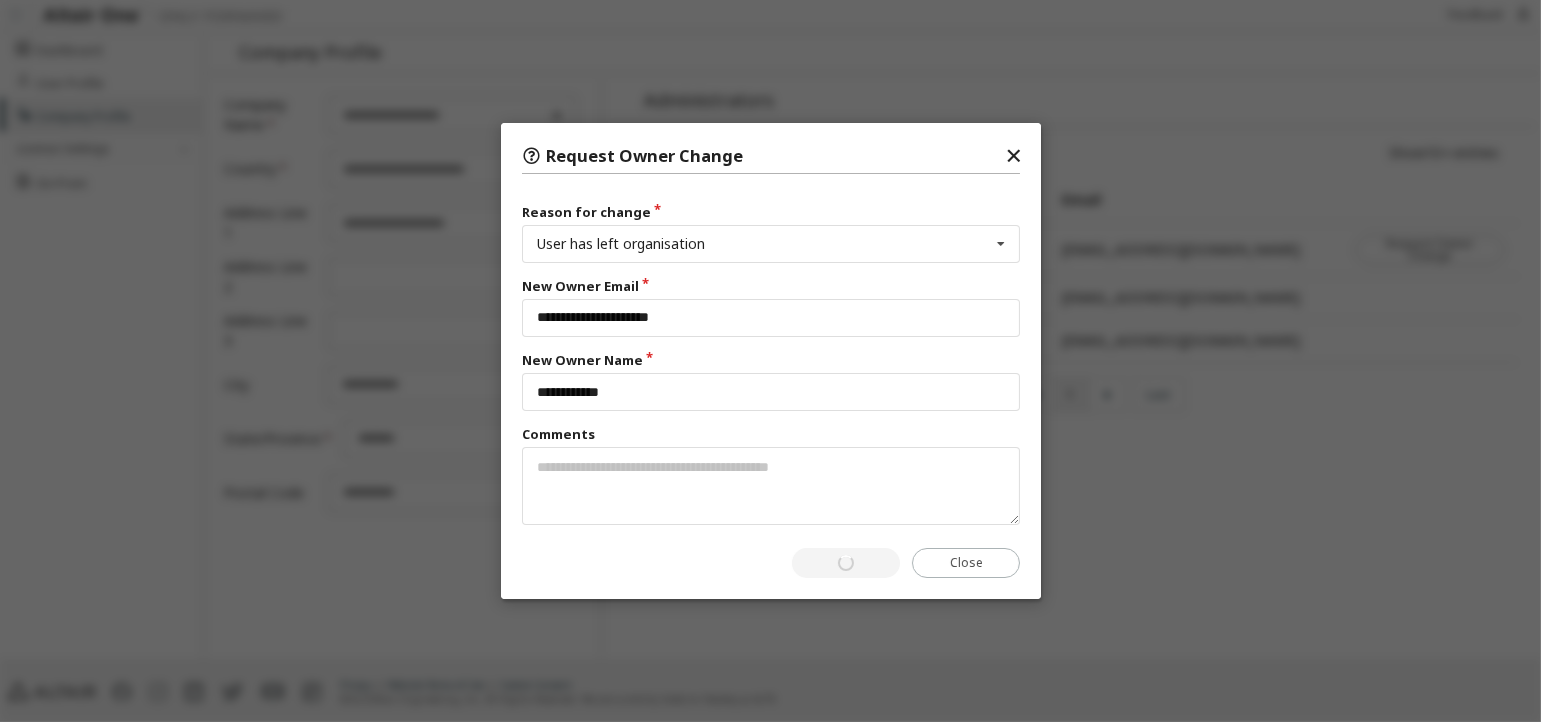 click on "Submit Close" at bounding box center (771, 563) 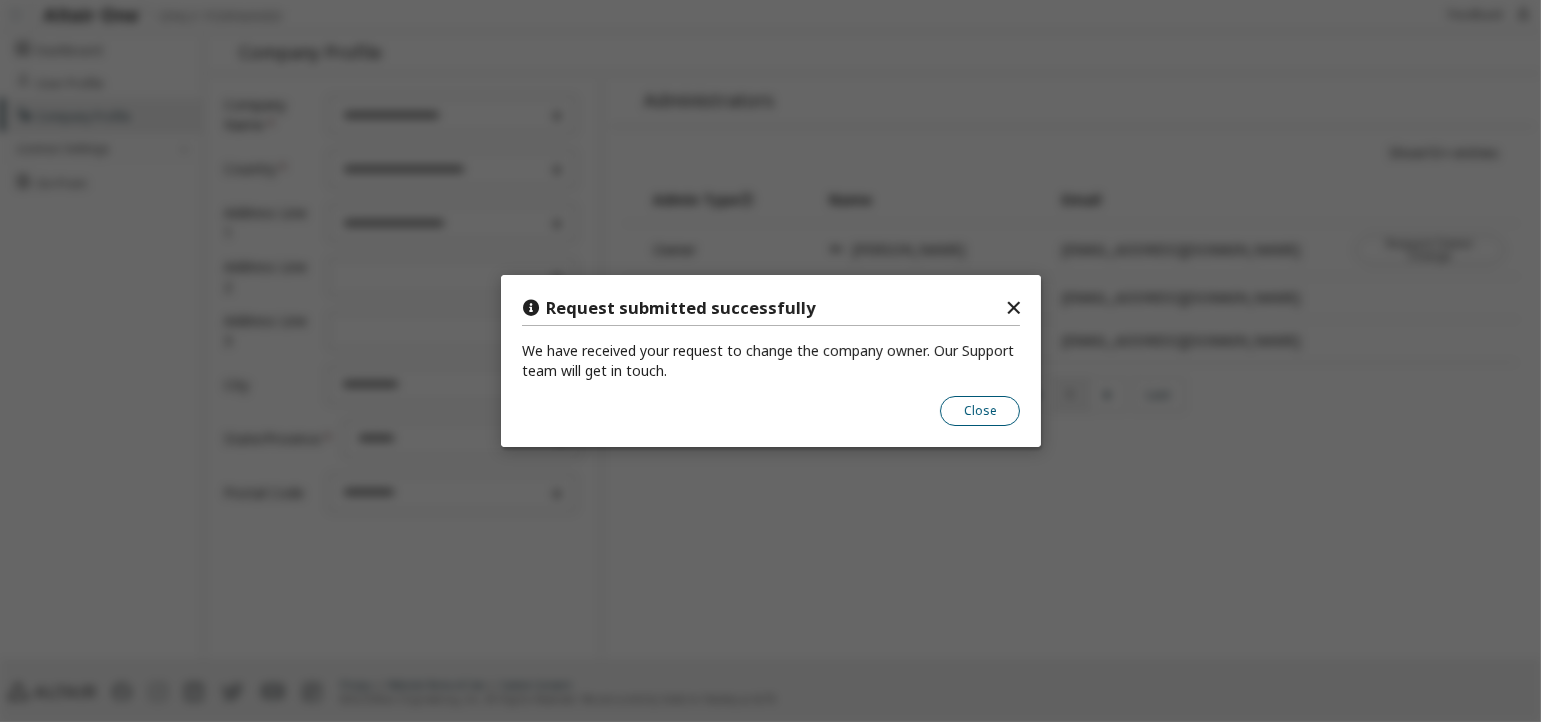 click on "Close" at bounding box center (980, 411) 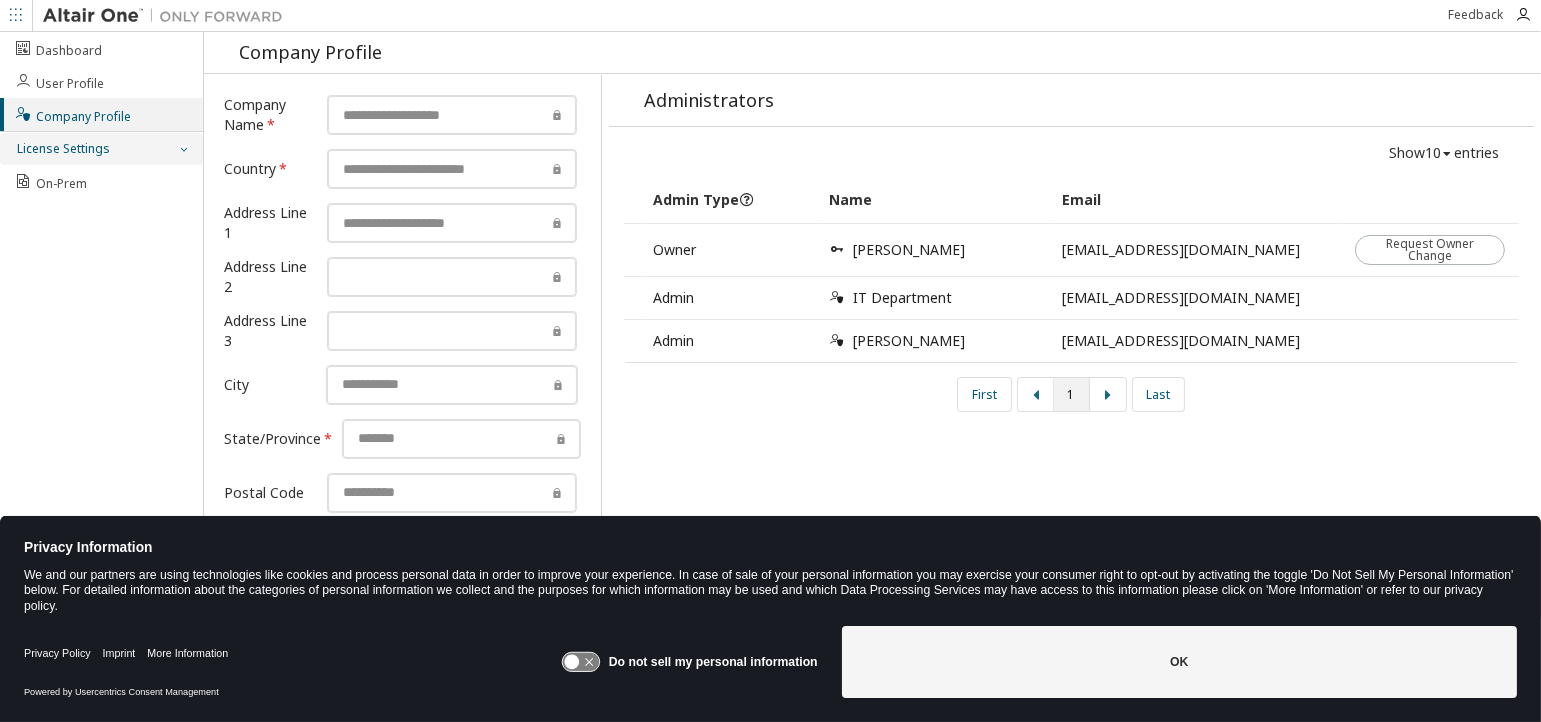 click at bounding box center [183, 149] 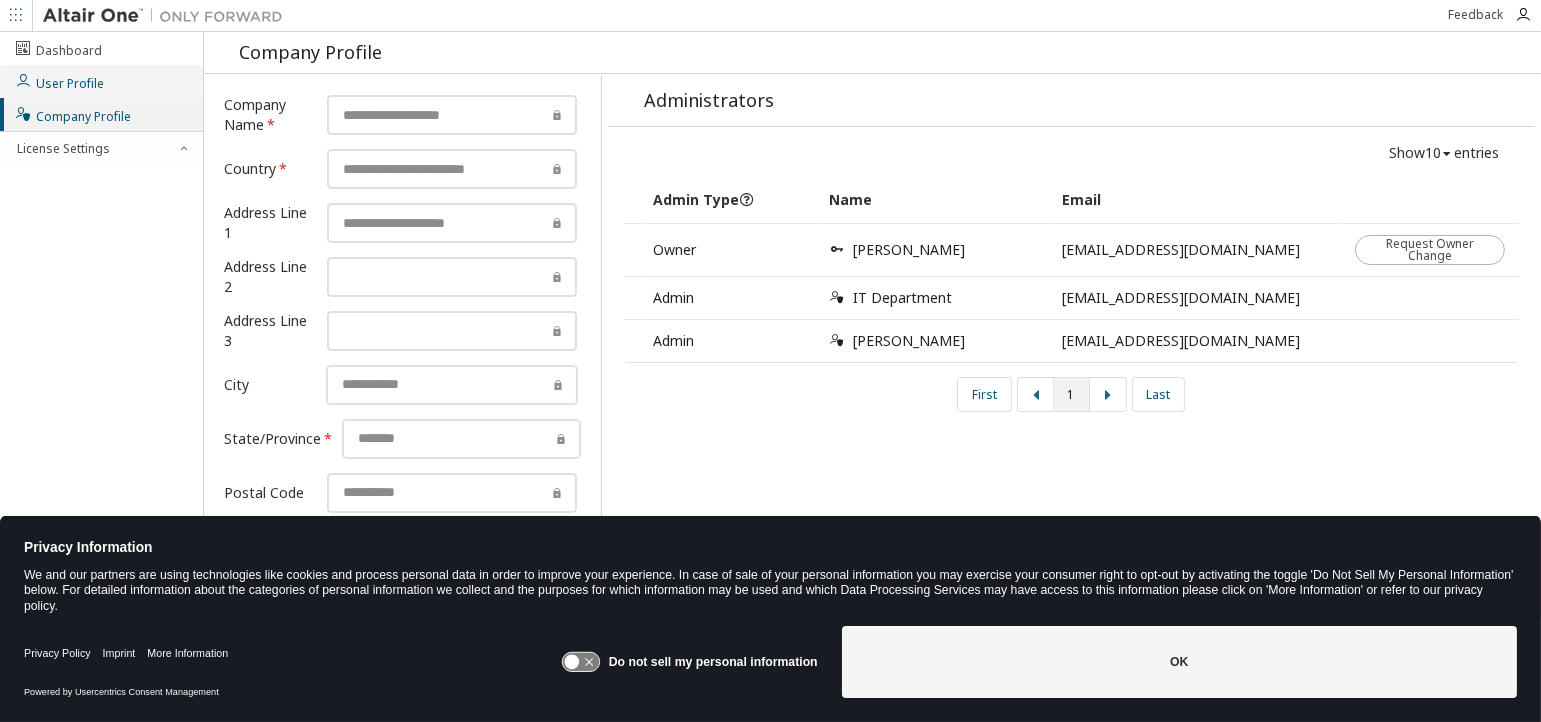 click on "User Profile" at bounding box center [59, 81] 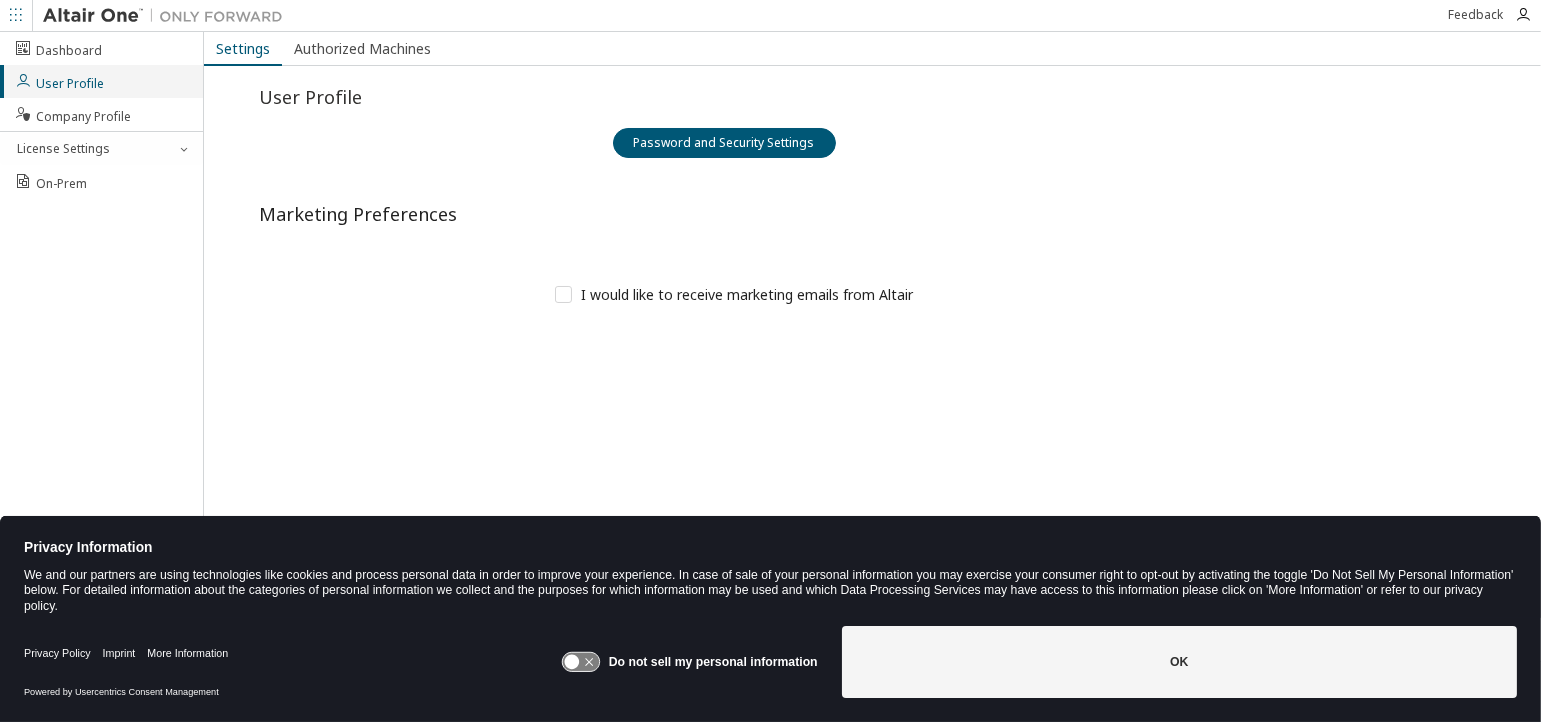 click on "User Profile" at bounding box center [59, 81] 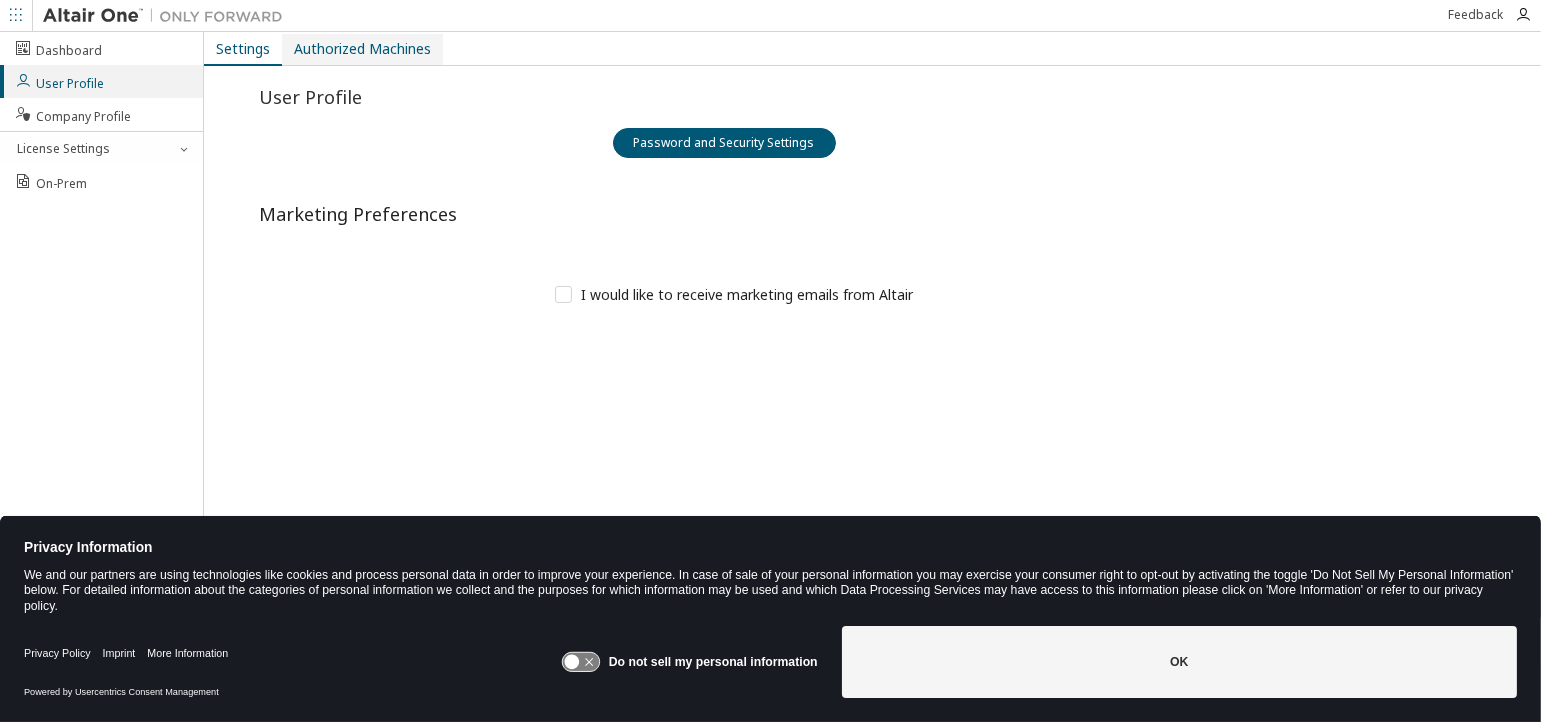 click on "Authorized Machines" at bounding box center (362, 49) 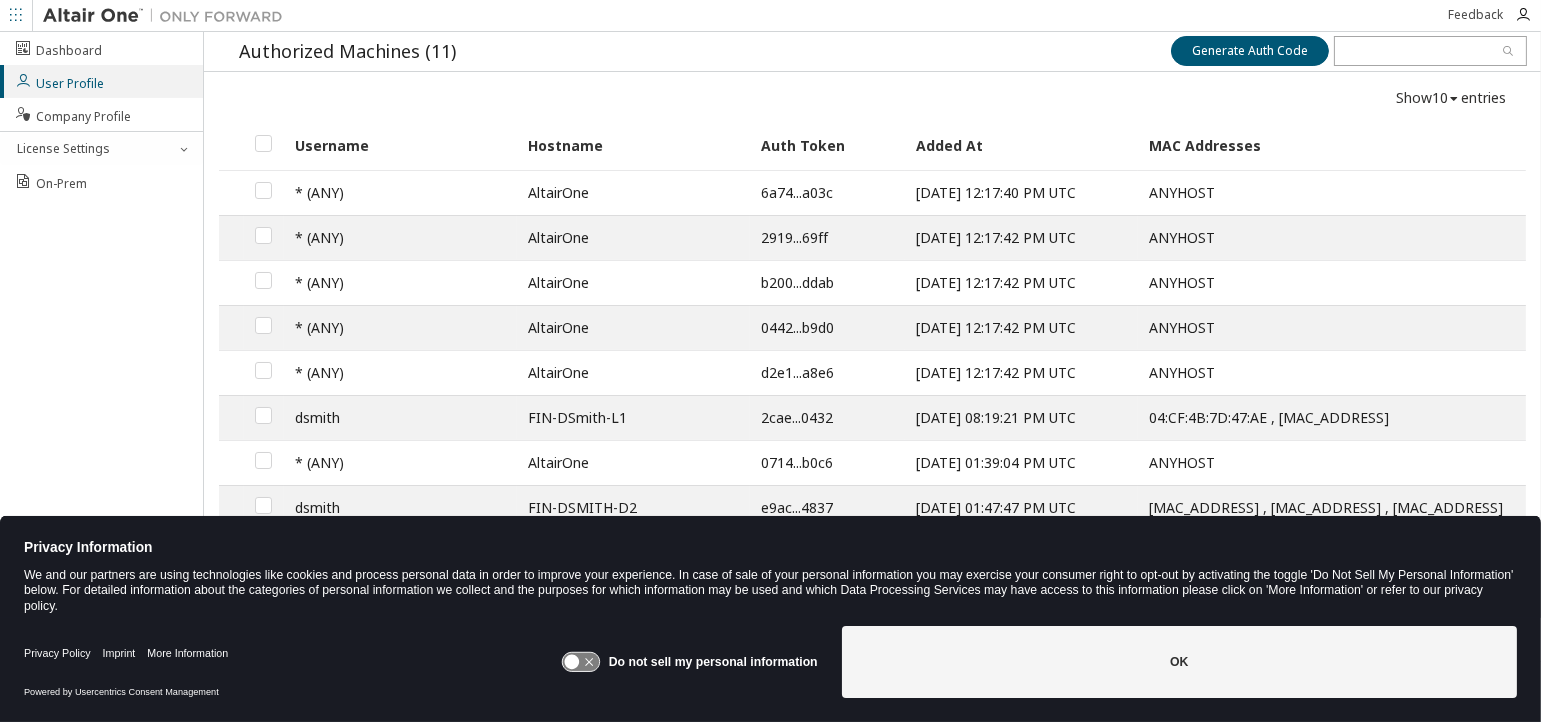 scroll, scrollTop: 52, scrollLeft: 0, axis: vertical 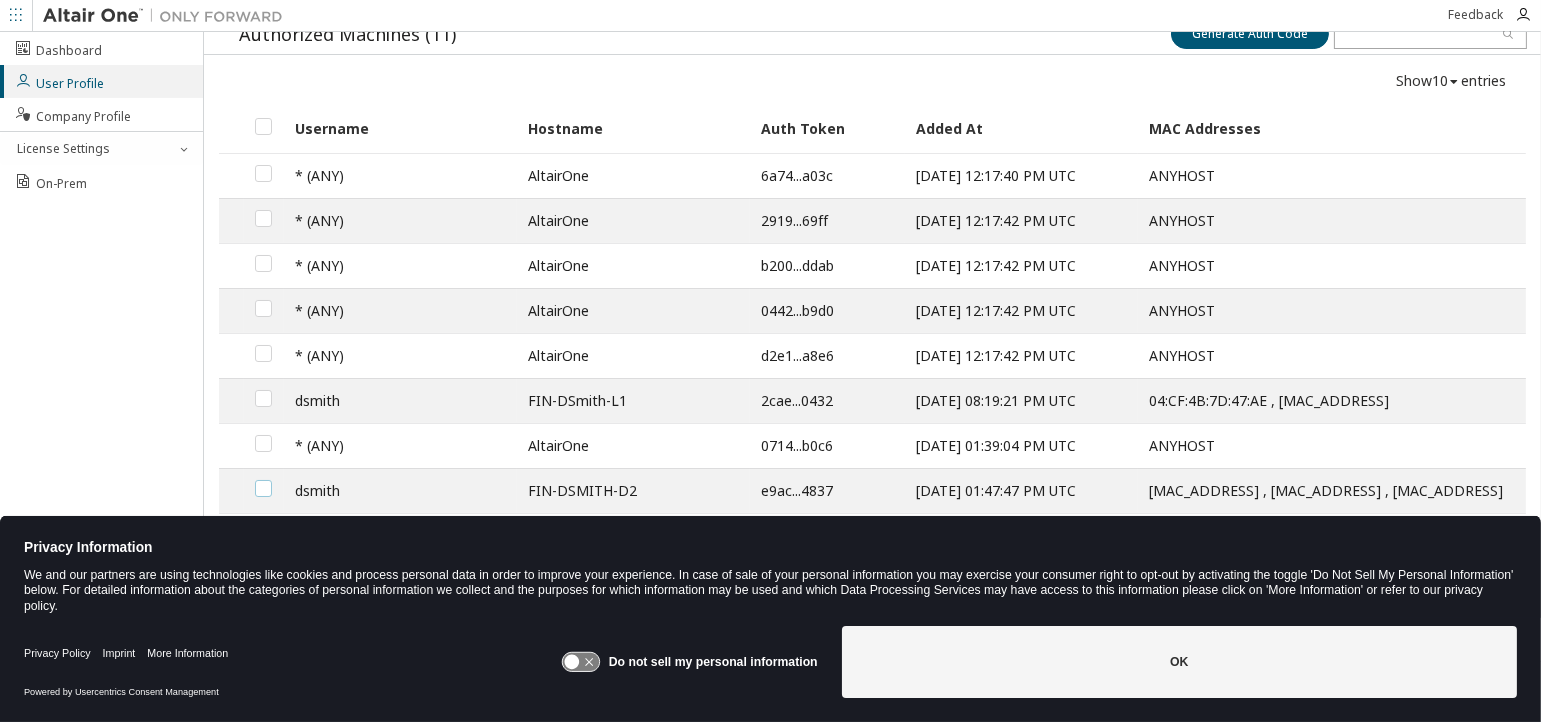 click at bounding box center (263, 480) 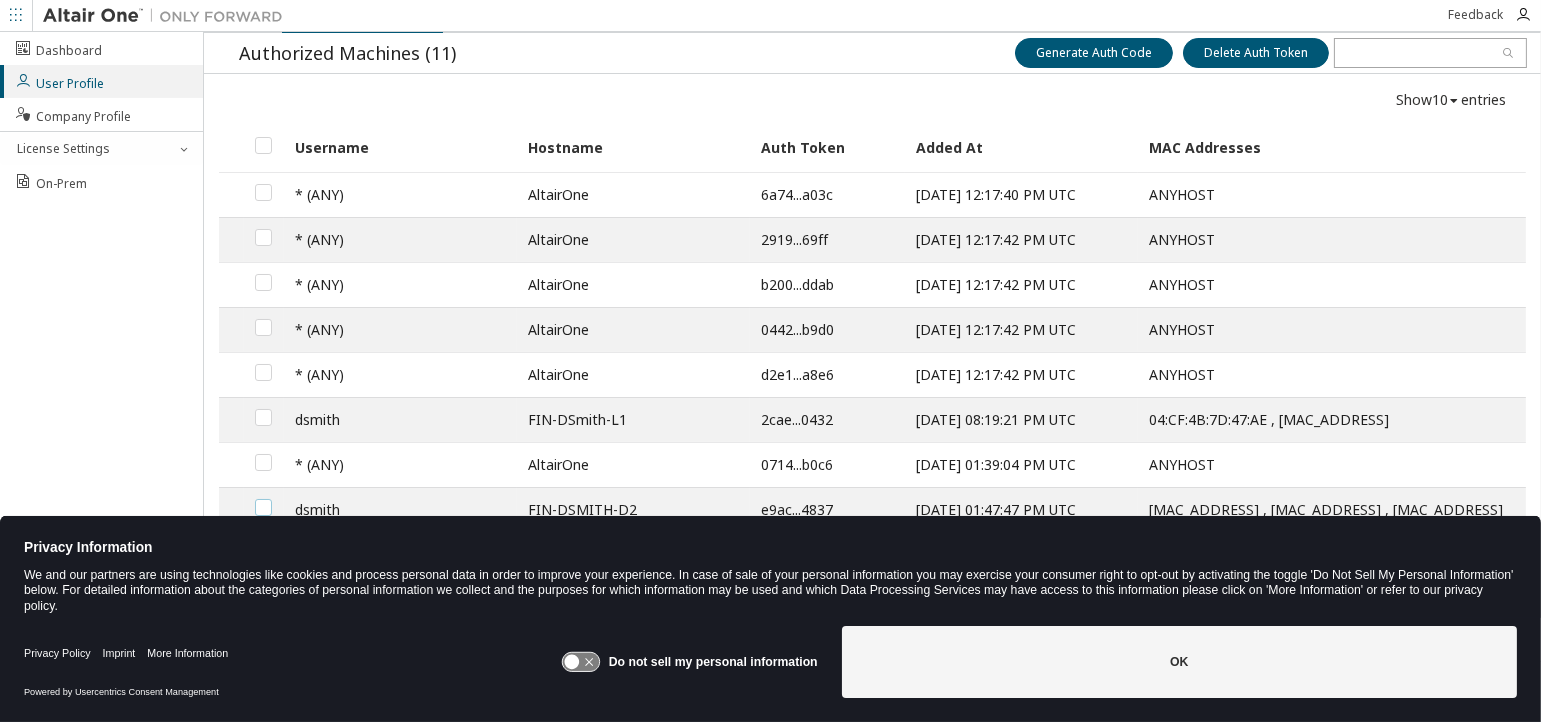scroll, scrollTop: 52, scrollLeft: 0, axis: vertical 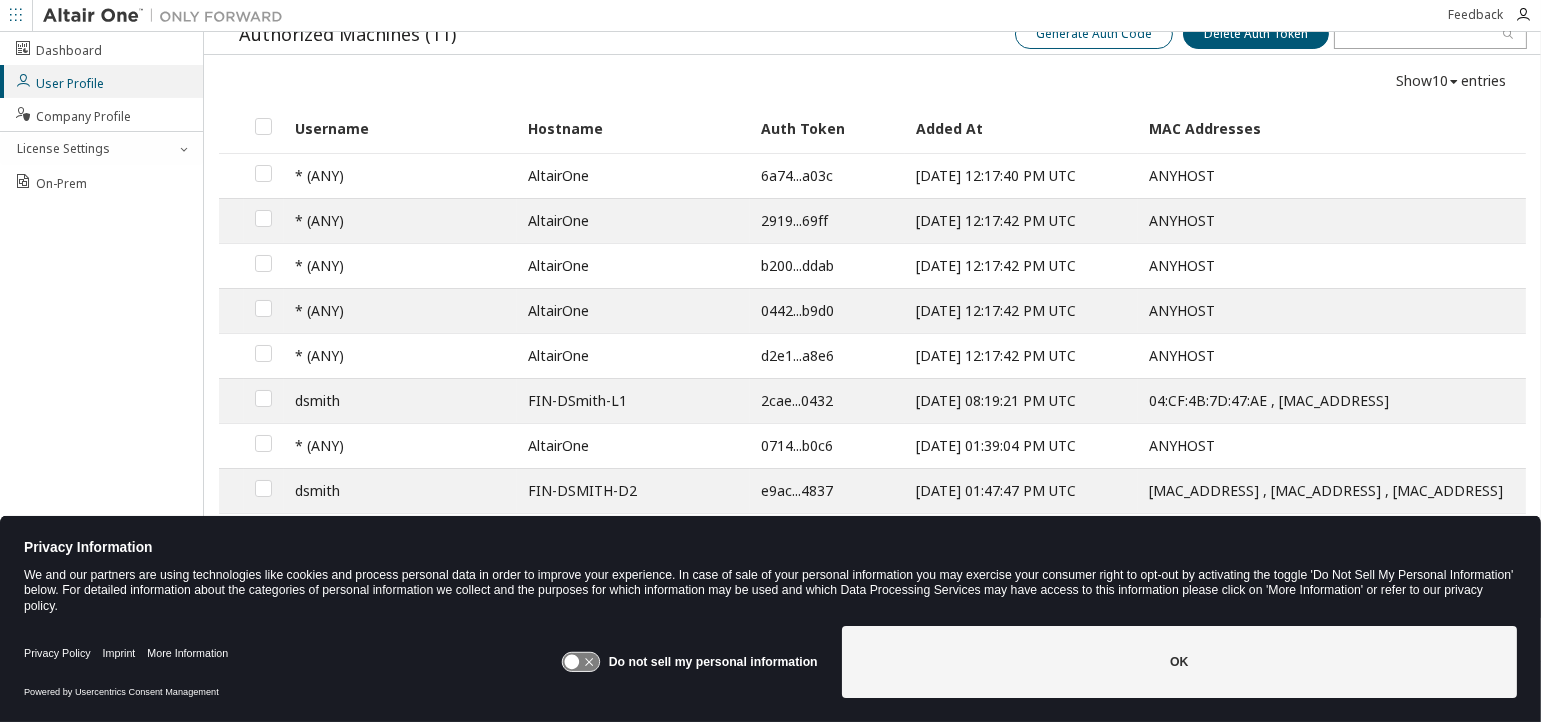 click on "Generate Auth Code" at bounding box center (1094, 34) 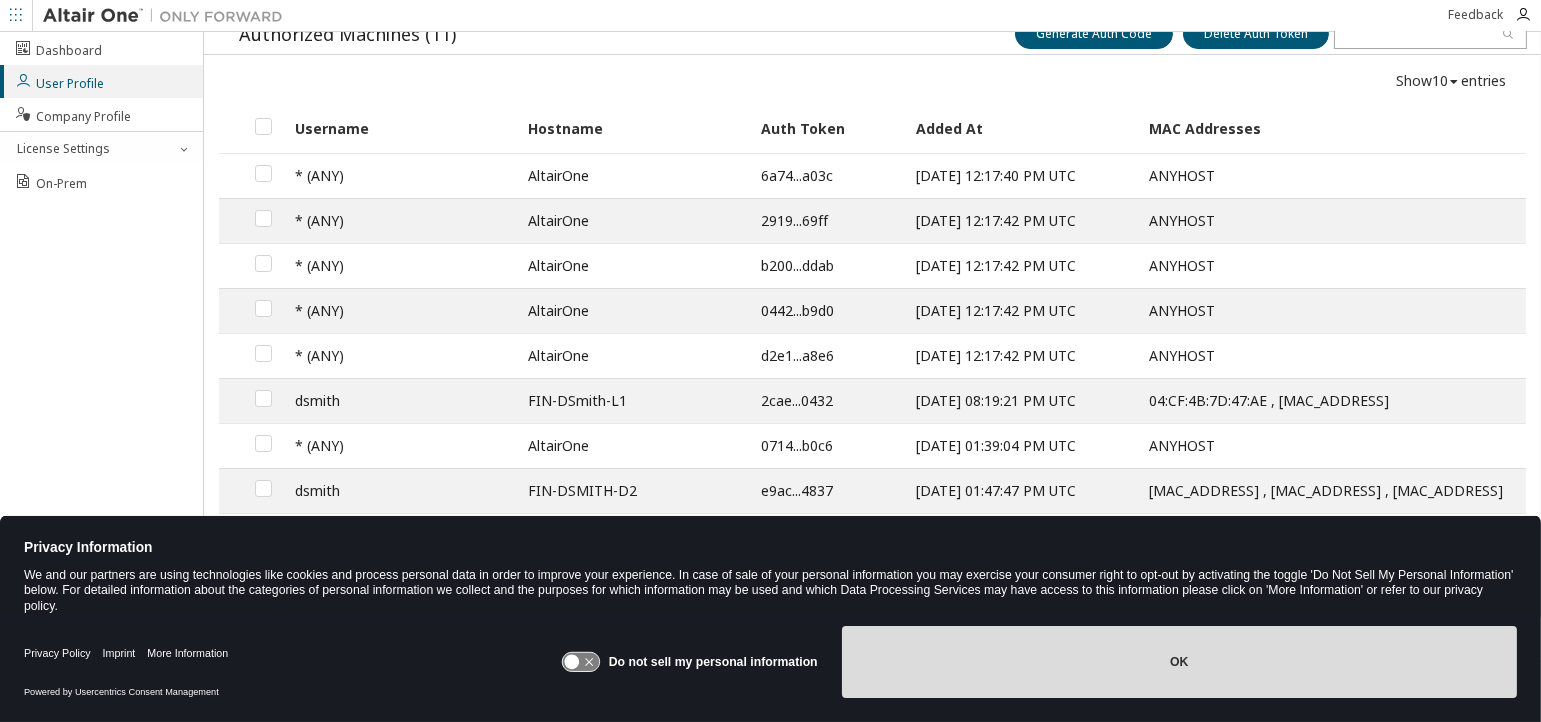 scroll, scrollTop: 204, scrollLeft: 0, axis: vertical 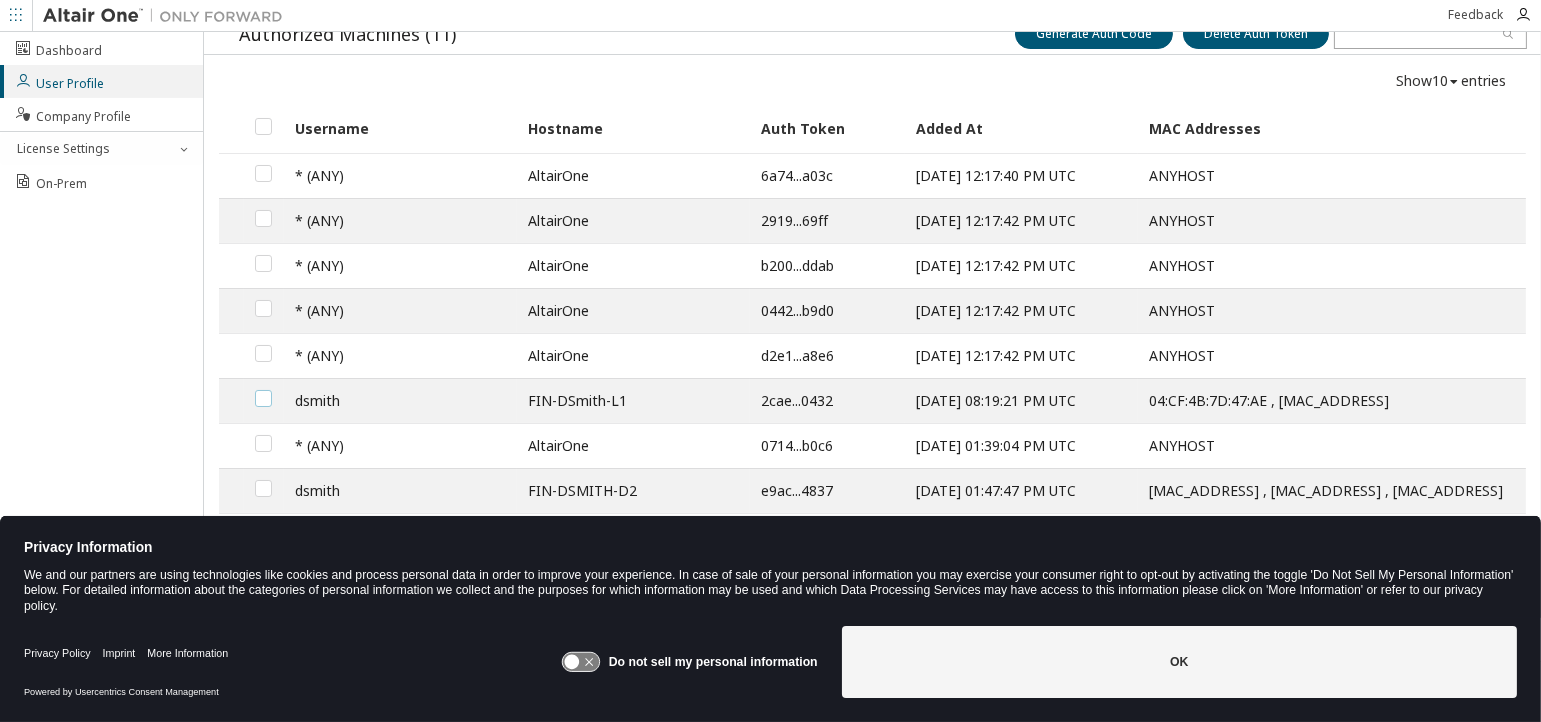 click at bounding box center [263, 390] 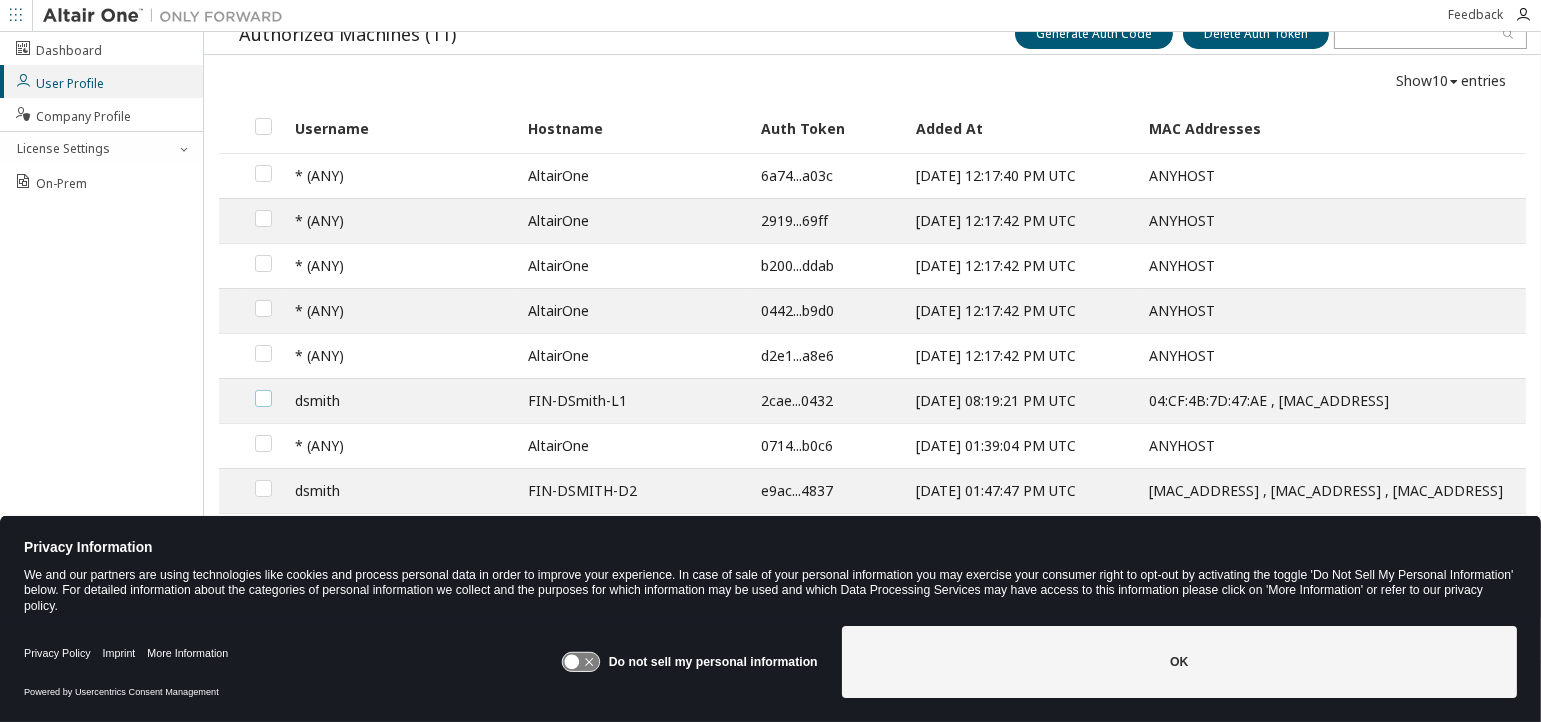 scroll, scrollTop: 0, scrollLeft: 0, axis: both 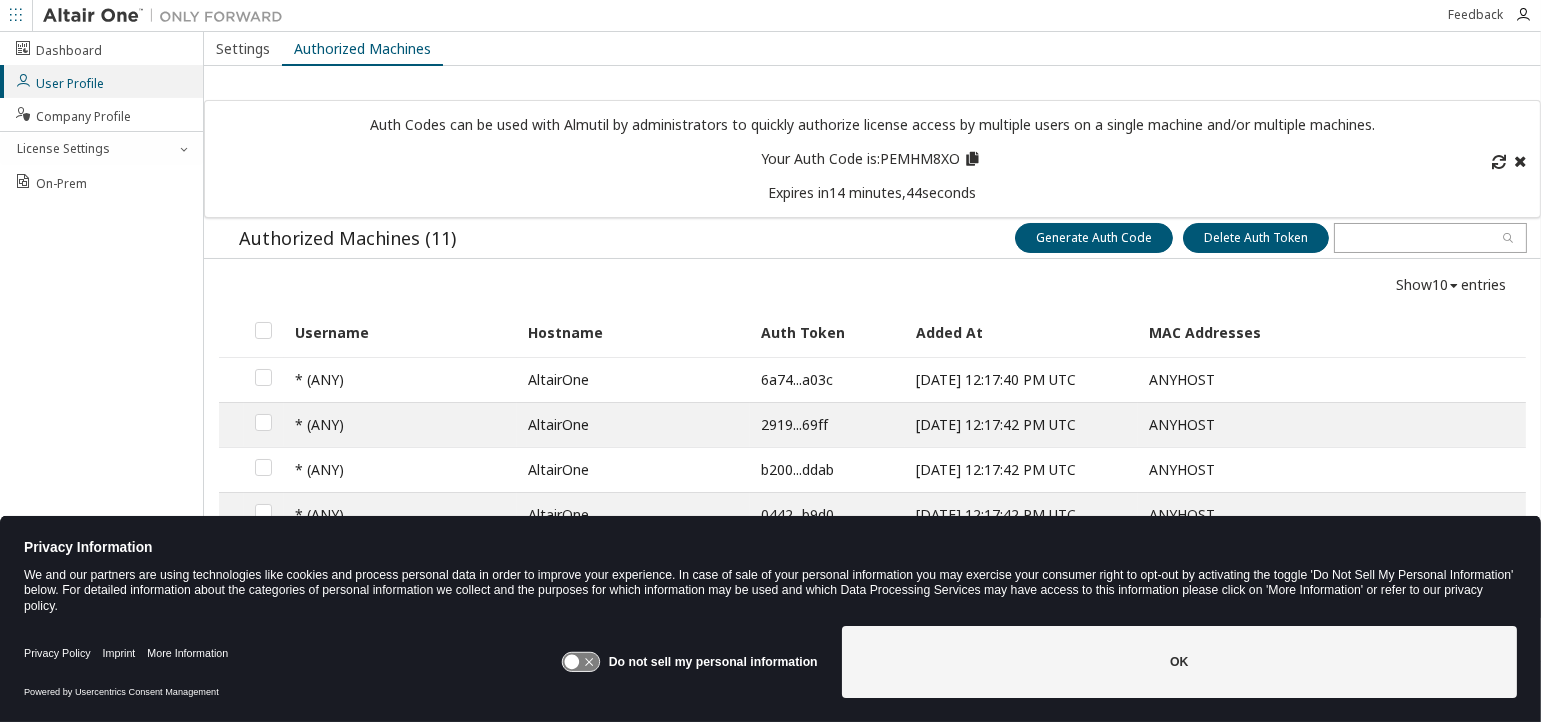 click on "Your Auth Code is:  PEMHM8XO" at bounding box center (872, 159) 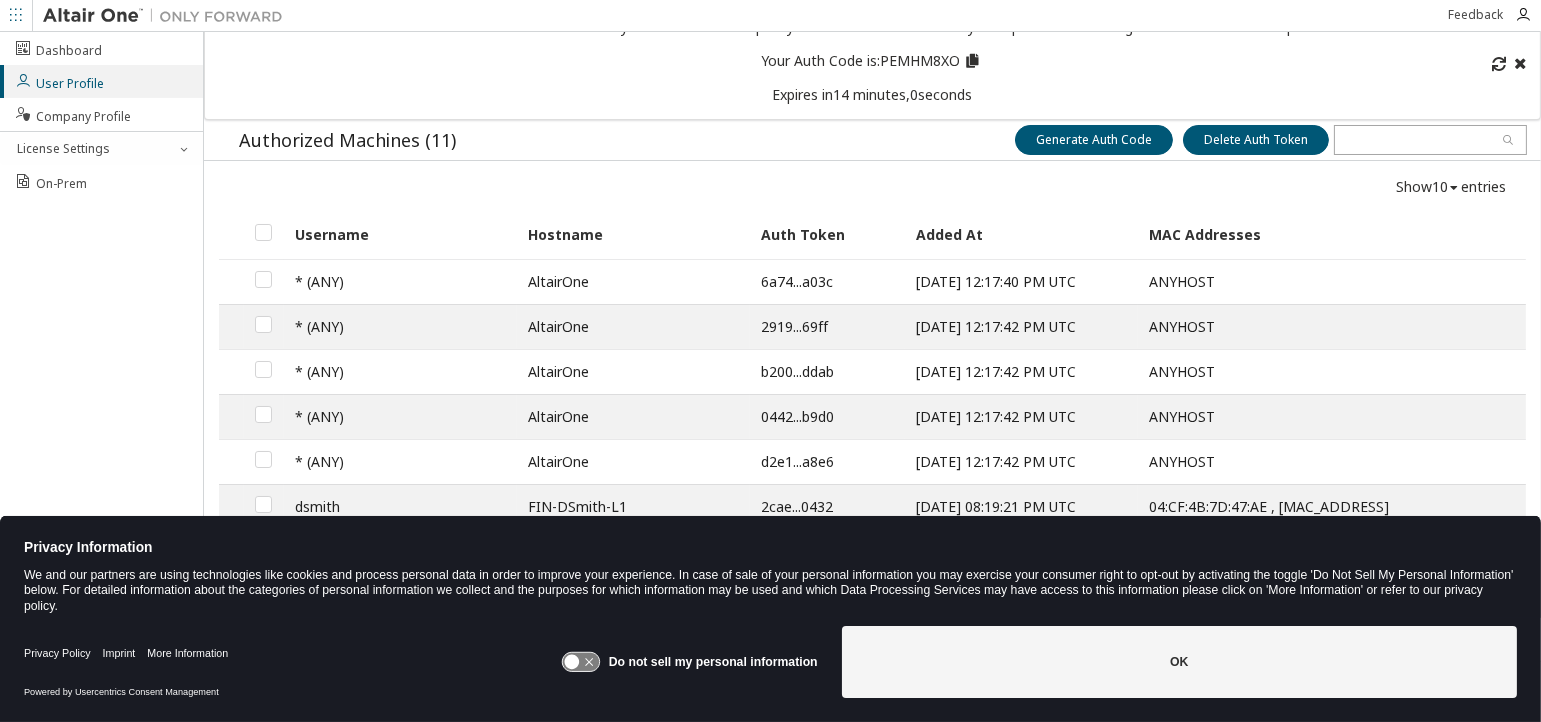 scroll, scrollTop: 0, scrollLeft: 0, axis: both 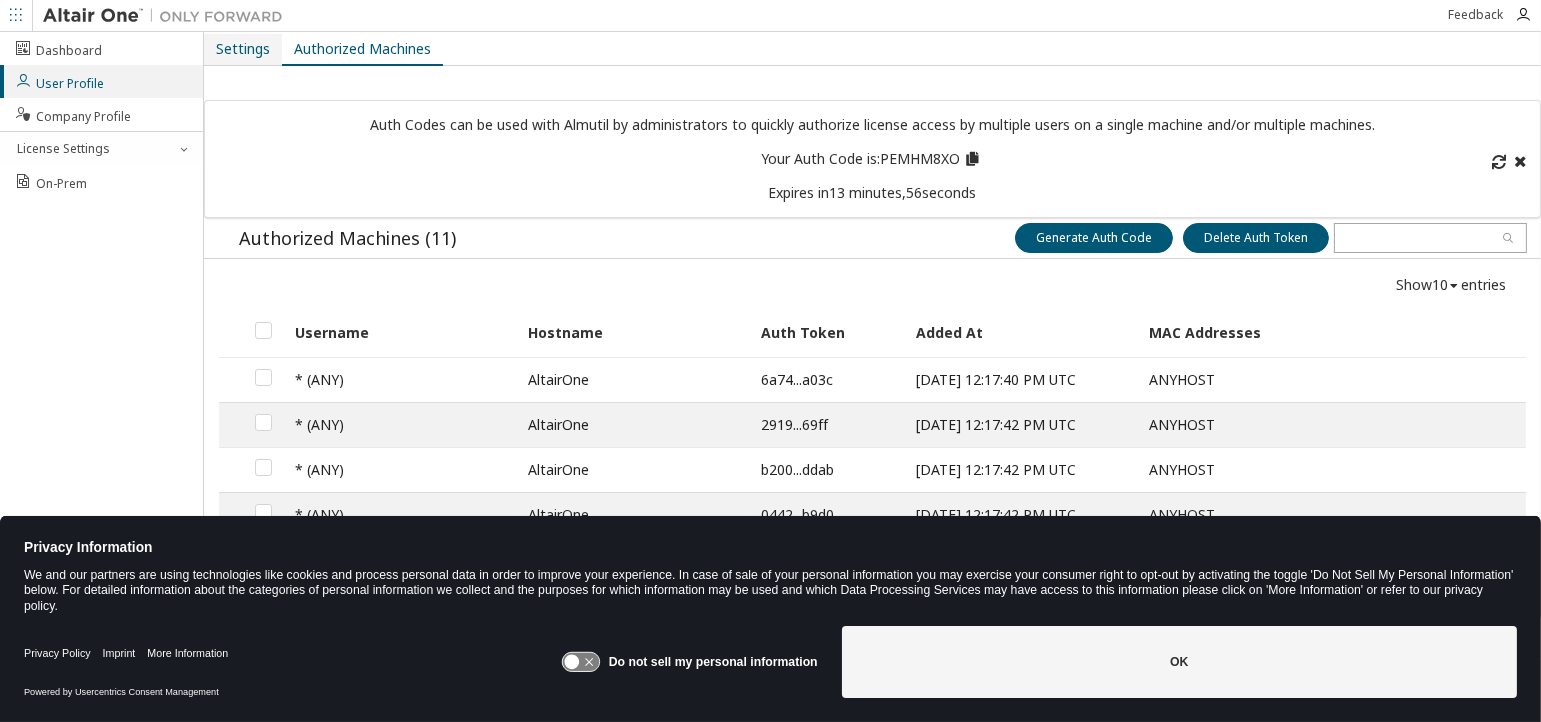 click on "Settings" at bounding box center [243, 49] 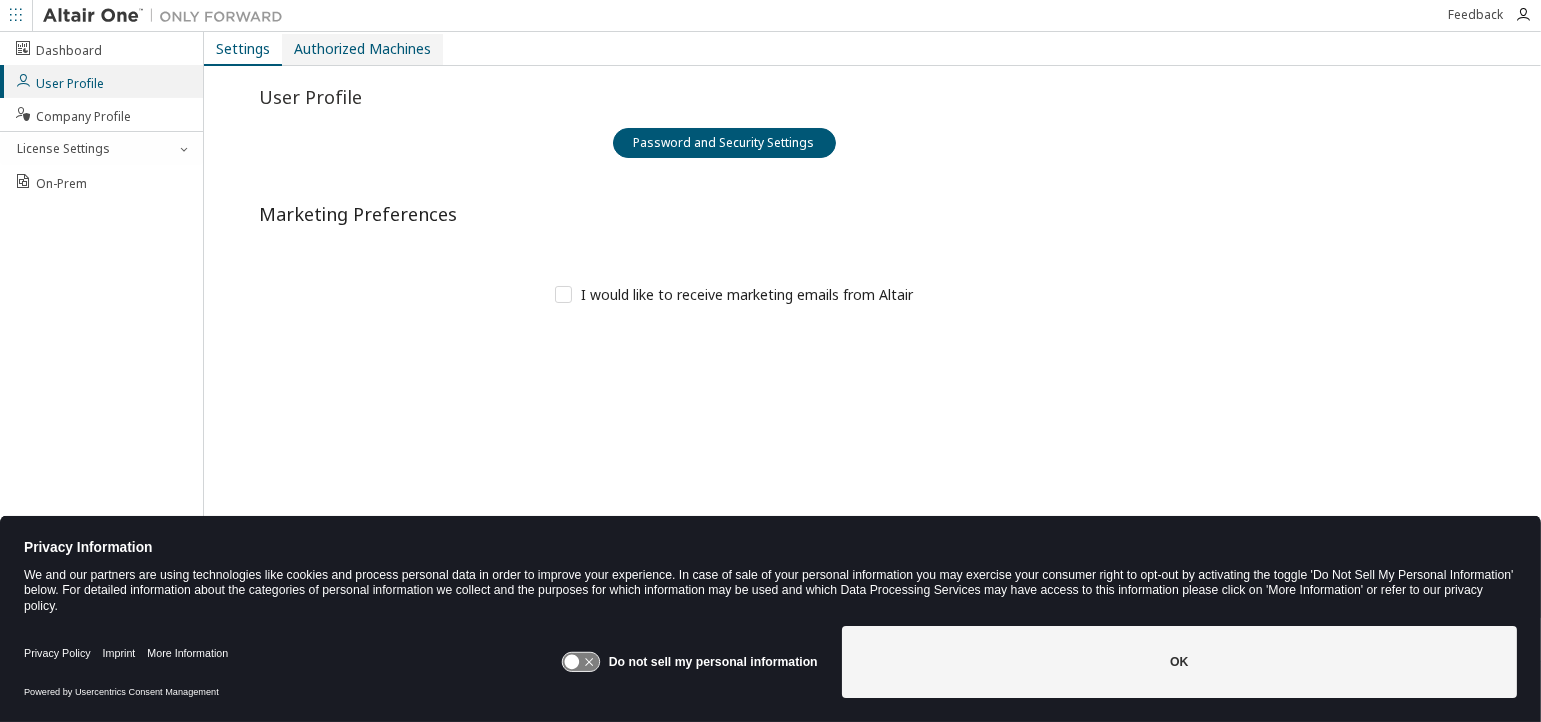 click on "Authorized Machines" at bounding box center (362, 49) 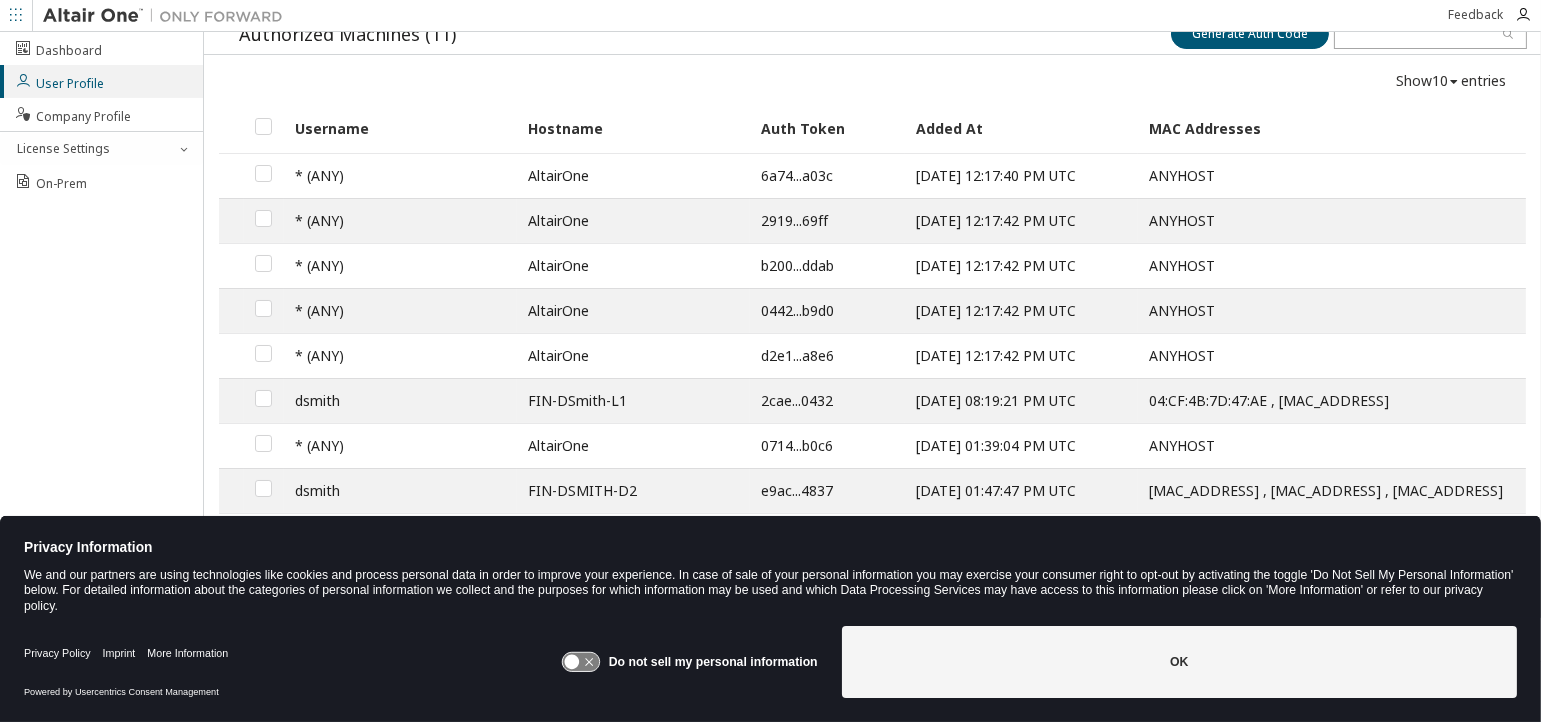scroll, scrollTop: 0, scrollLeft: 0, axis: both 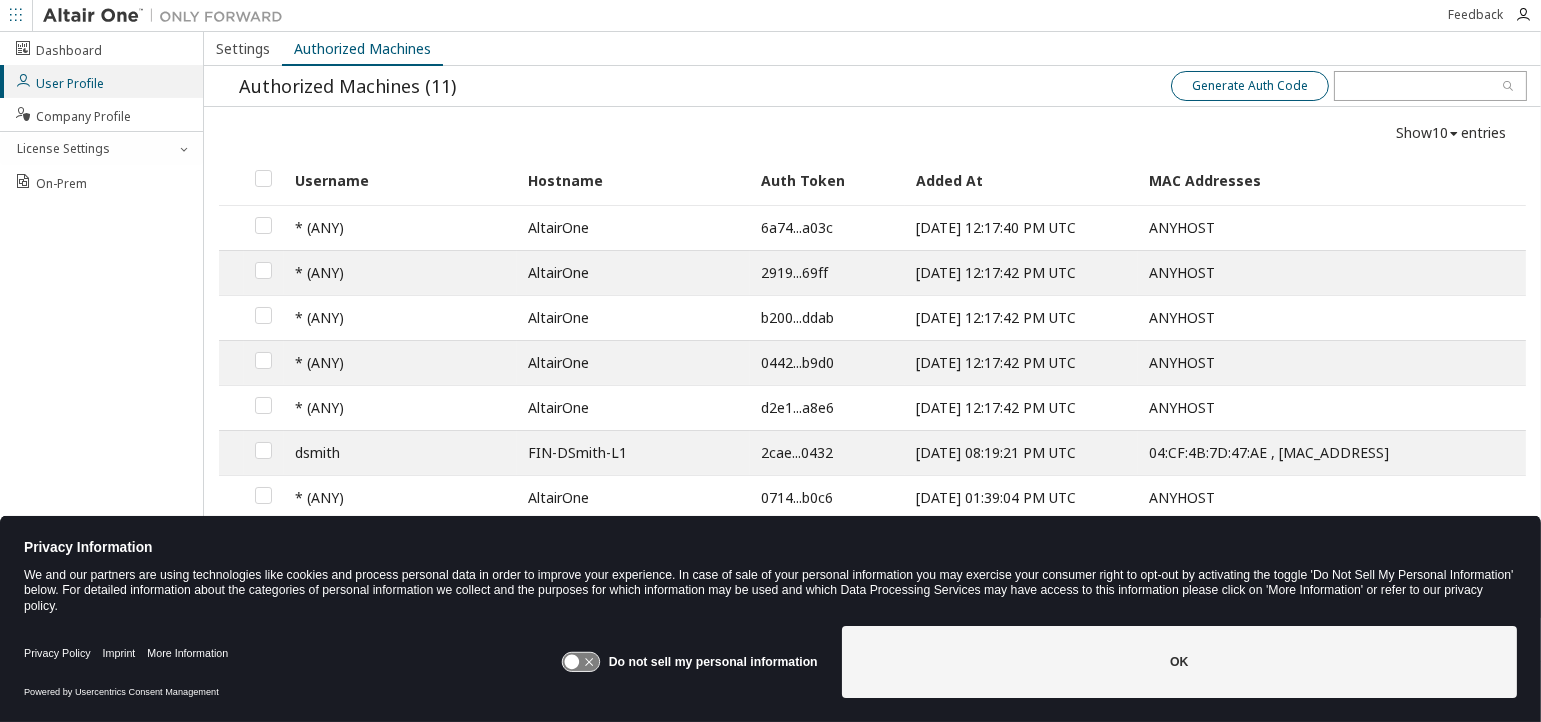 click on "Generate Auth Code" at bounding box center [1250, 86] 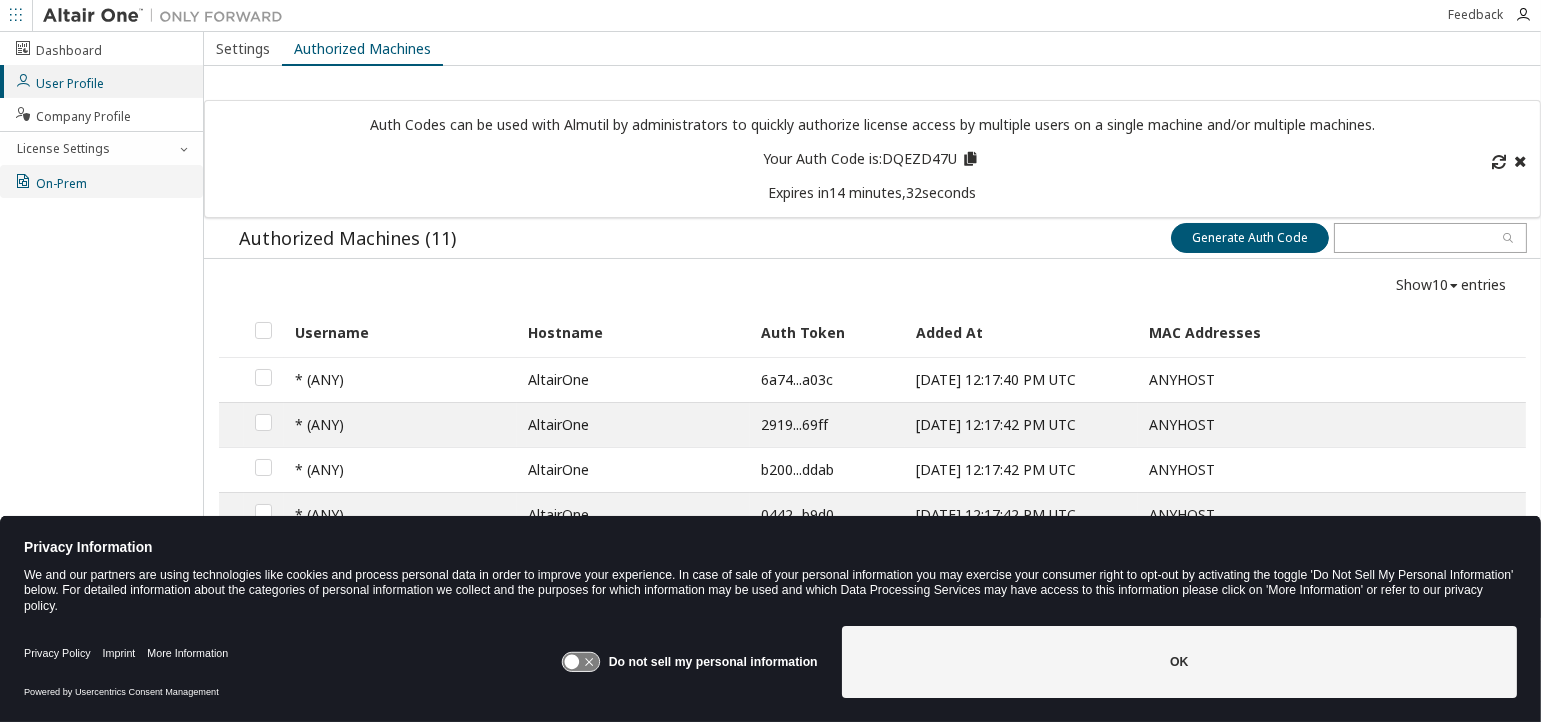 click on "On-Prem" at bounding box center (50, 181) 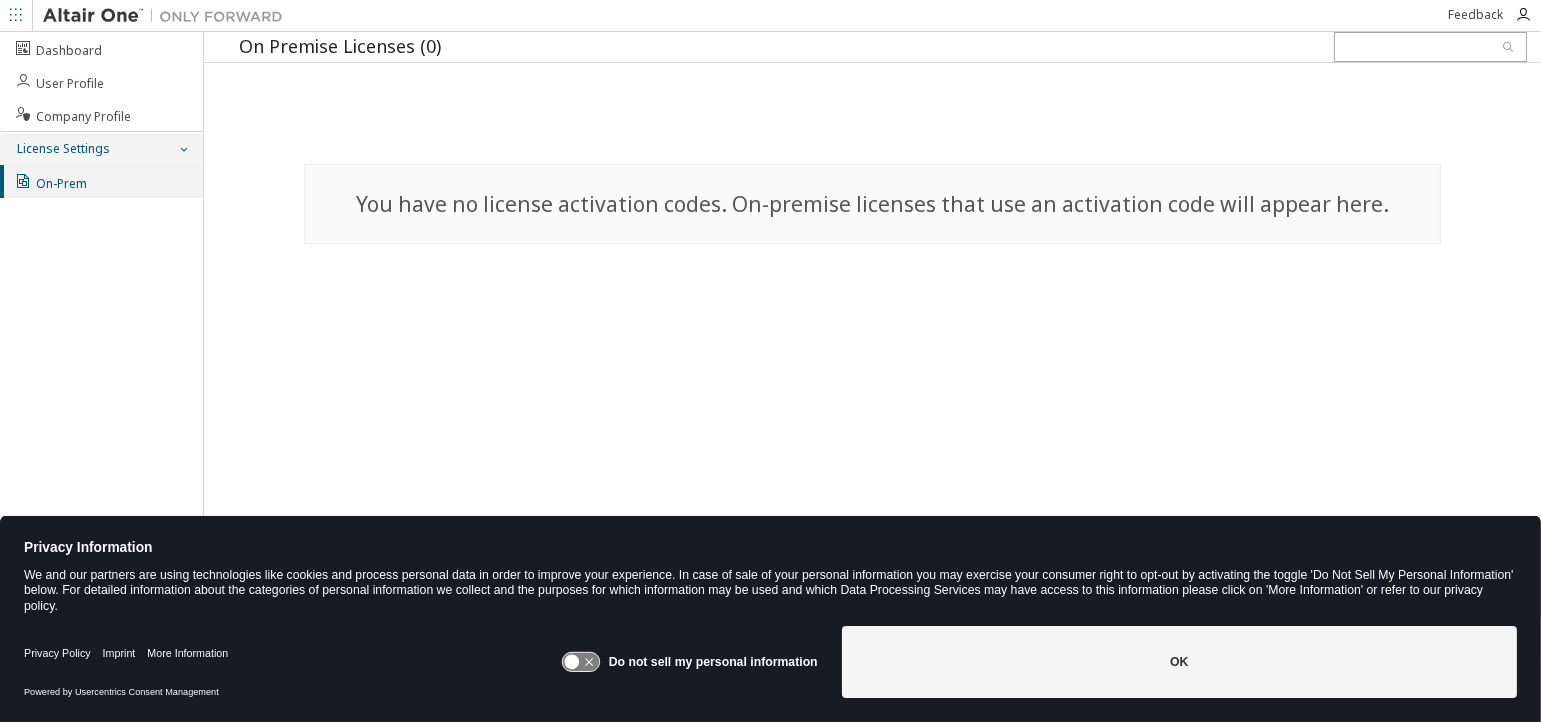 click on "License Settings" at bounding box center [62, 149] 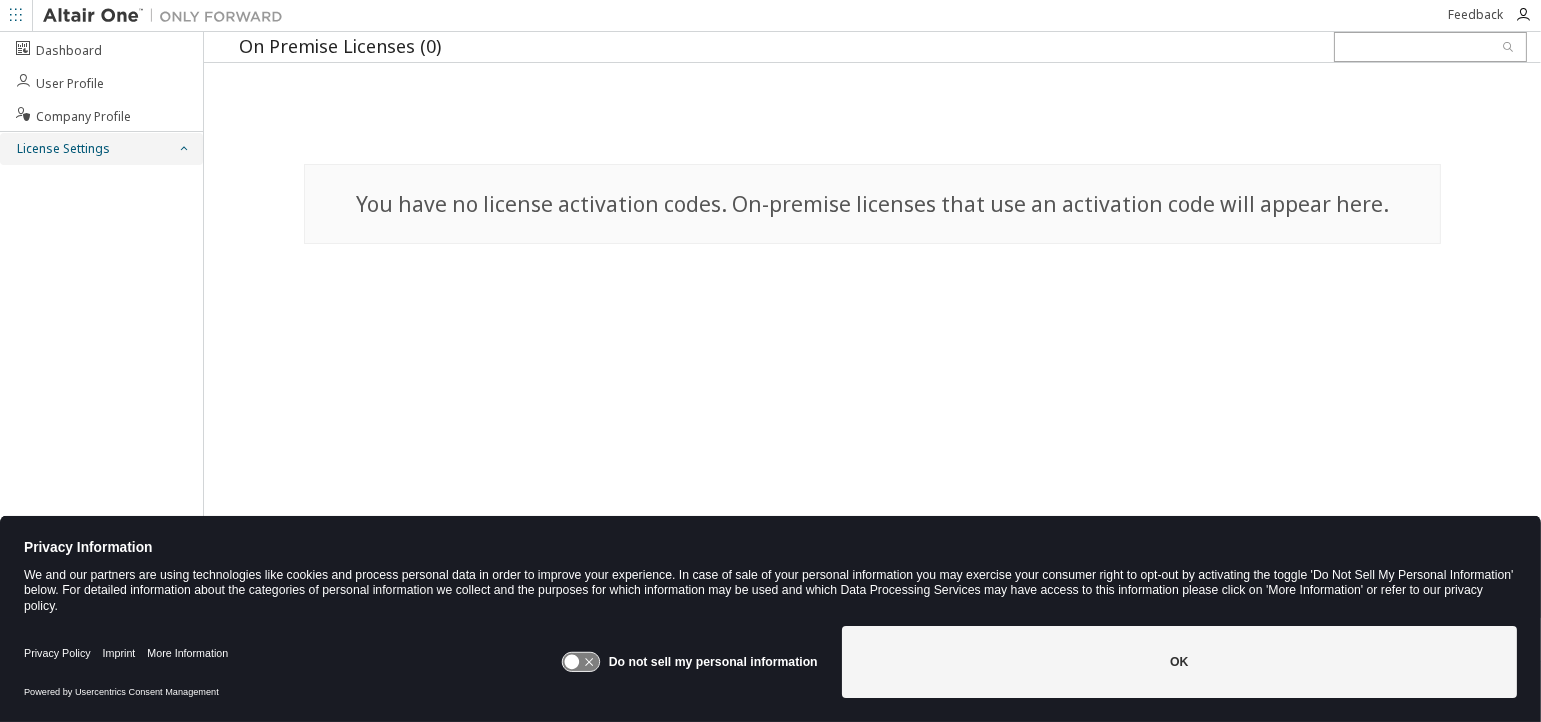 click on "License Settings" at bounding box center (62, 149) 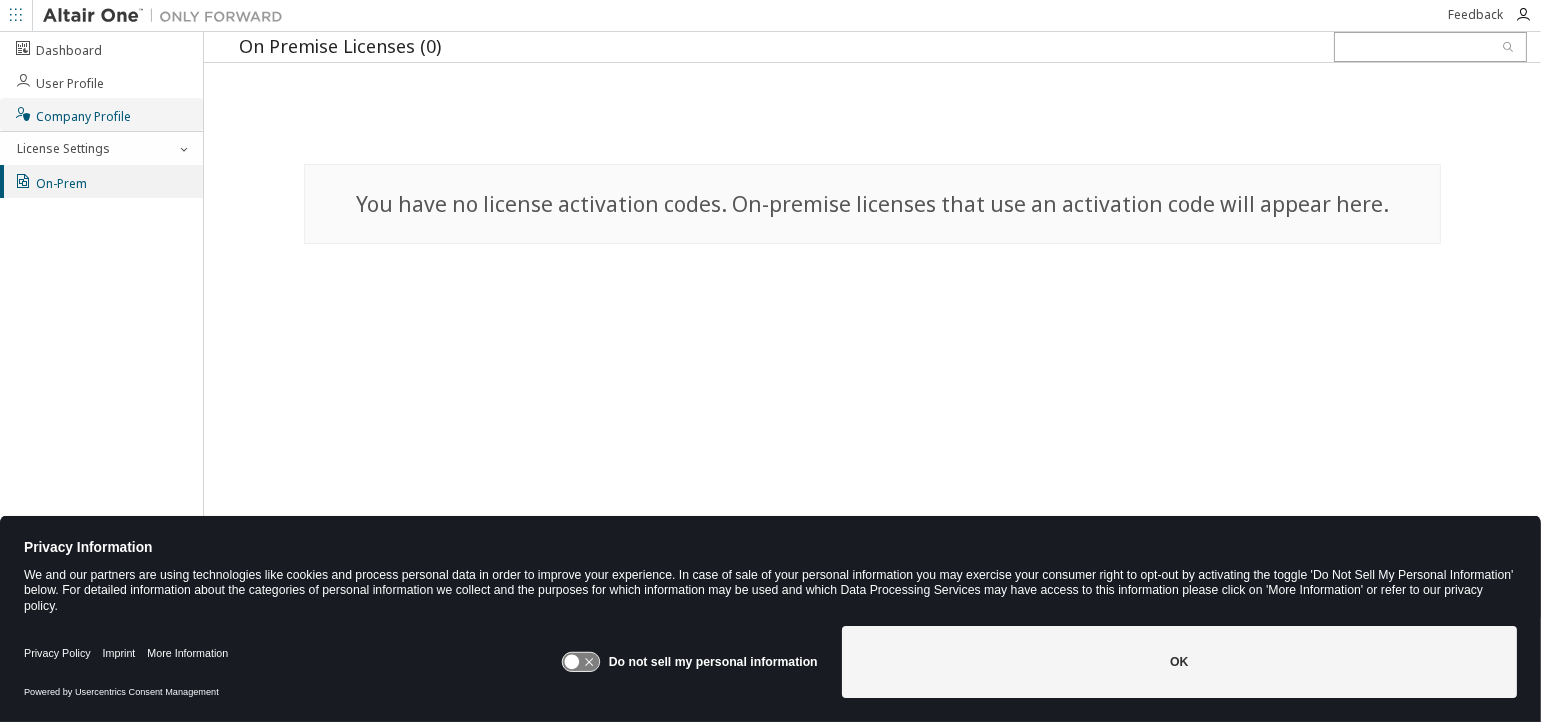click on "Company Profile" at bounding box center [72, 114] 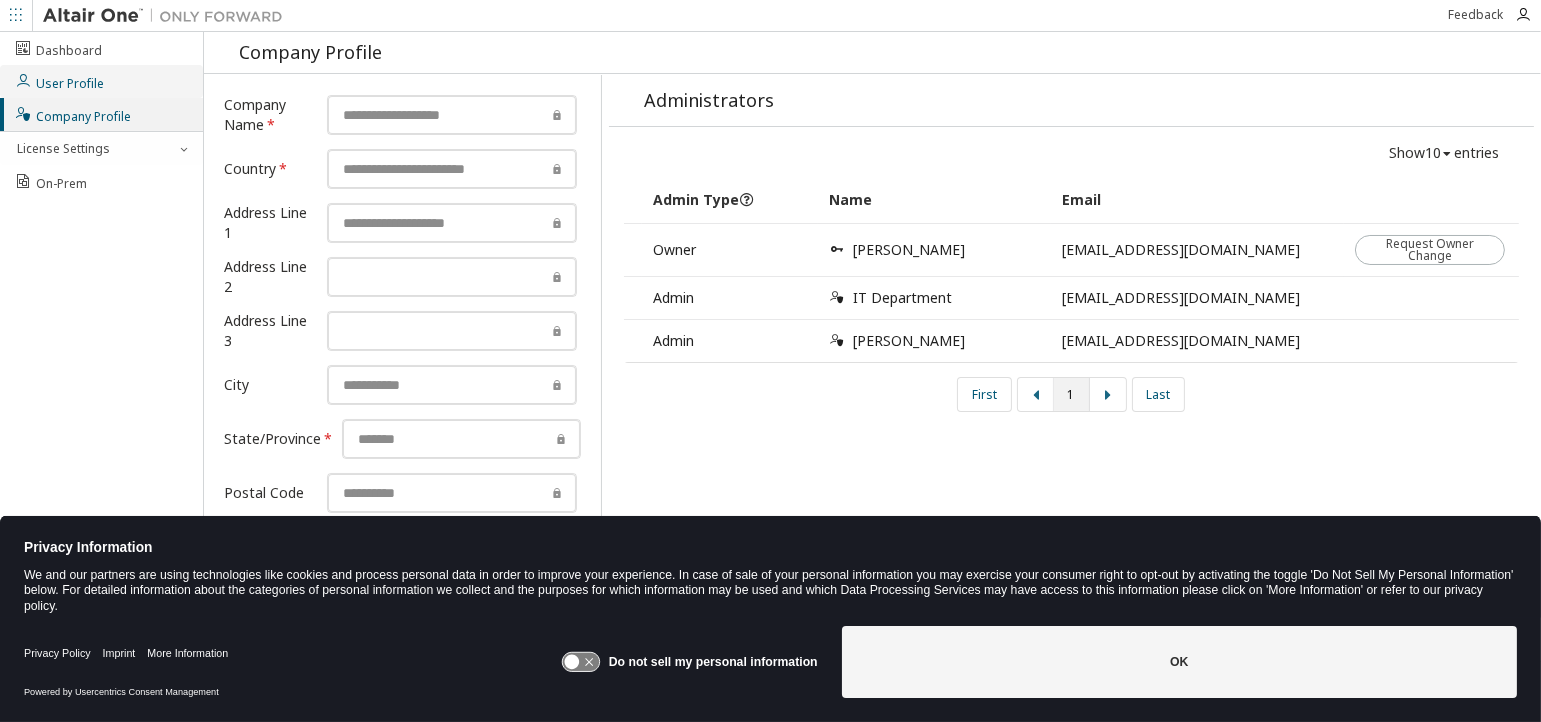 click on "User Profile" at bounding box center [59, 81] 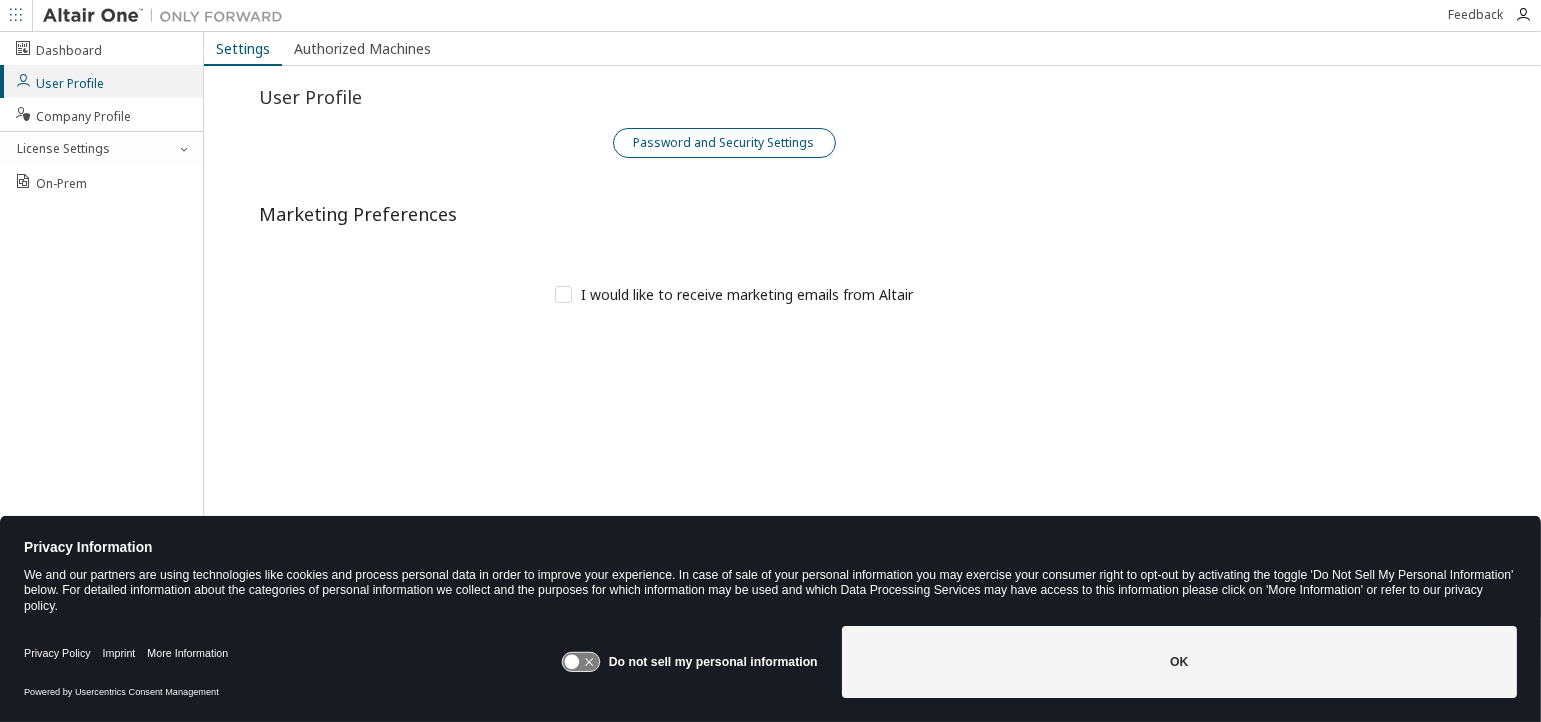 click on "Password and Security Settings" at bounding box center (724, 143) 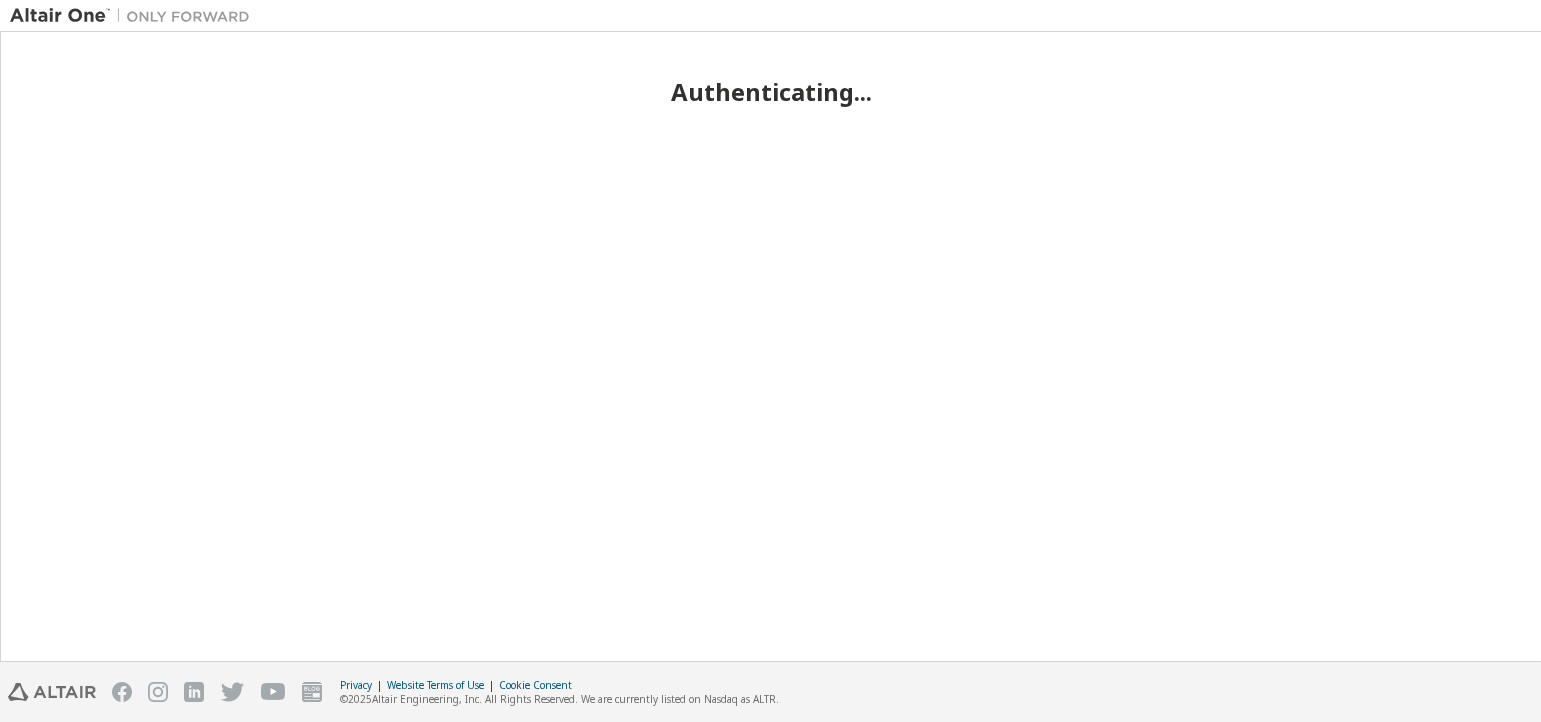 scroll, scrollTop: 0, scrollLeft: 0, axis: both 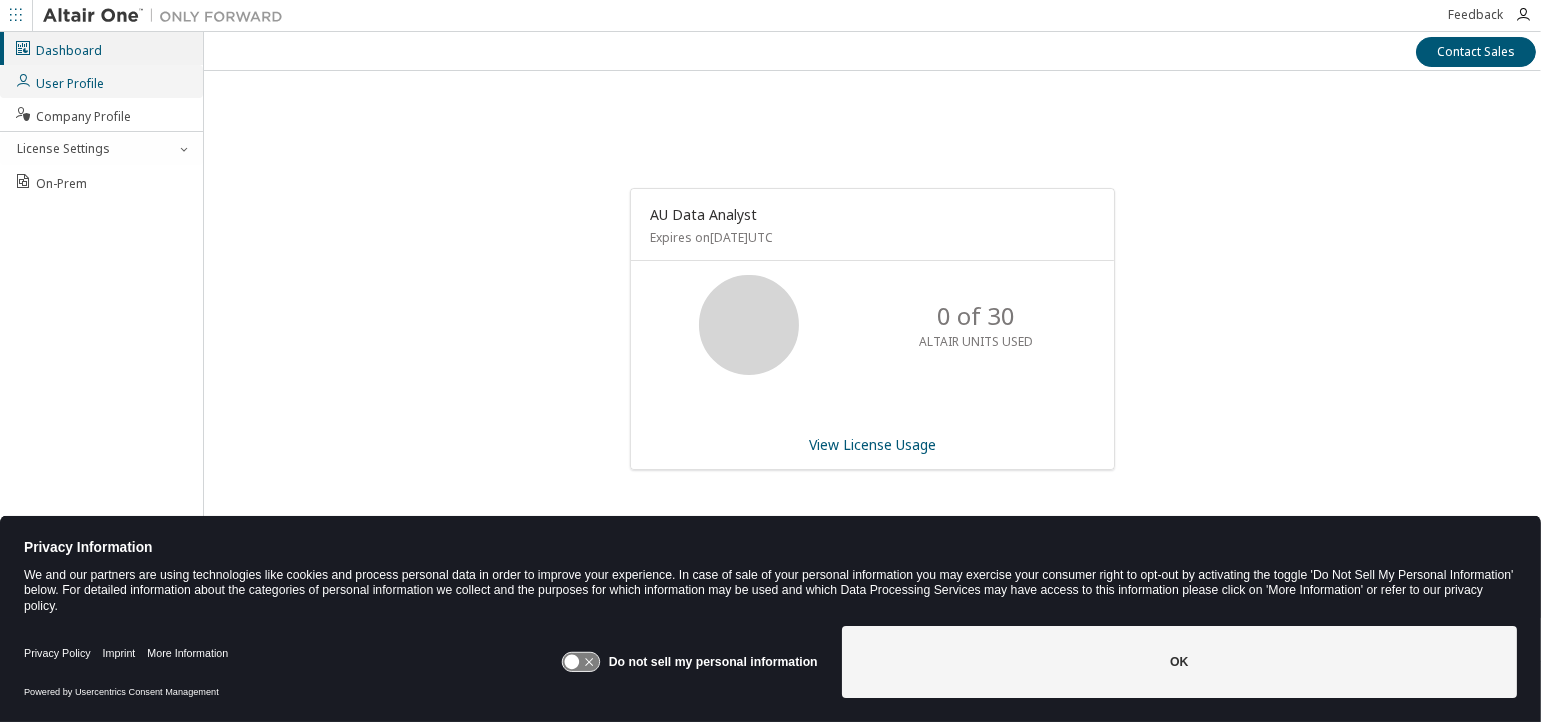 click on "User Profile" at bounding box center [59, 81] 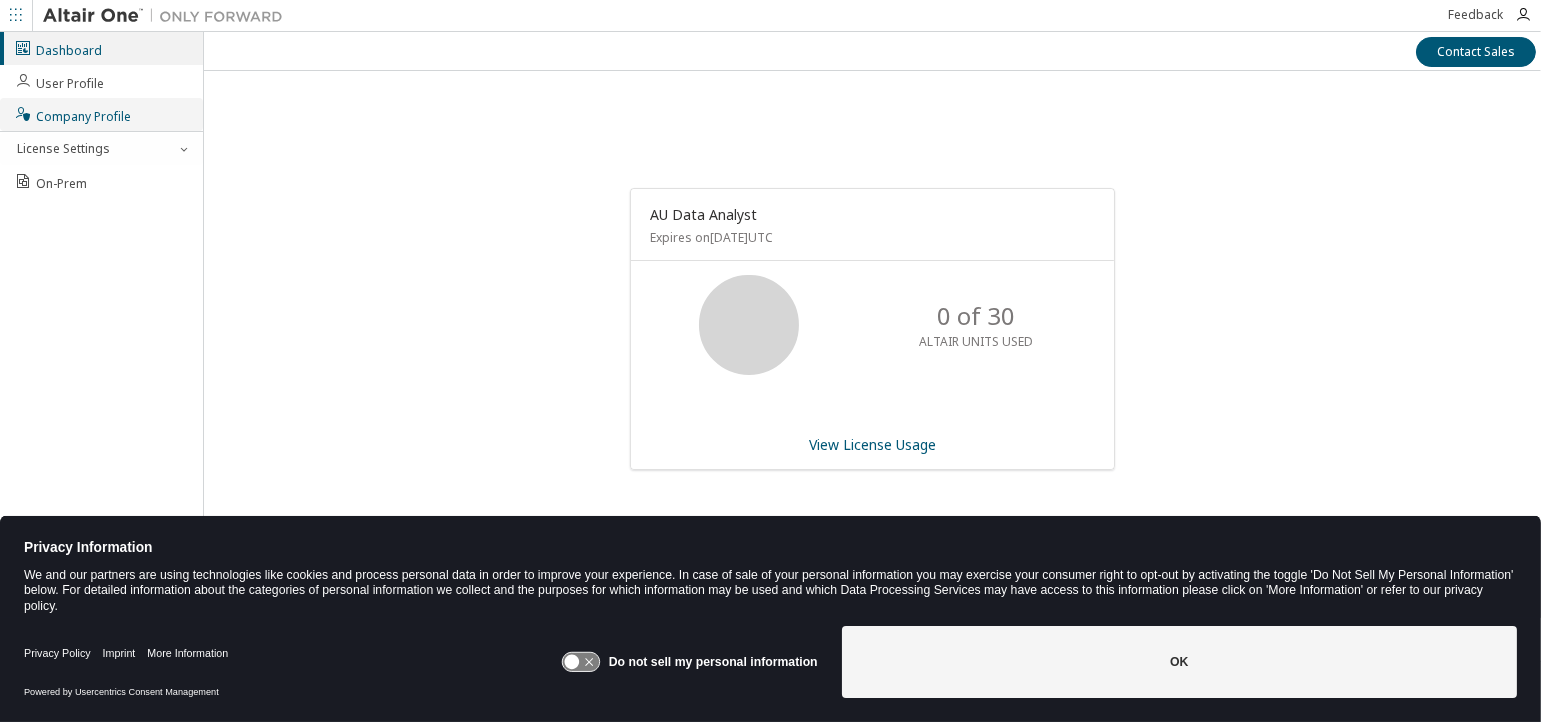 click on "Company Profile" at bounding box center [101, 114] 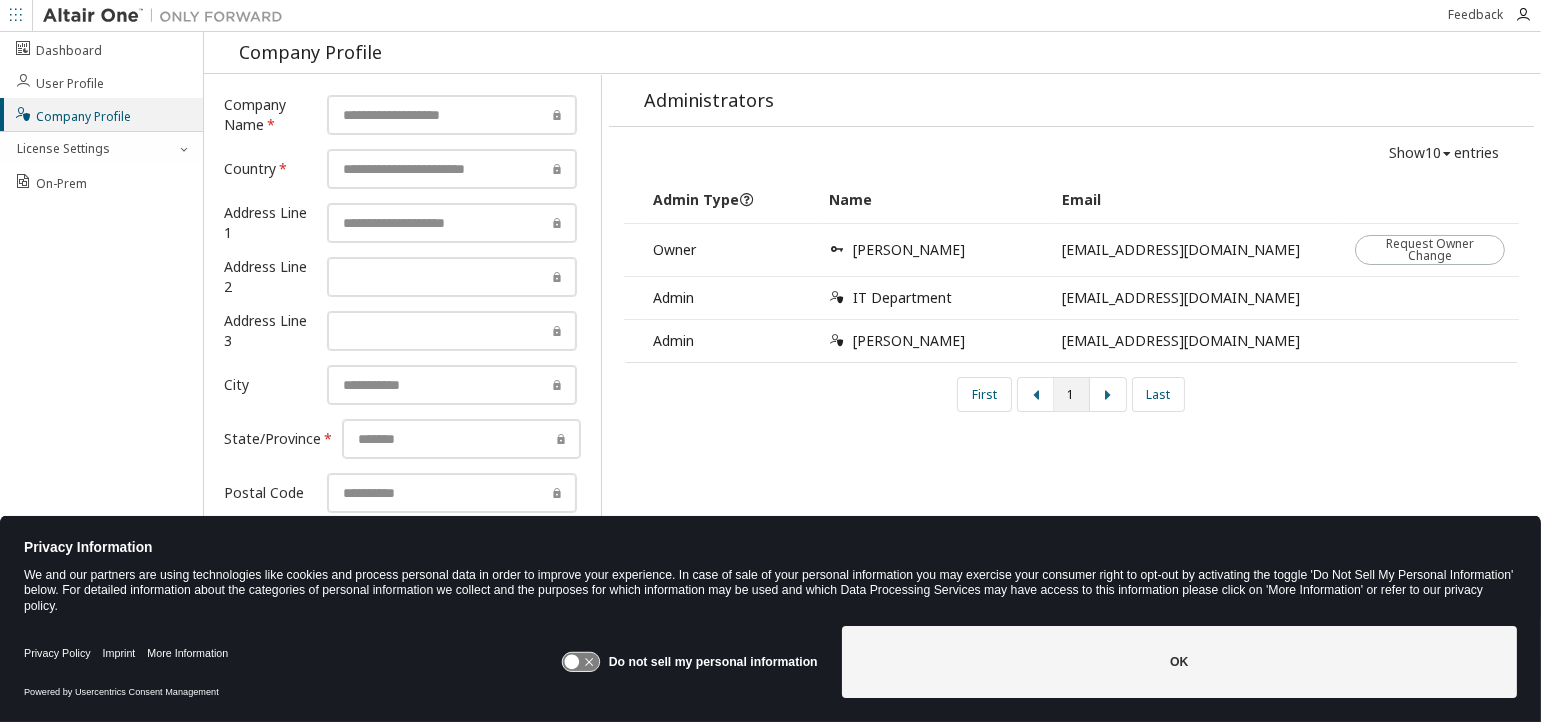 click at bounding box center [1447, 154] 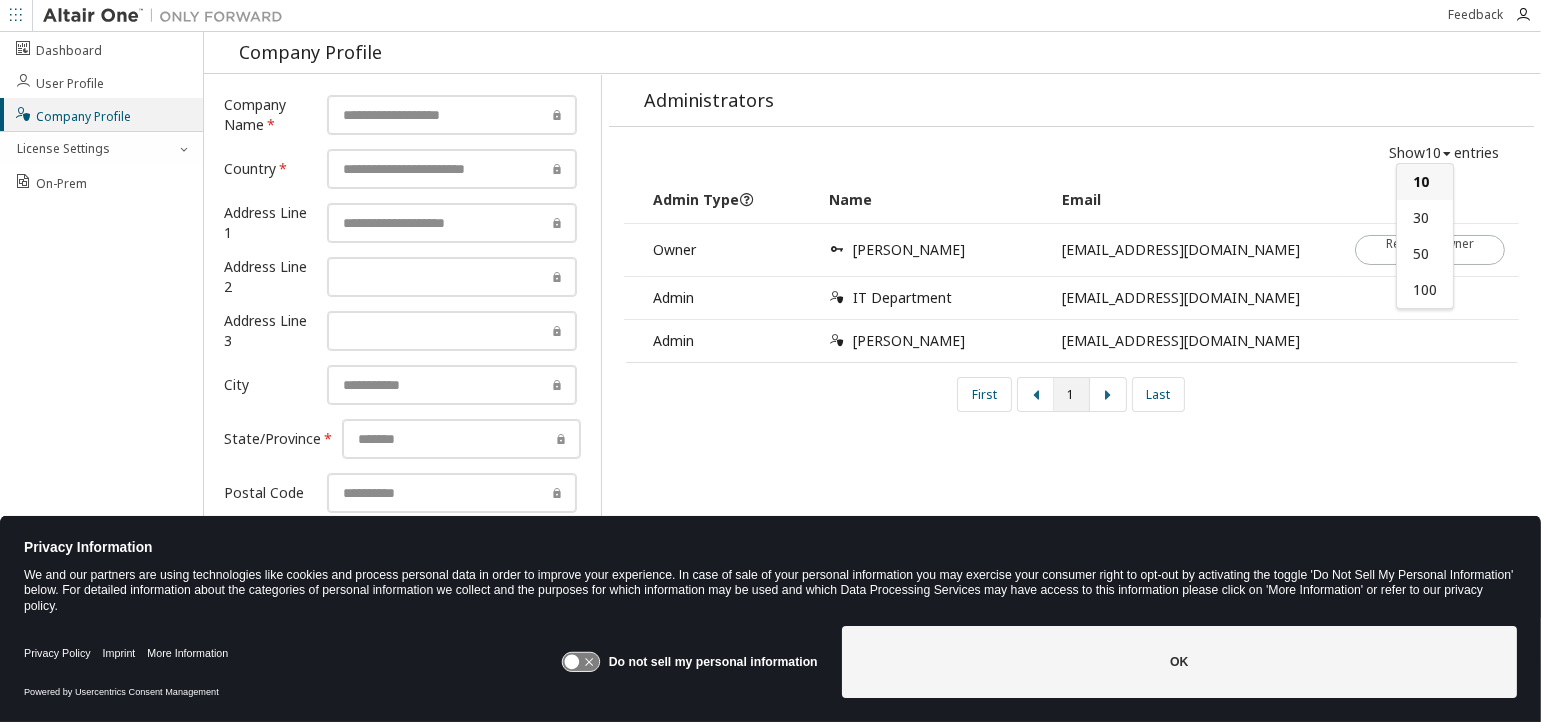 click on "10" at bounding box center [1421, 181] 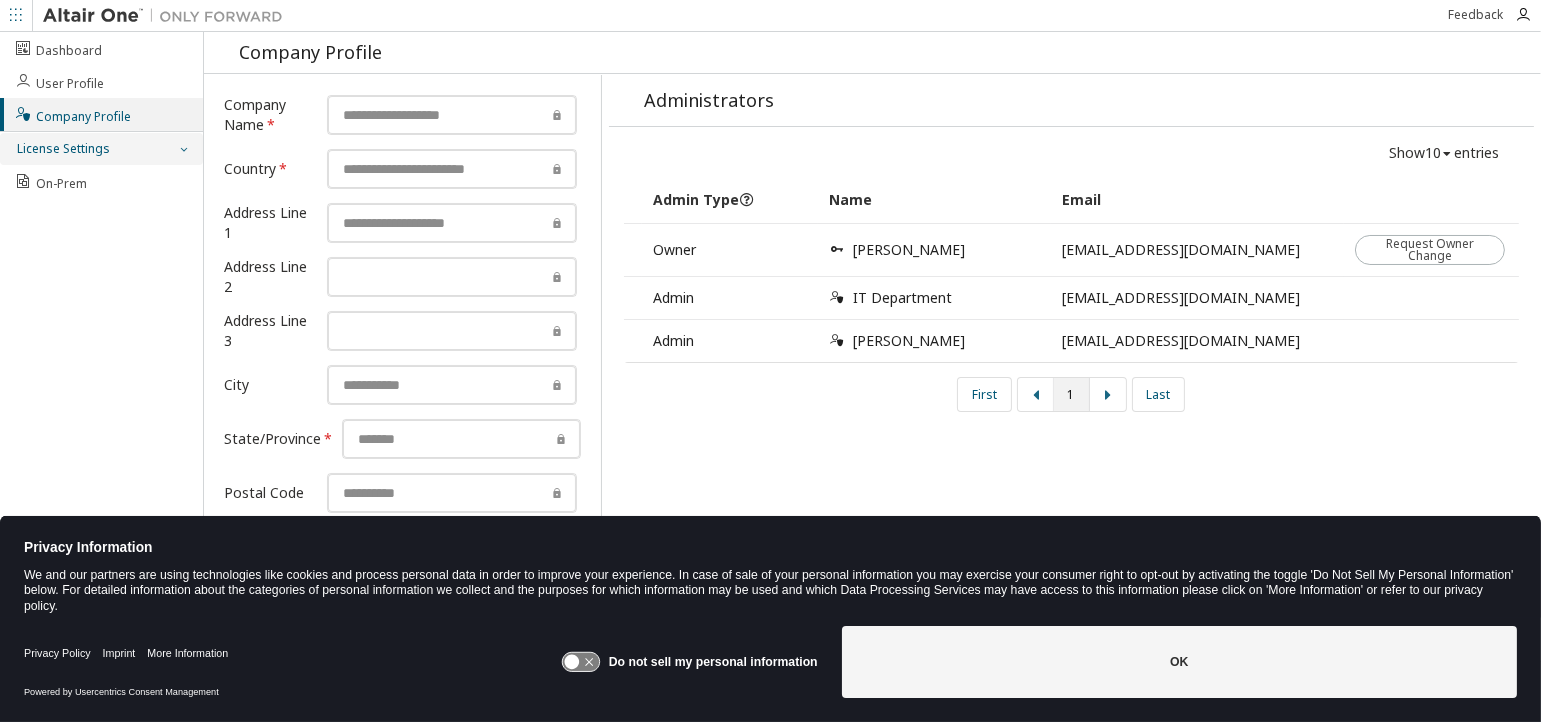 click on "License Settings" at bounding box center (62, 149) 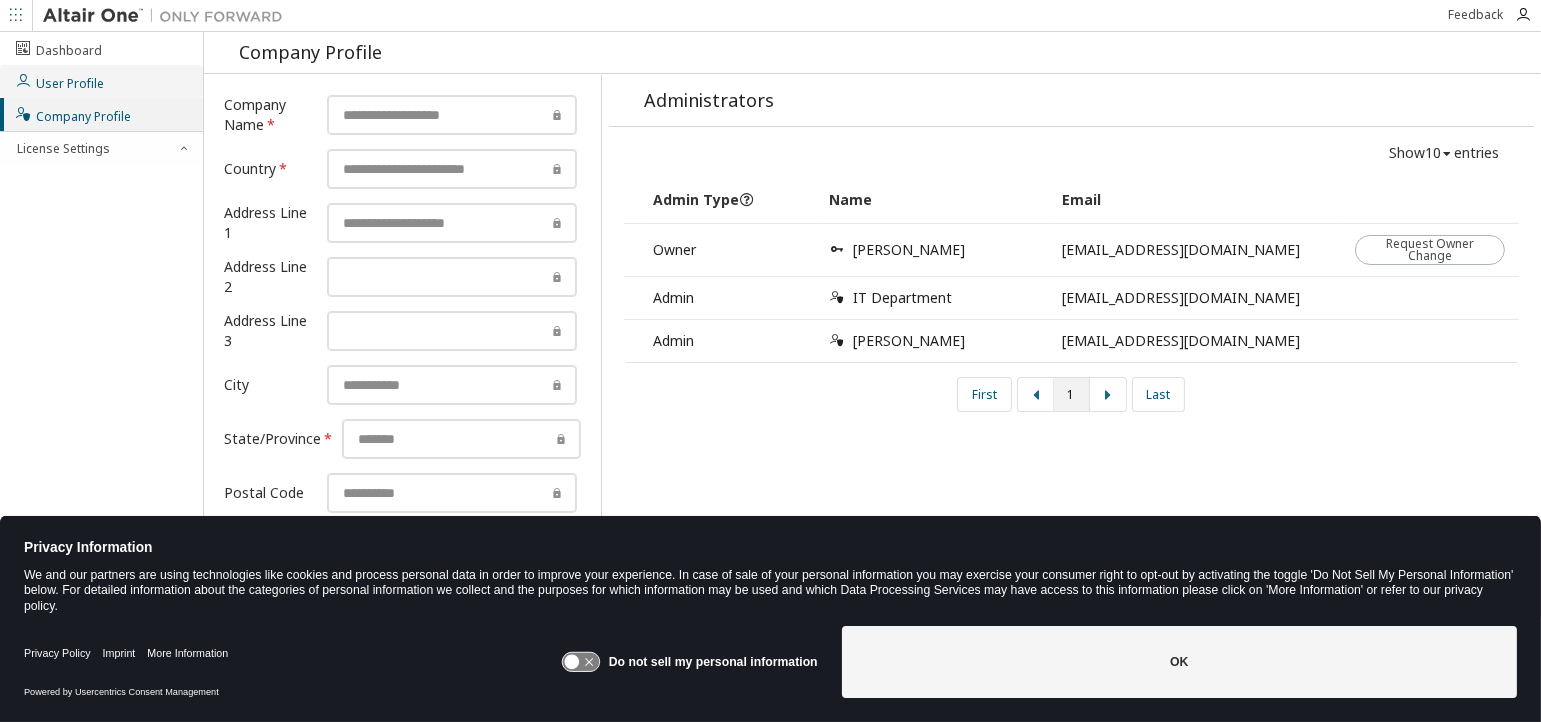 click on "User Profile" at bounding box center [59, 81] 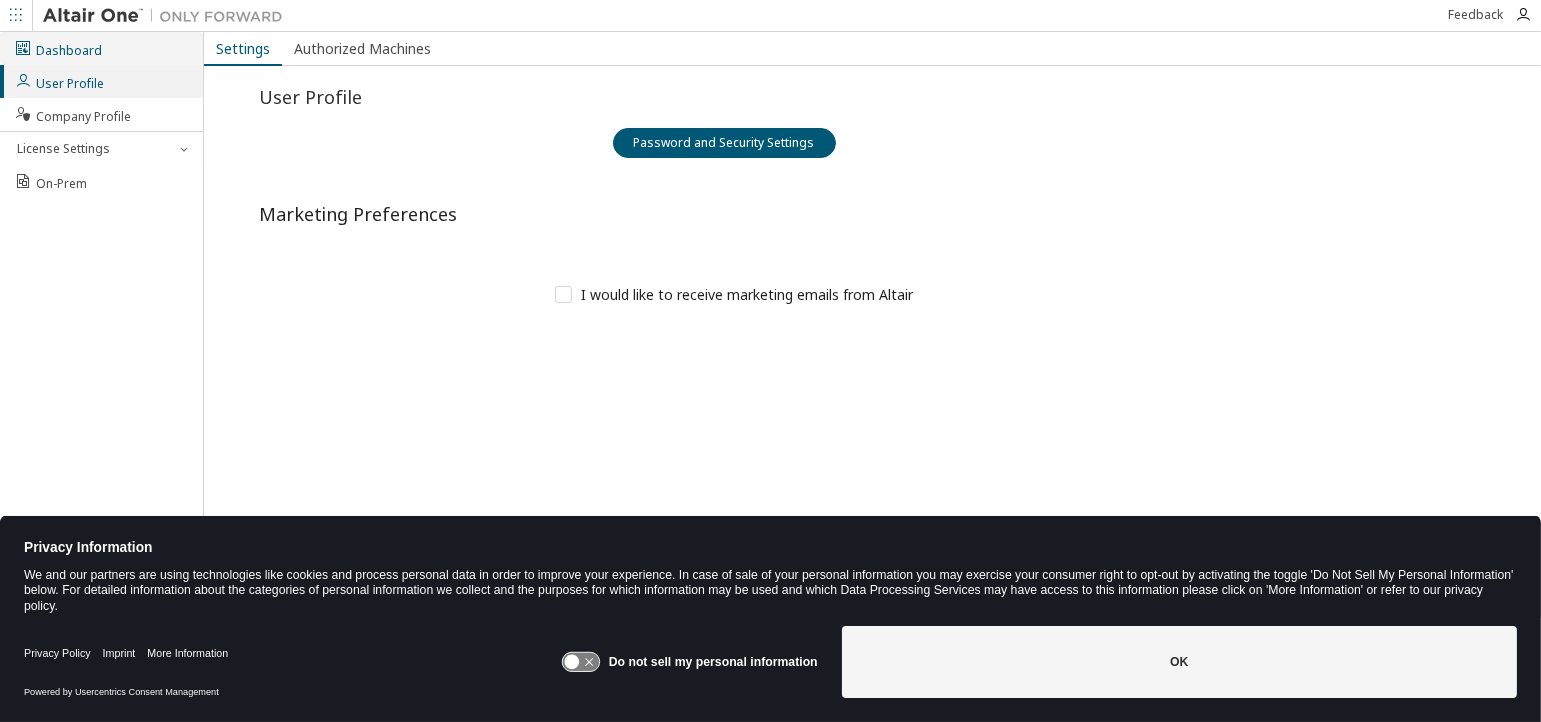click on "Dashboard" at bounding box center [58, 48] 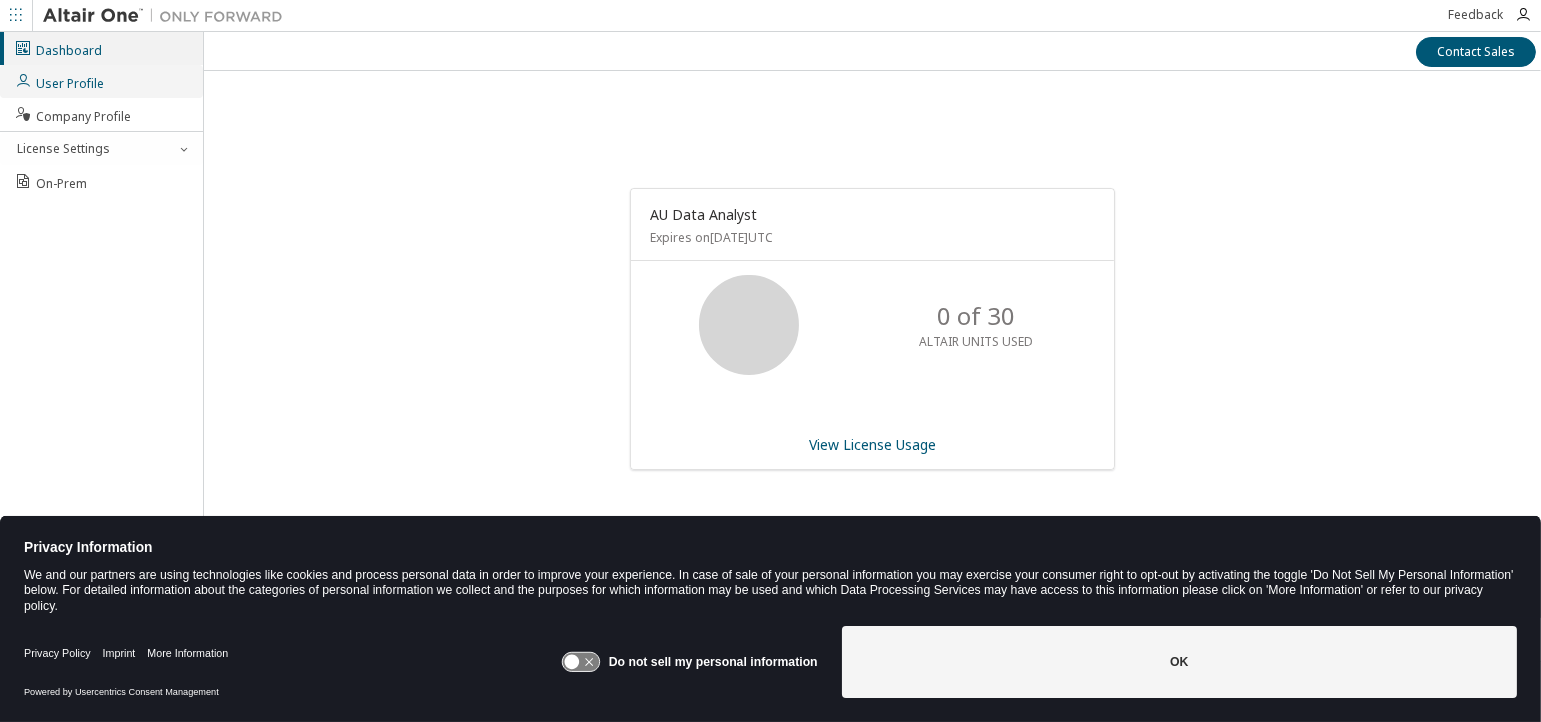 click on "User Profile" at bounding box center (59, 81) 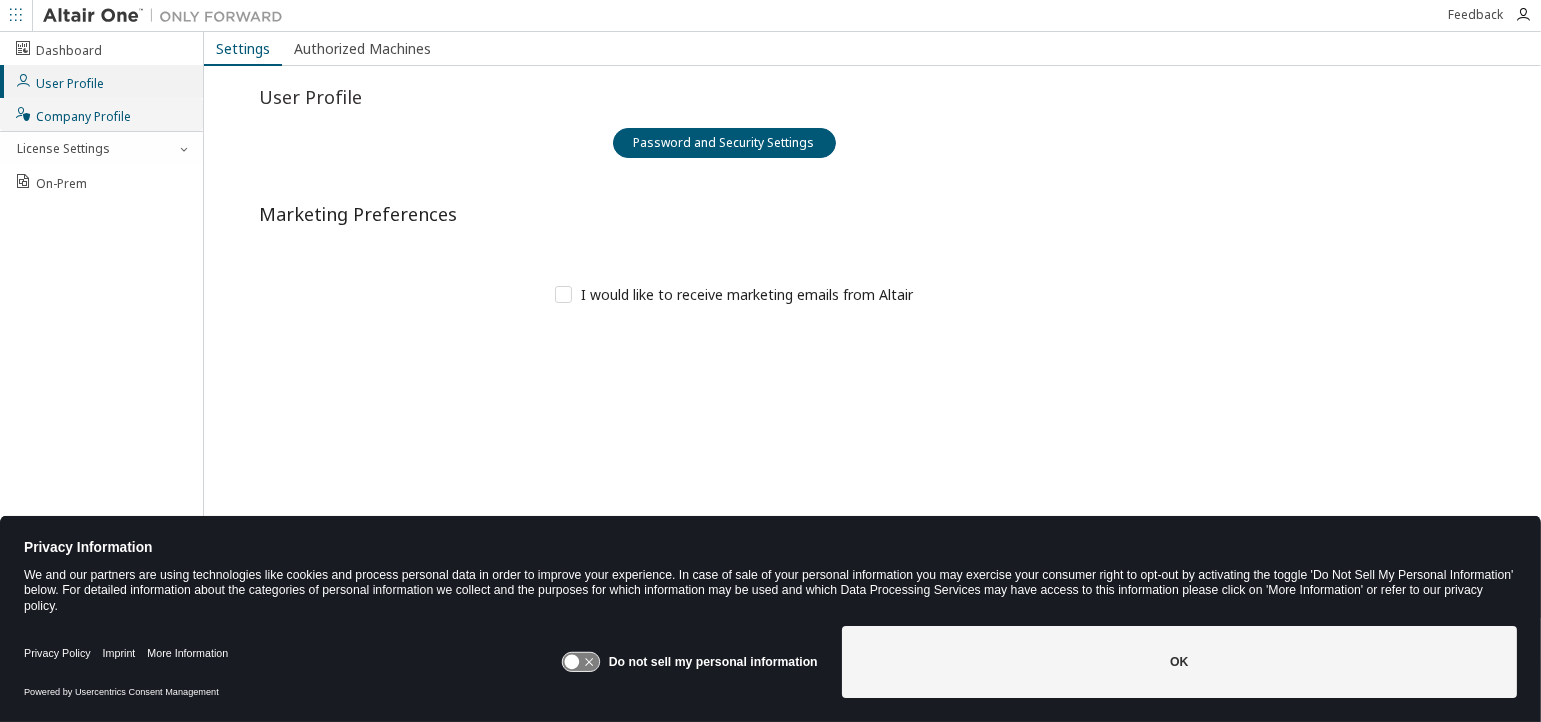 click on "Company Profile" at bounding box center (72, 114) 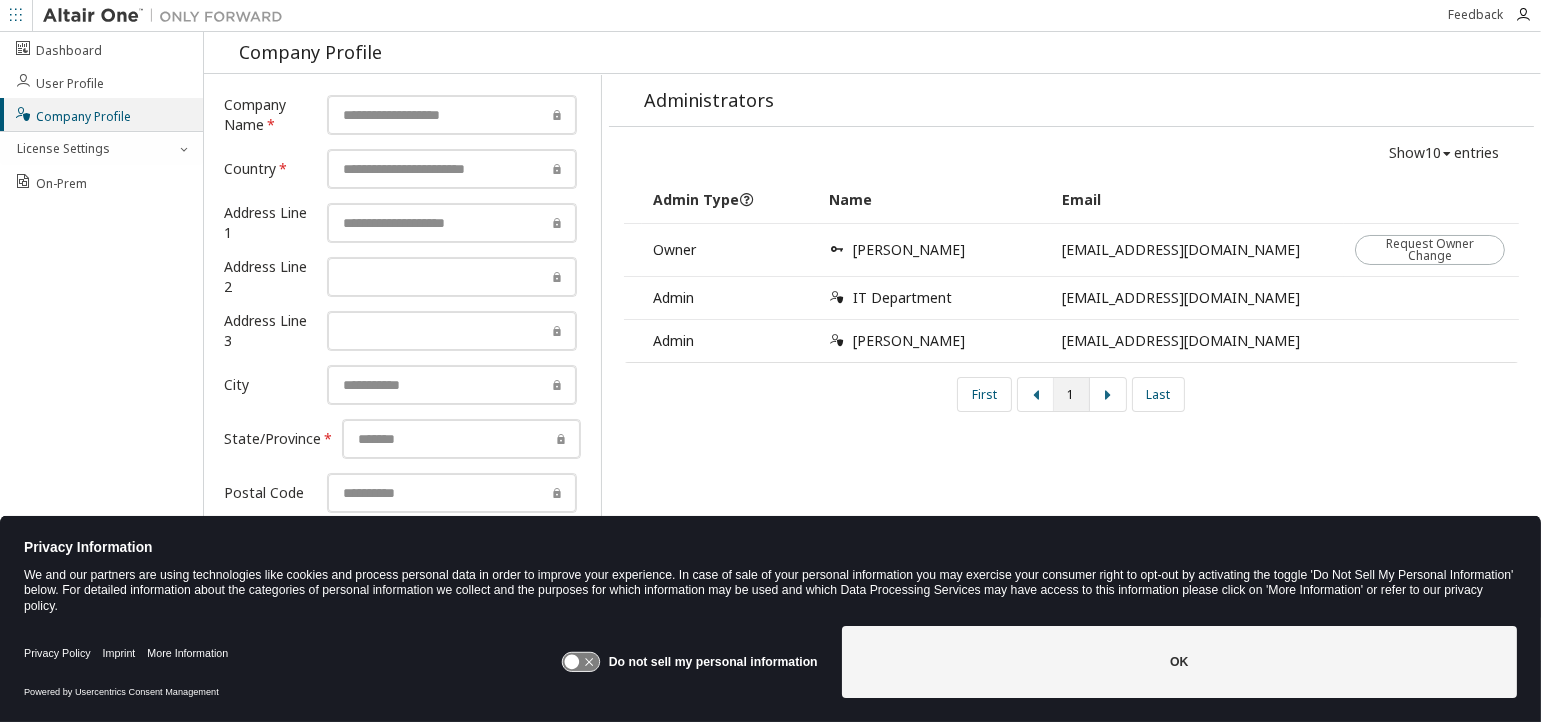 click on "License Settings" at bounding box center (101, 149) 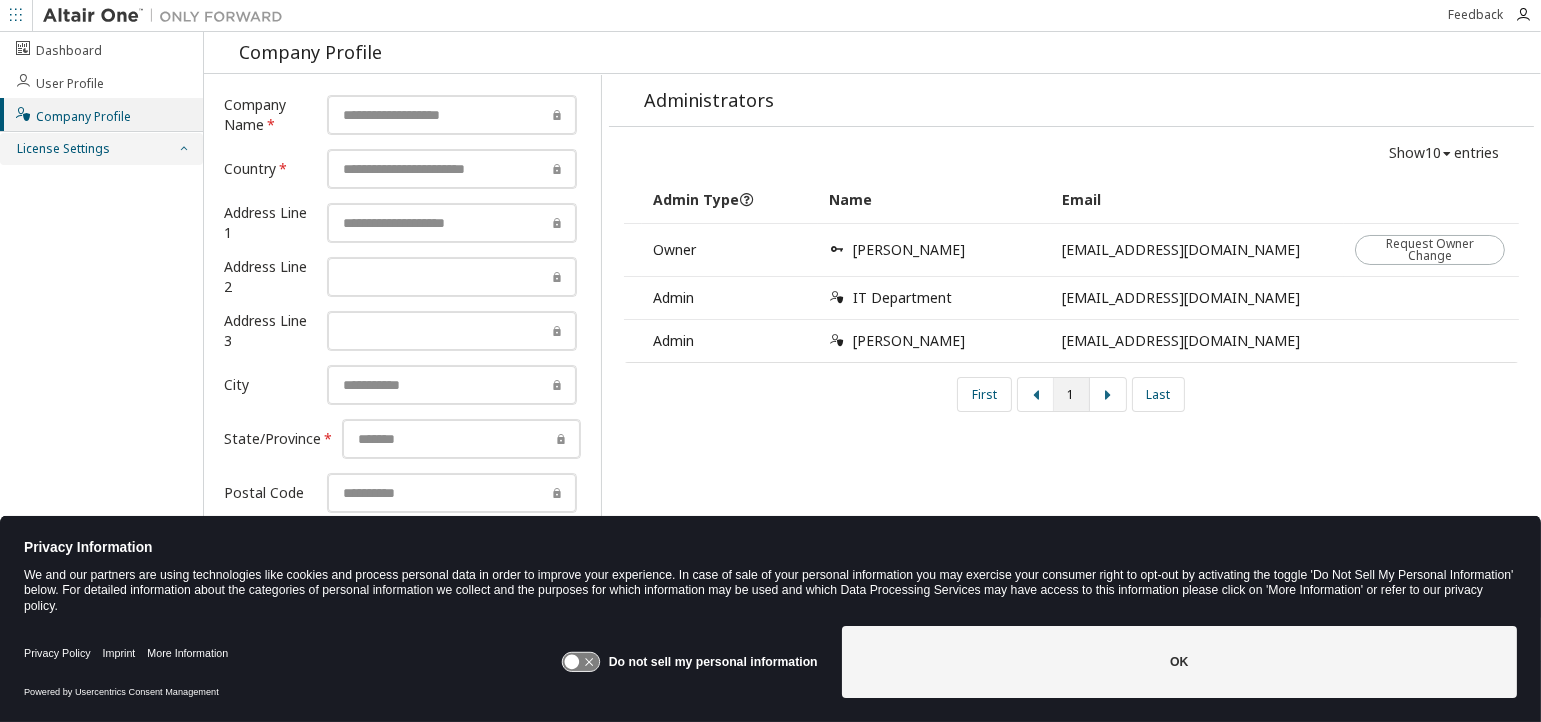 click on "License Settings" at bounding box center [62, 149] 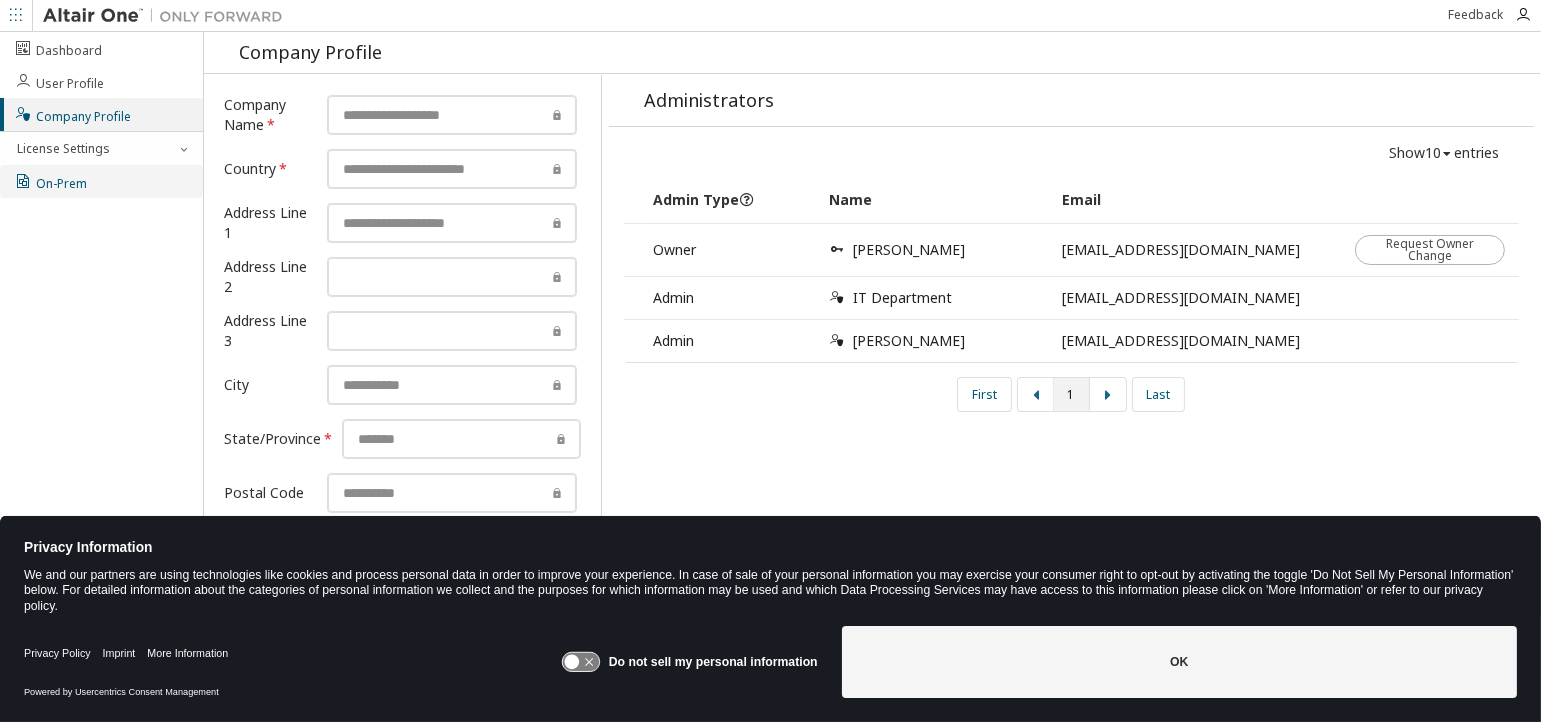 click on "On-Prem" at bounding box center [50, 181] 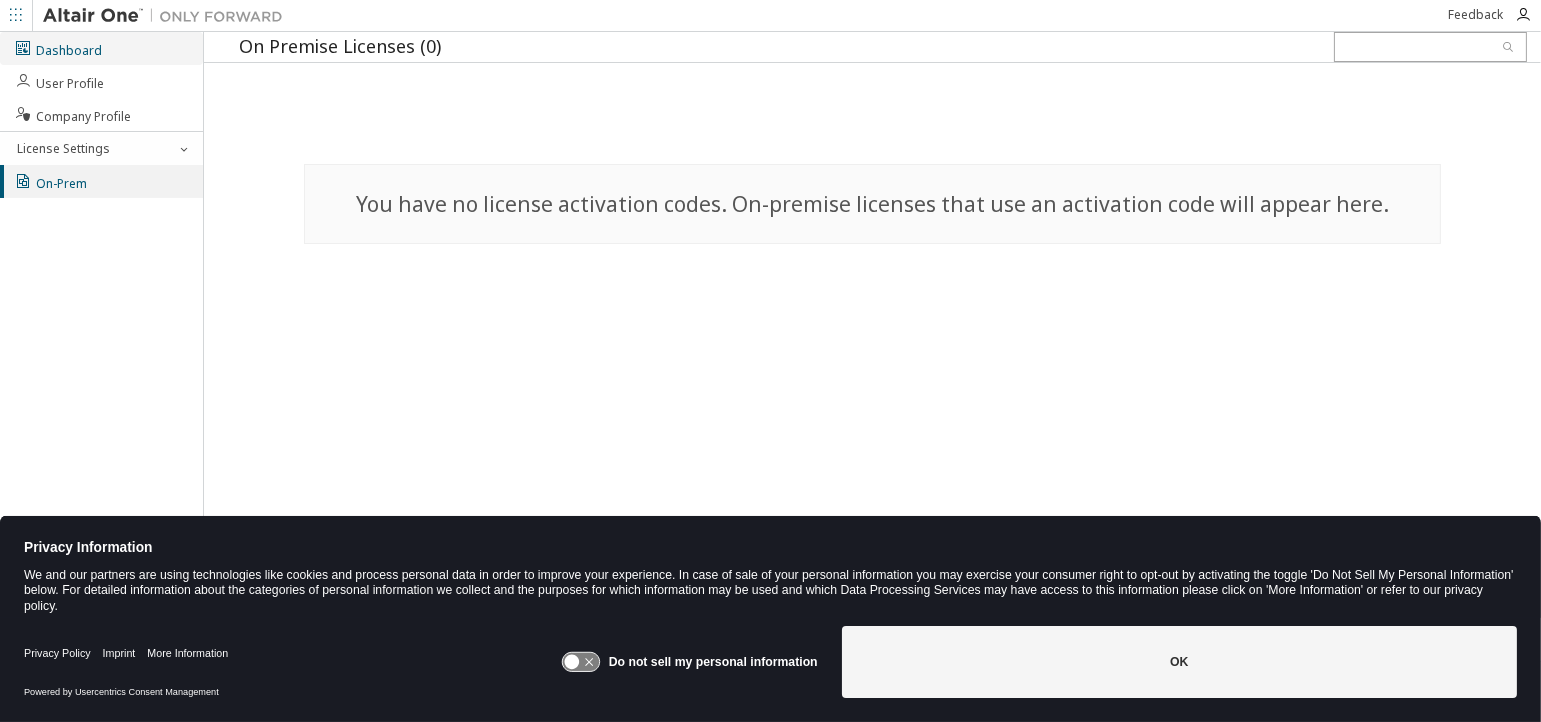 click on "Dashboard" at bounding box center [58, 48] 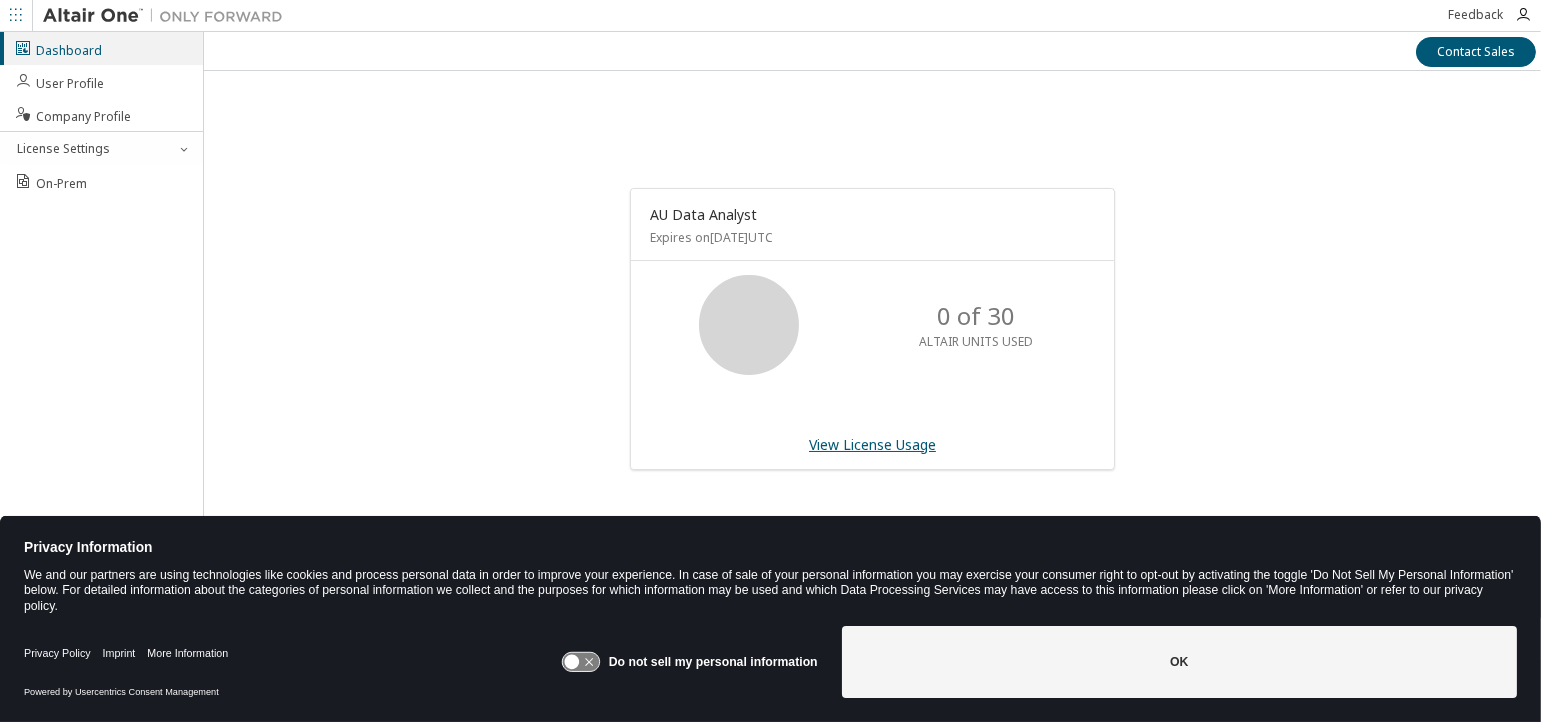 click on "View License Usage" at bounding box center (872, 444) 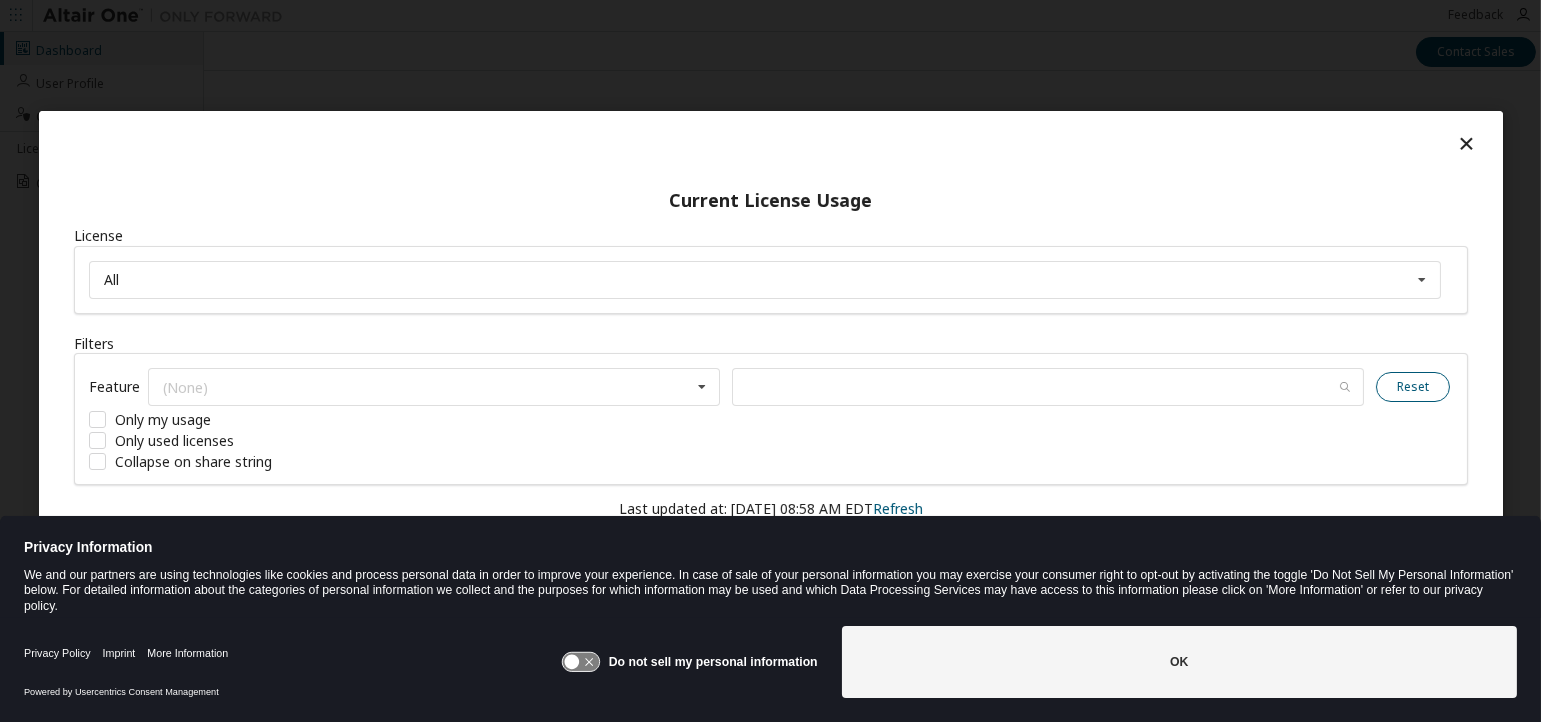 click on "Reset" at bounding box center (1412, 387) 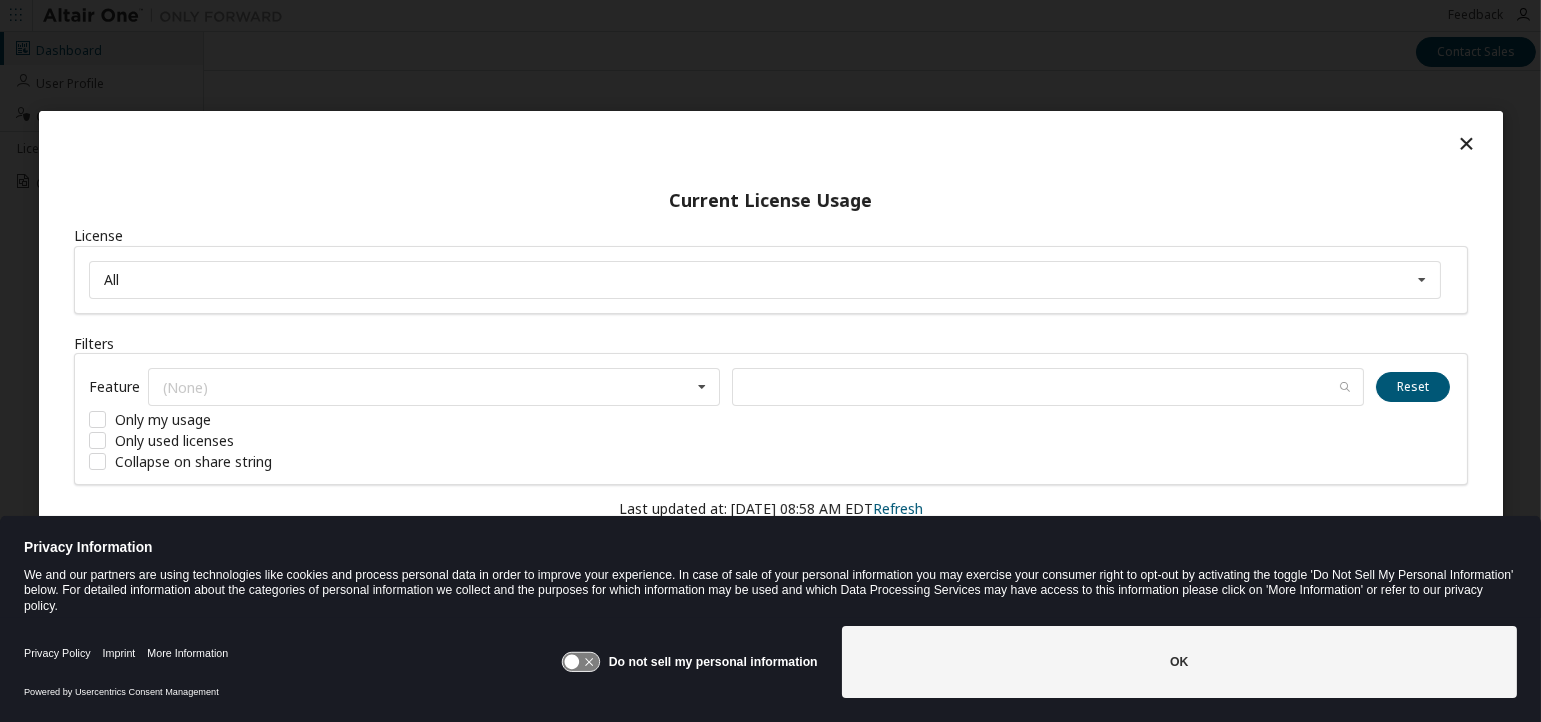 click at bounding box center [1465, 142] 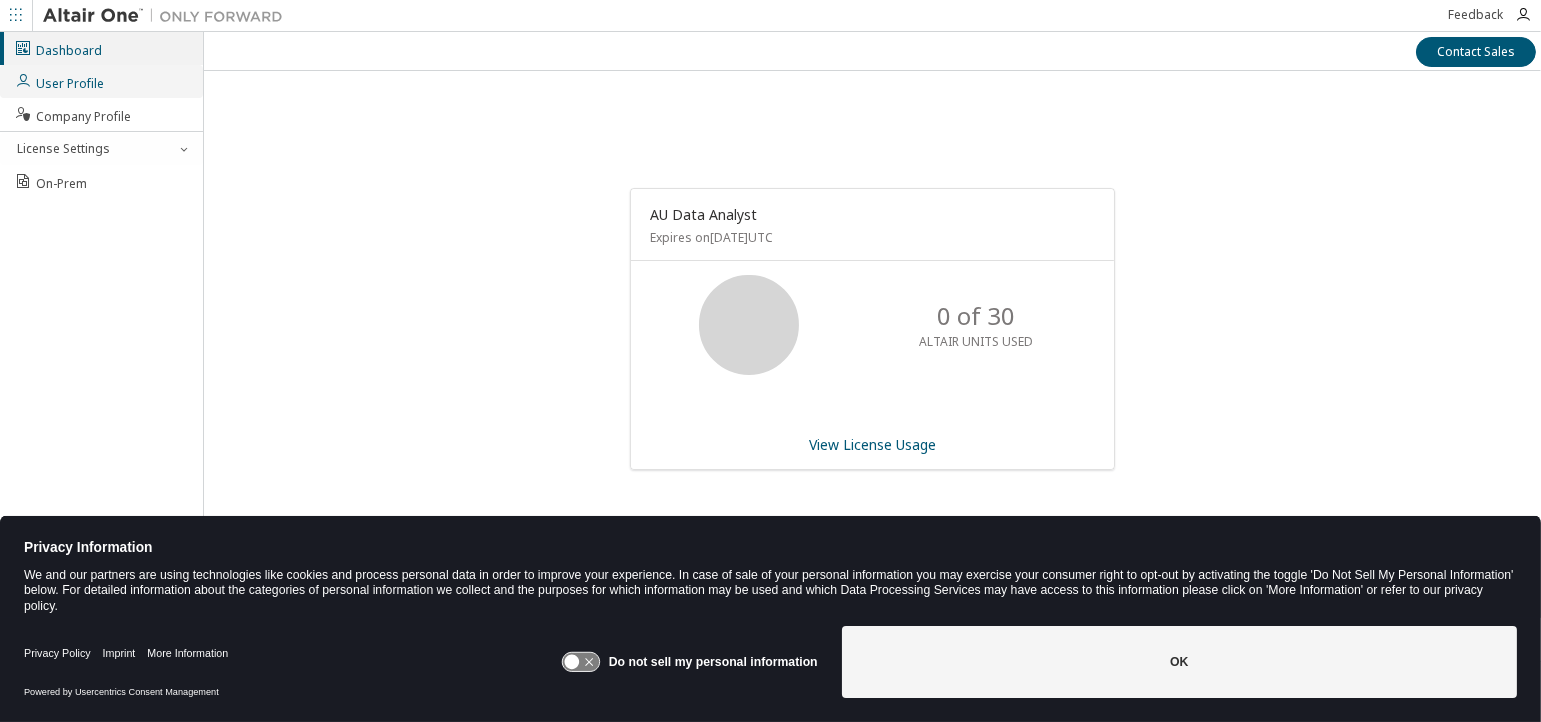 click on "User Profile" at bounding box center (59, 81) 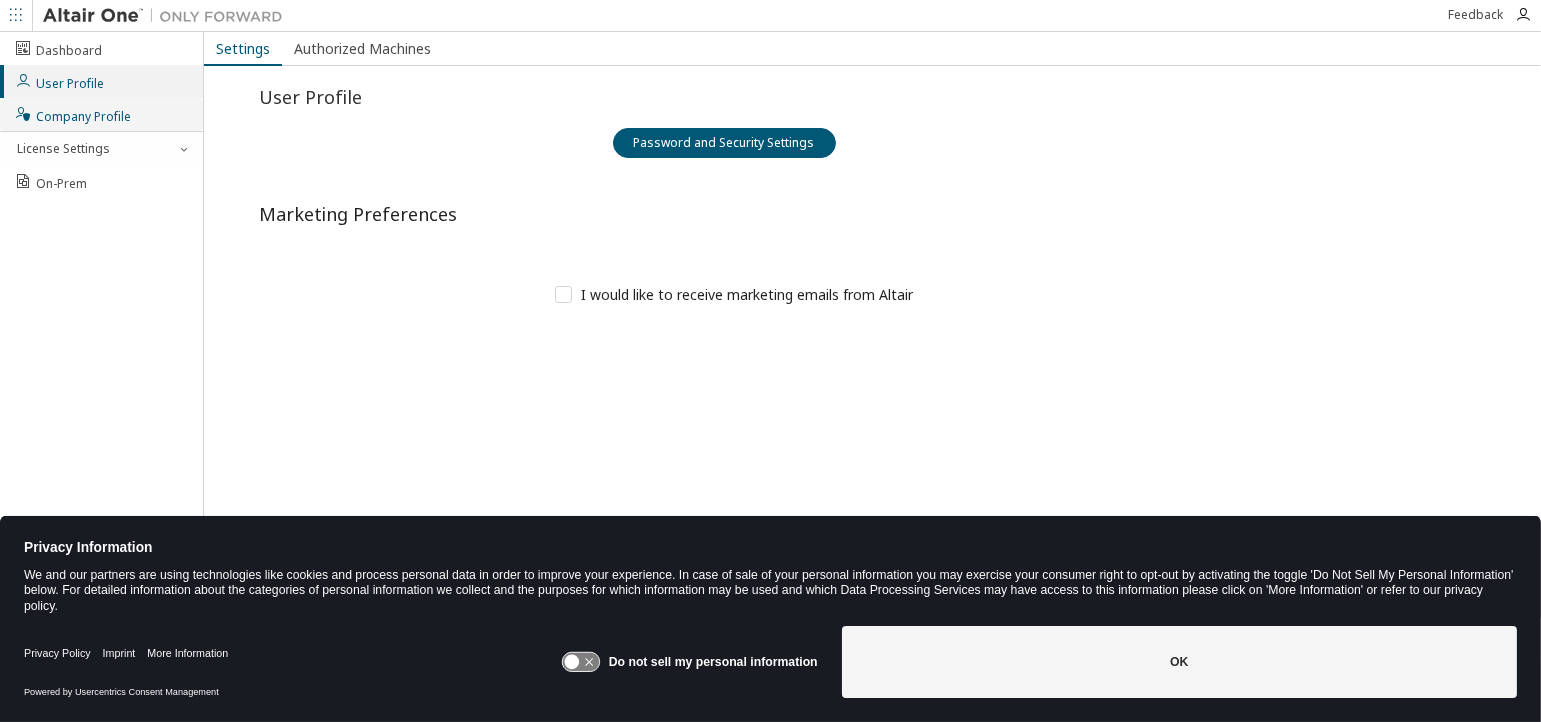 click on "Company Profile" at bounding box center [72, 114] 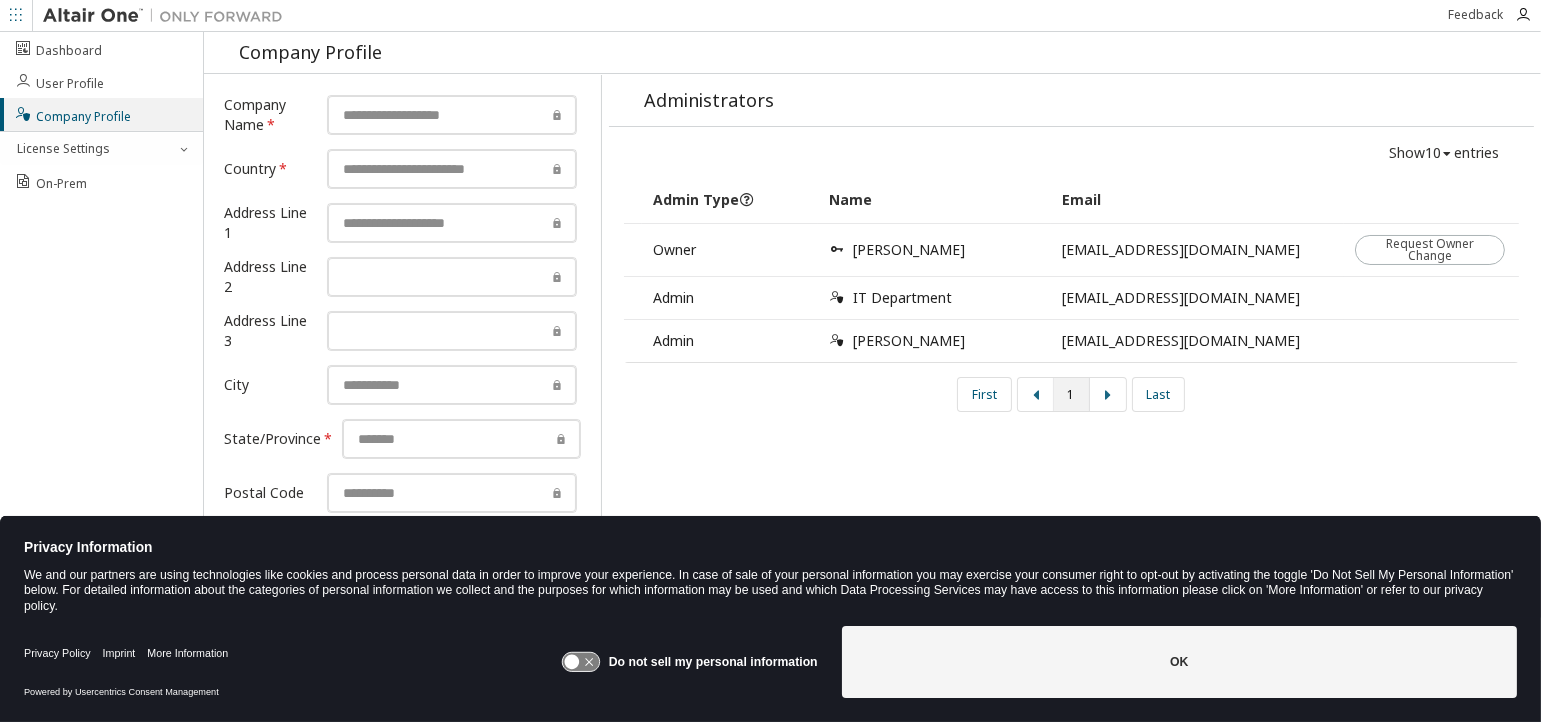 click on "Jonathan McKinney" at bounding box center [935, 250] 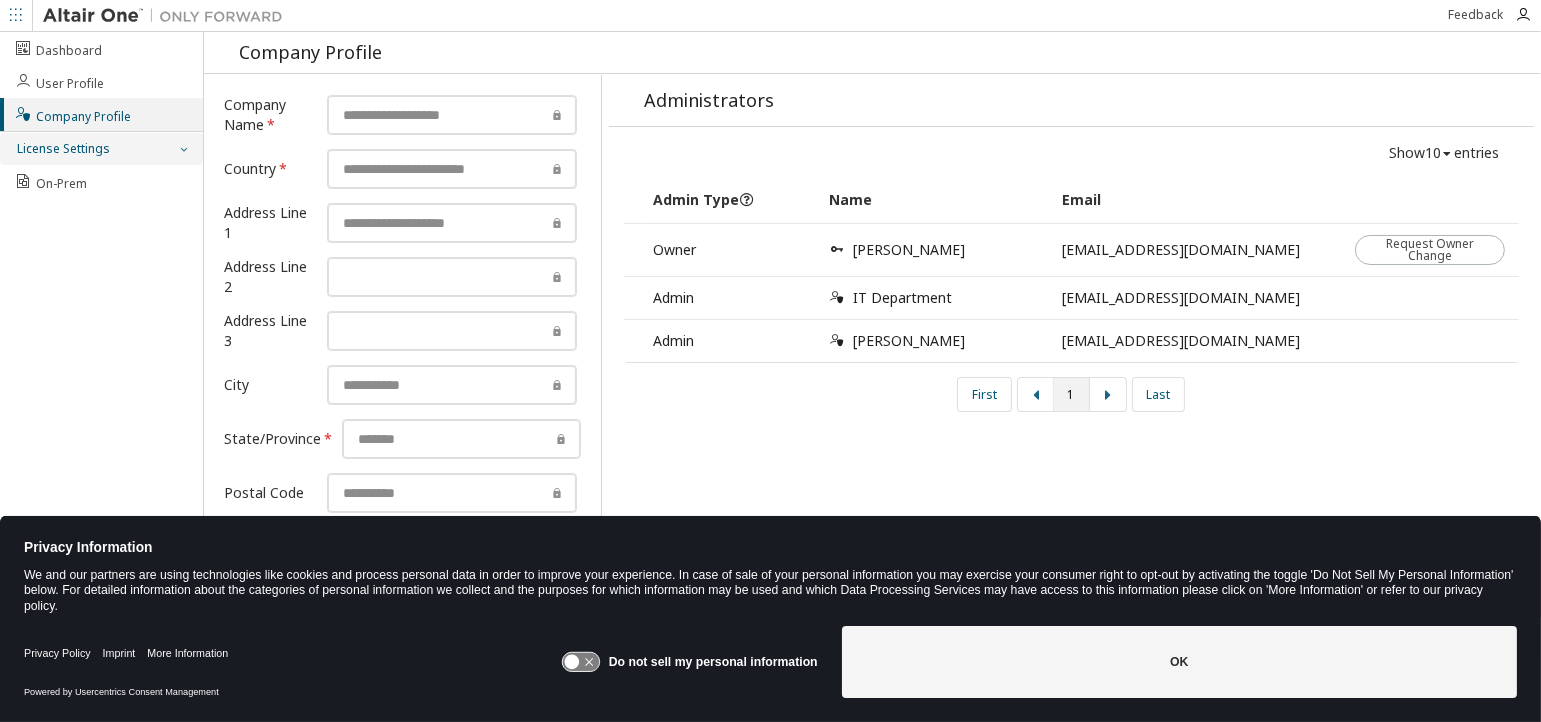 click on "License Settings" at bounding box center [62, 149] 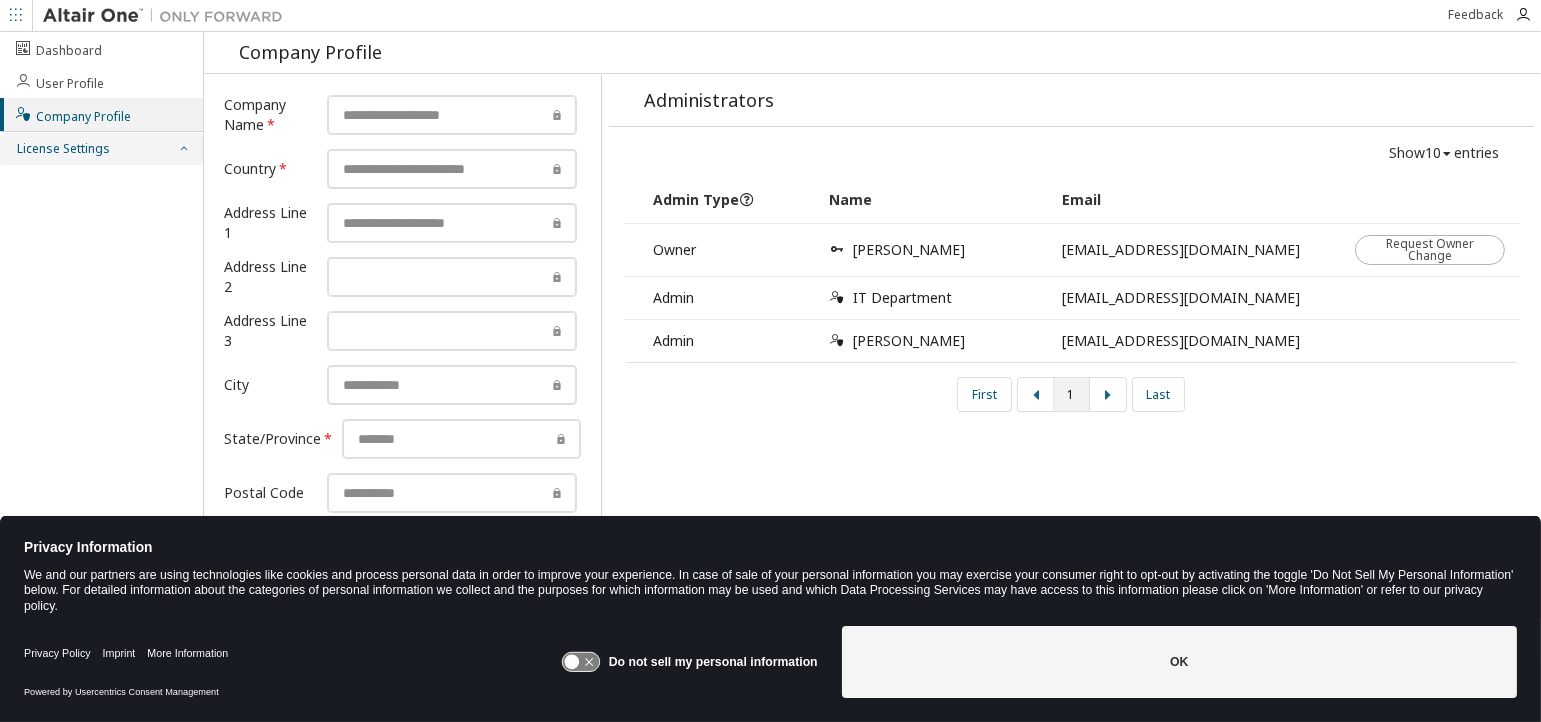 click on "License Settings" at bounding box center [62, 149] 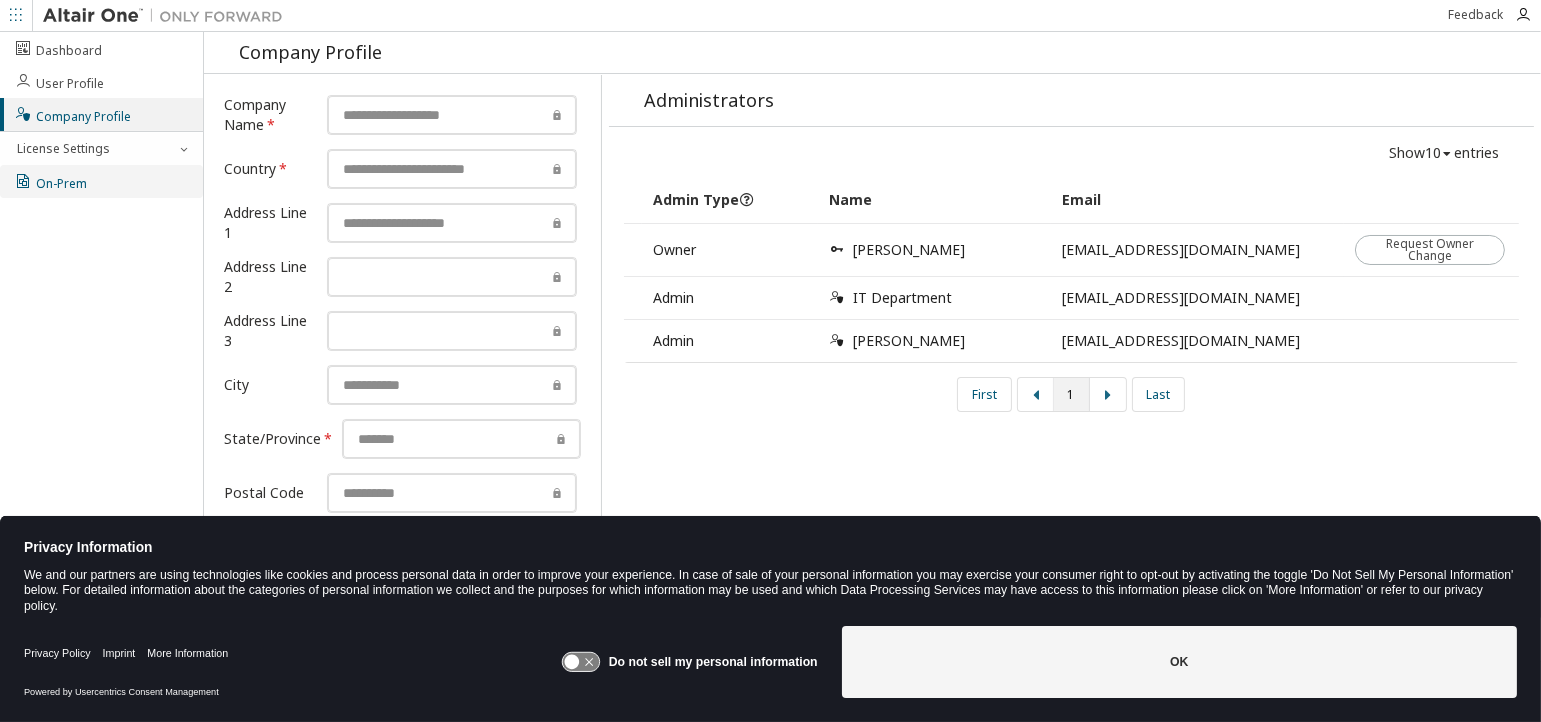click on "On-Prem" at bounding box center [50, 181] 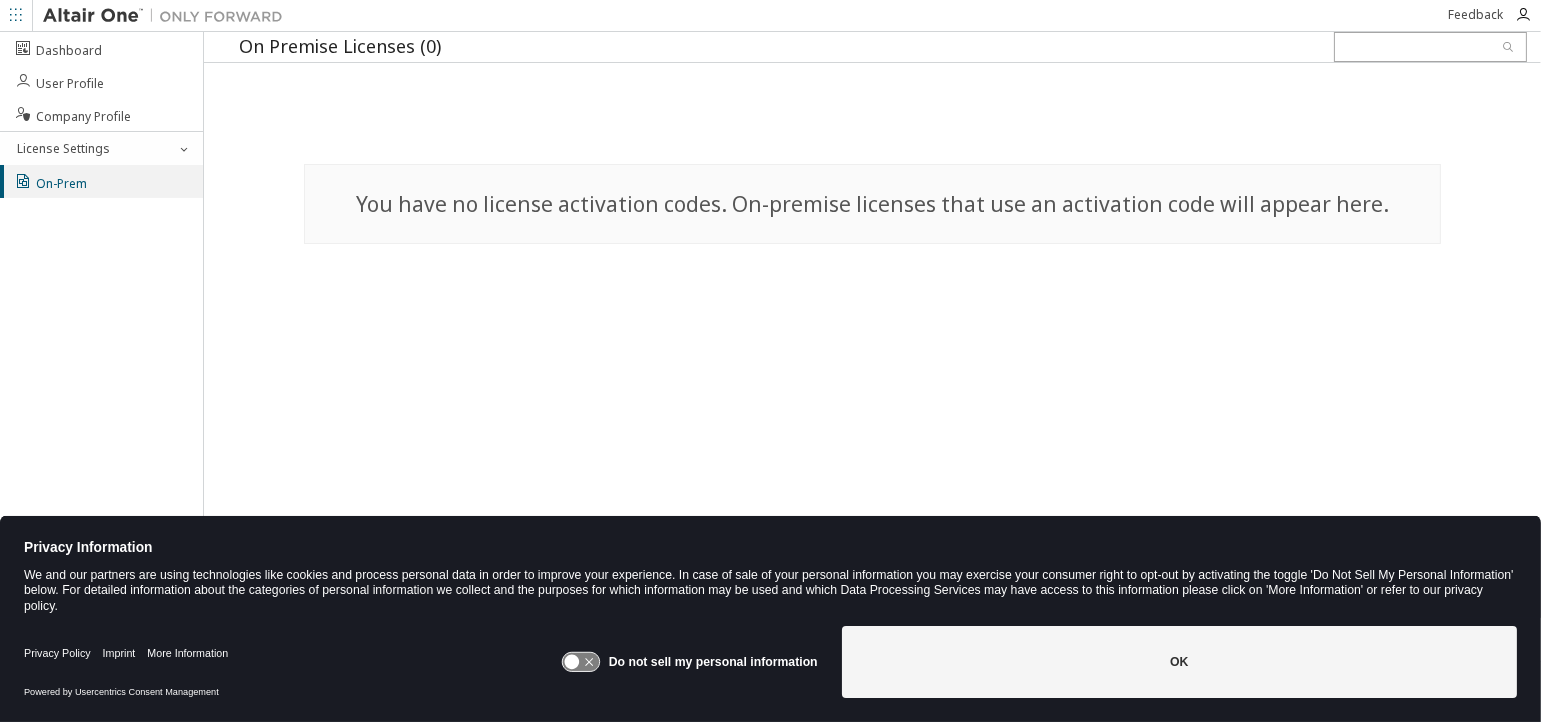 click on "On Premise Licenses (0) You have no license activation codes. On-premise licenses that use an activation code will appear here." at bounding box center [872, 346] 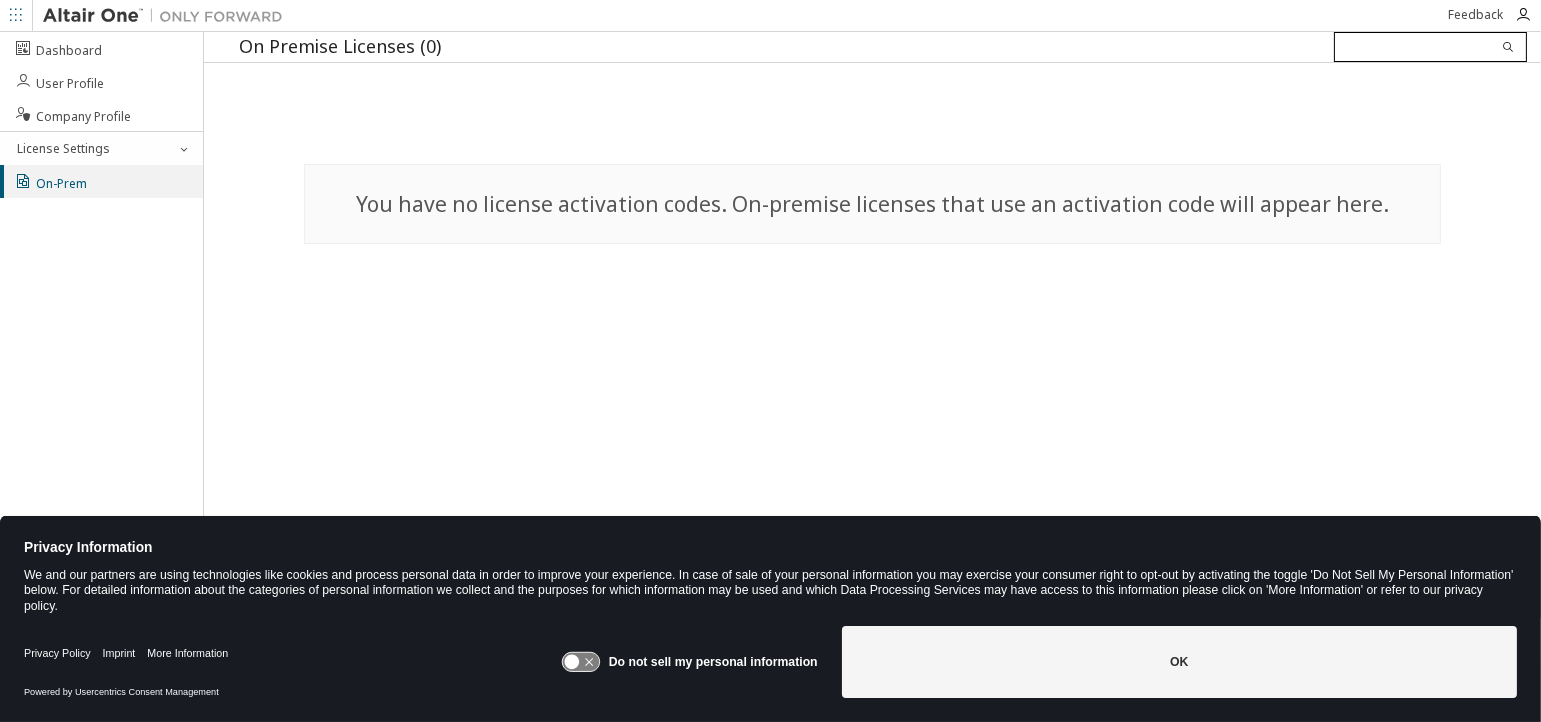 click at bounding box center [1430, 47] 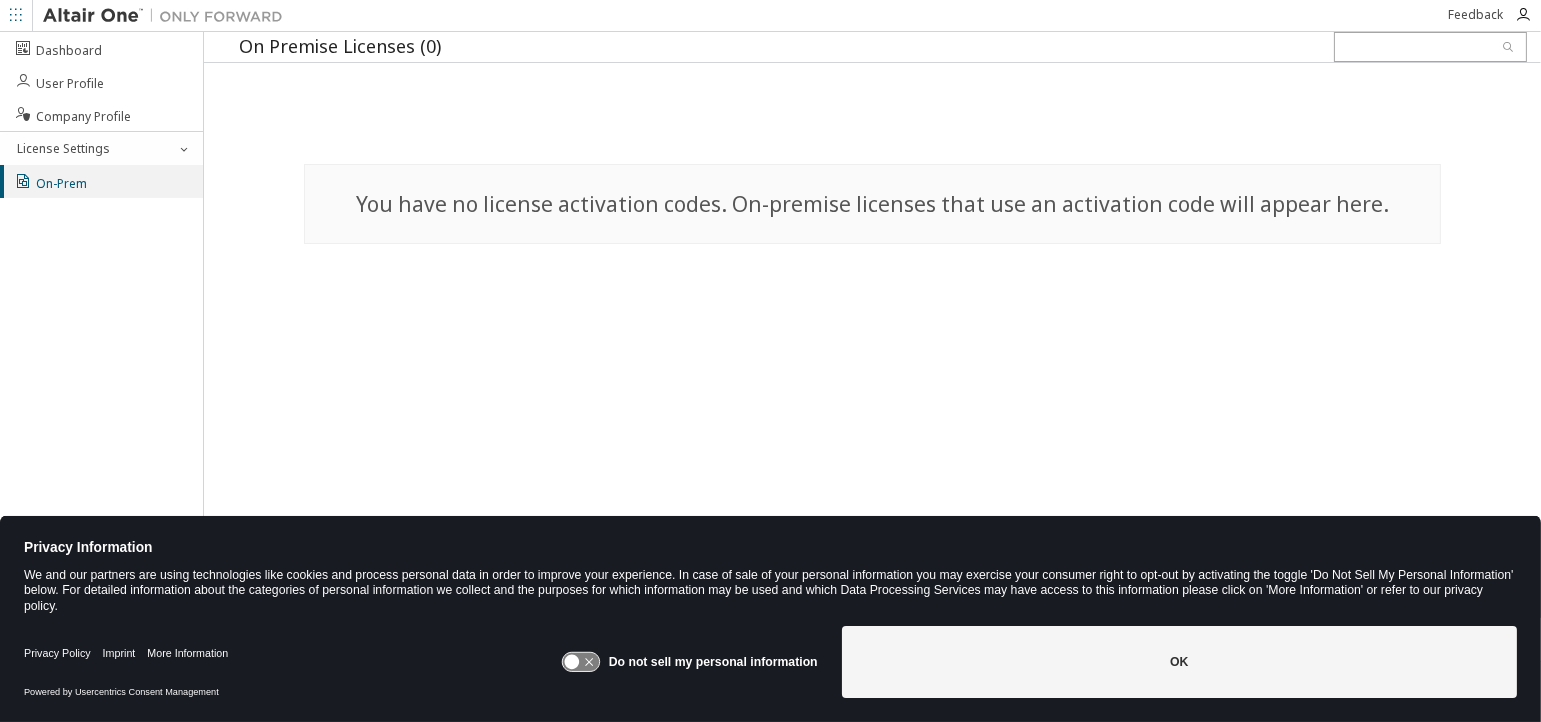 click on "Feedback" at bounding box center [1483, 15] 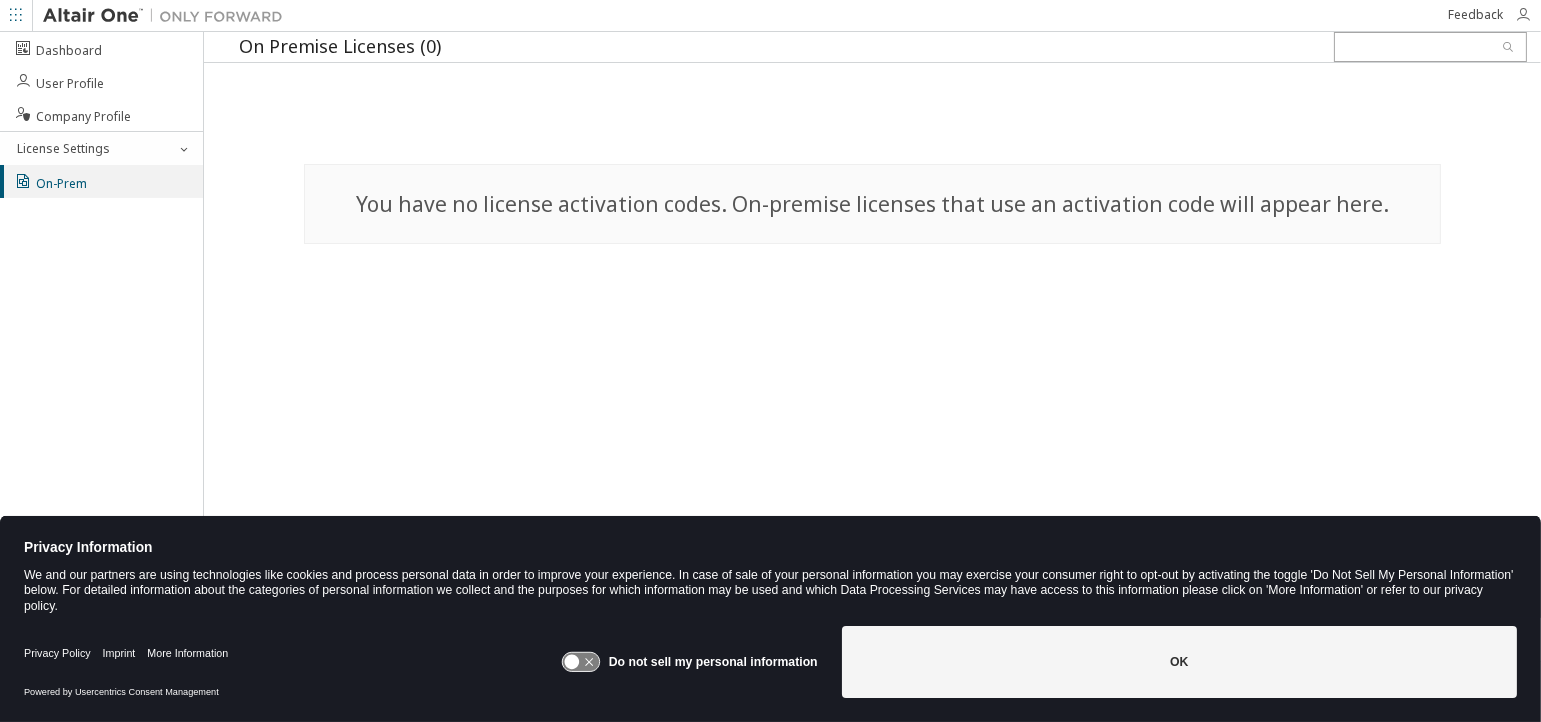 click at bounding box center (1523, 15) 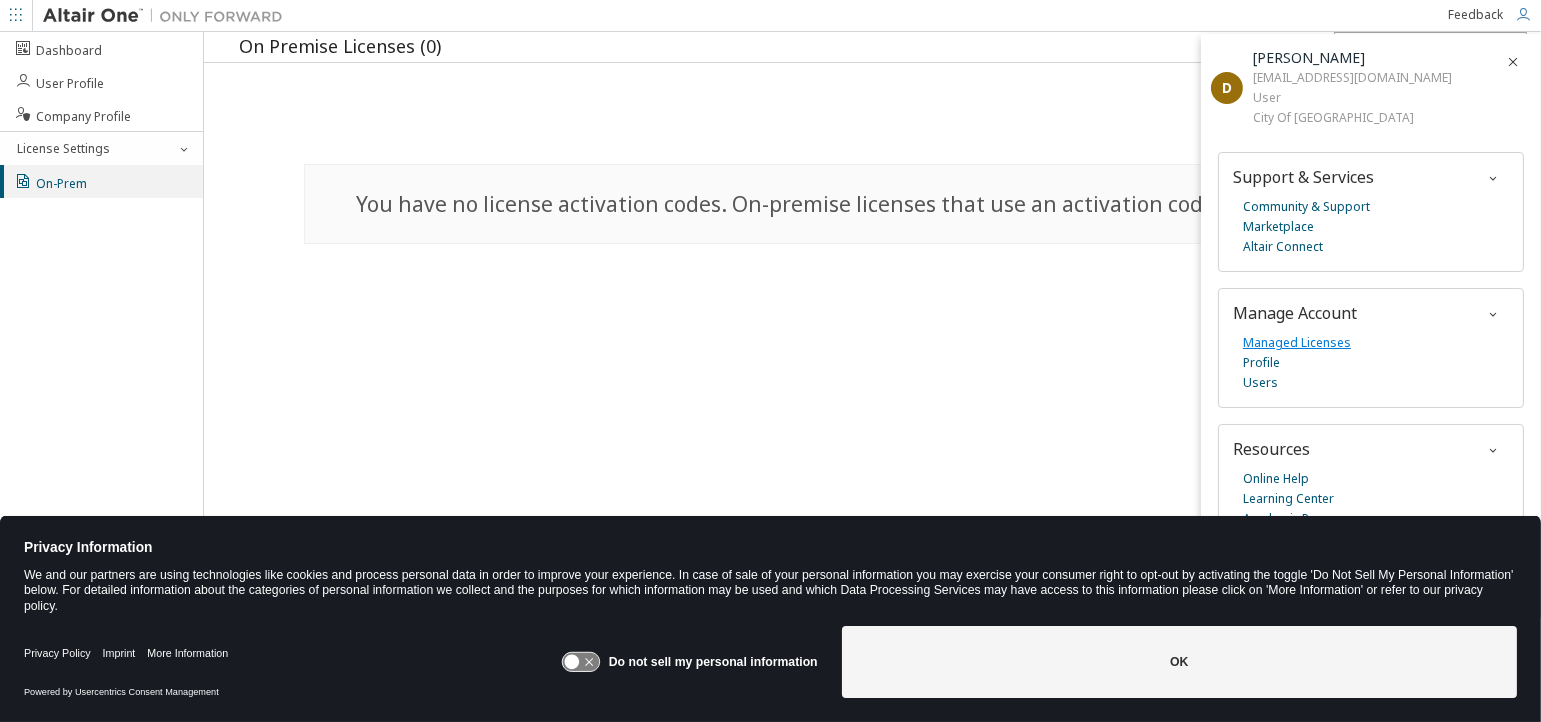 click on "Managed Licenses" at bounding box center (1297, 343) 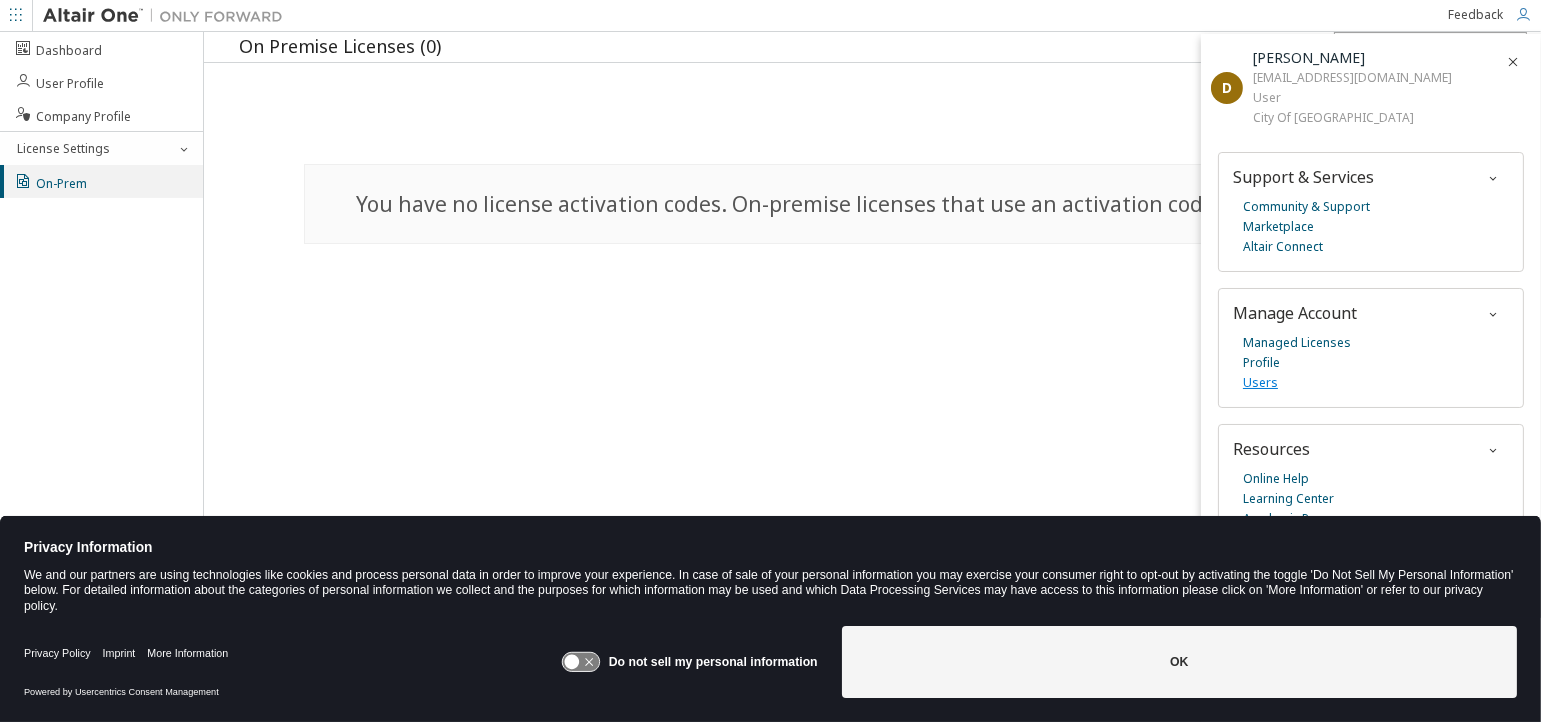 click on "Users" at bounding box center (1260, 383) 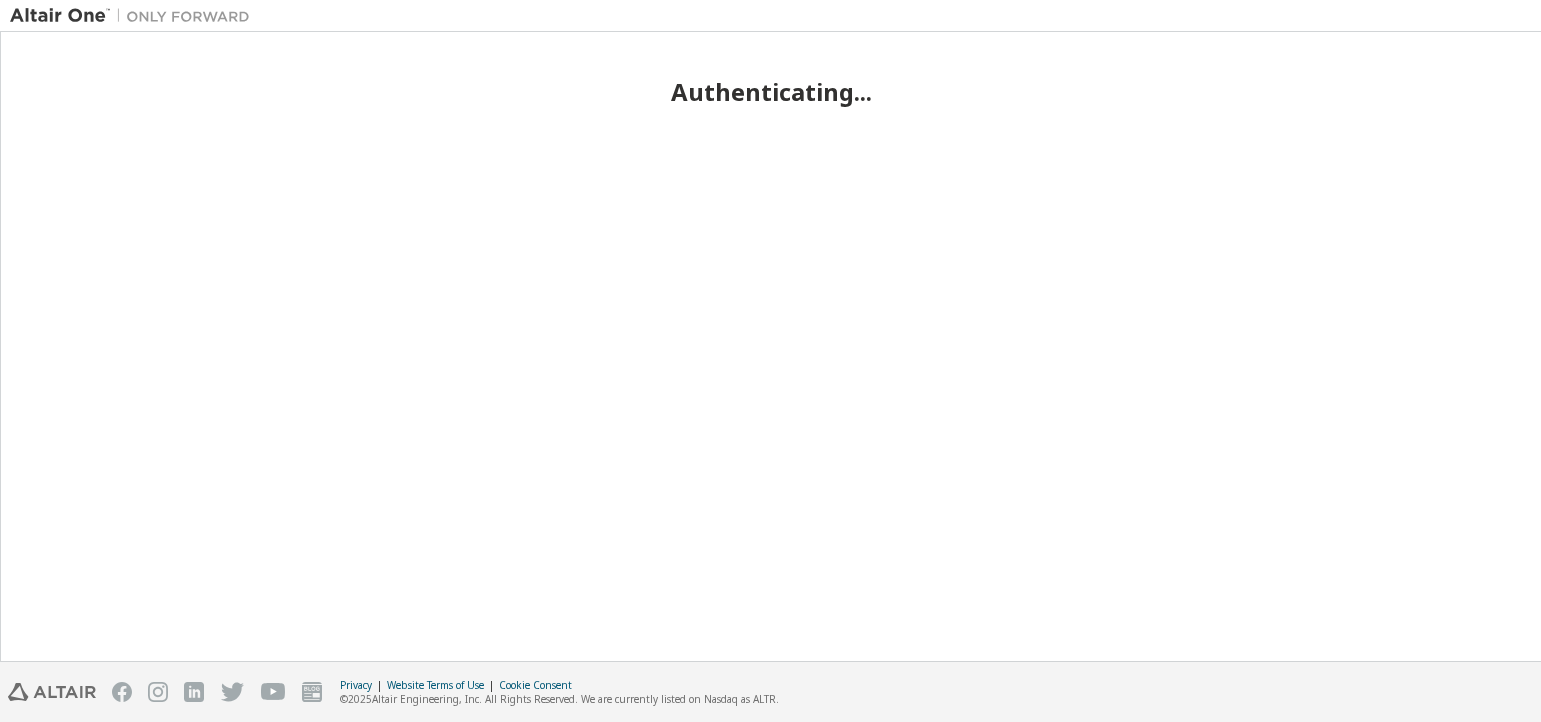 scroll, scrollTop: 0, scrollLeft: 0, axis: both 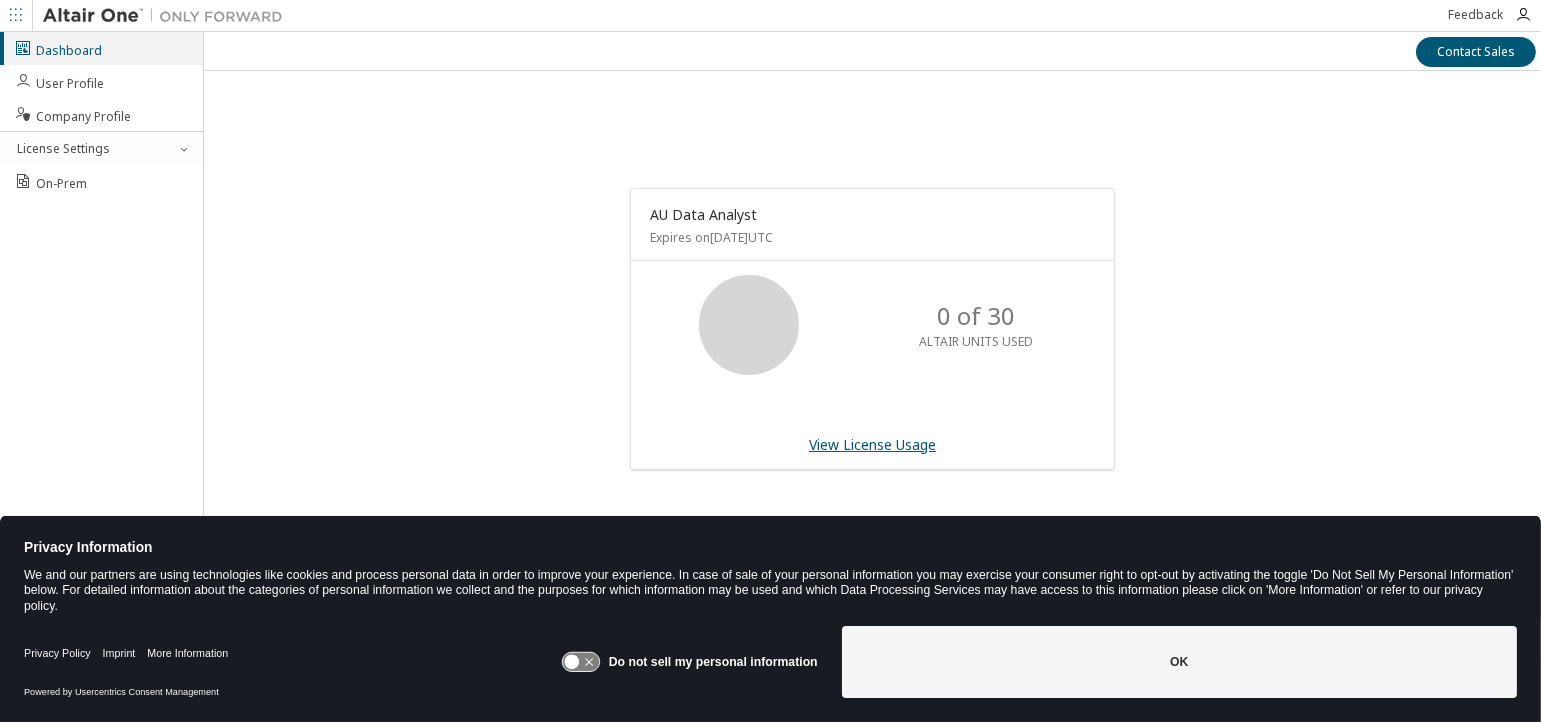 click on "View License Usage" at bounding box center (872, 444) 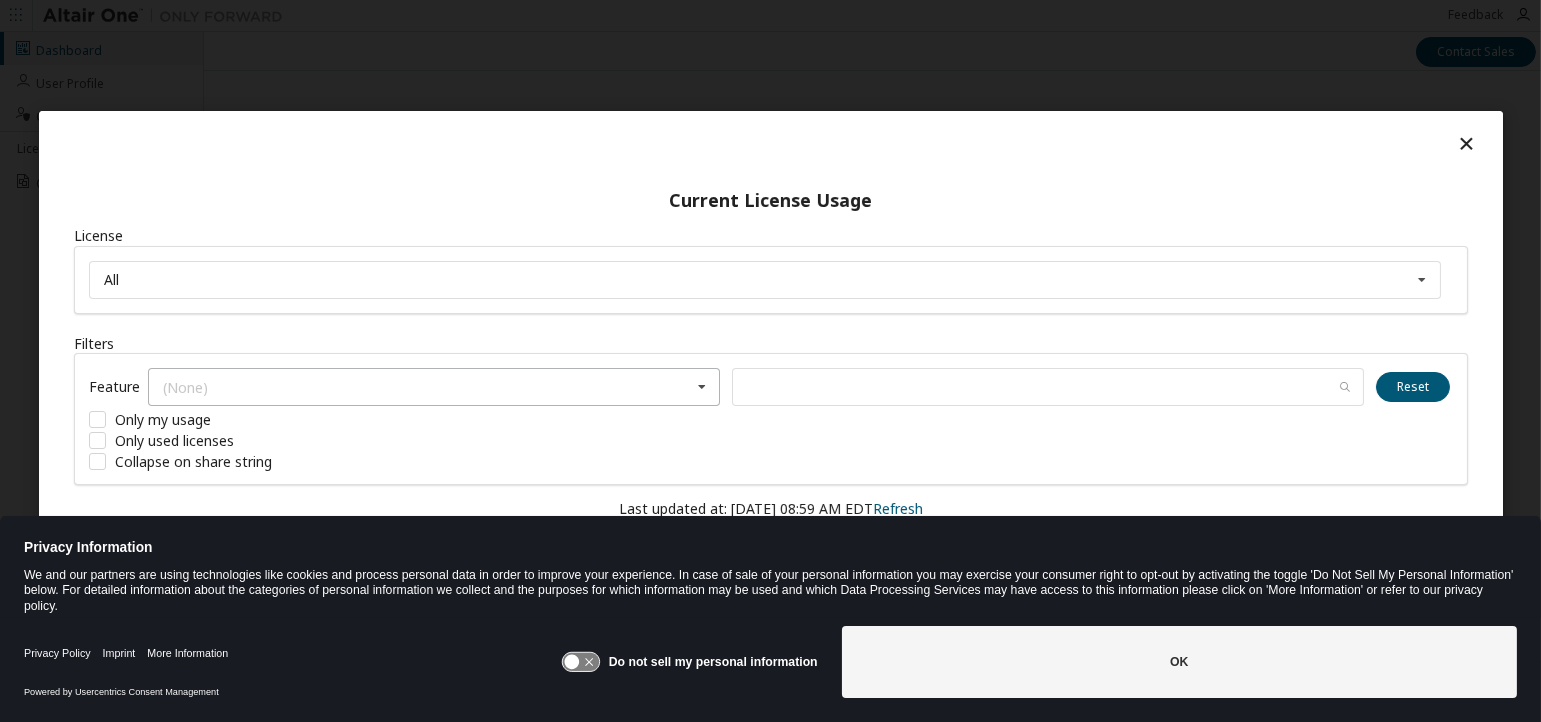 click at bounding box center [701, 387] 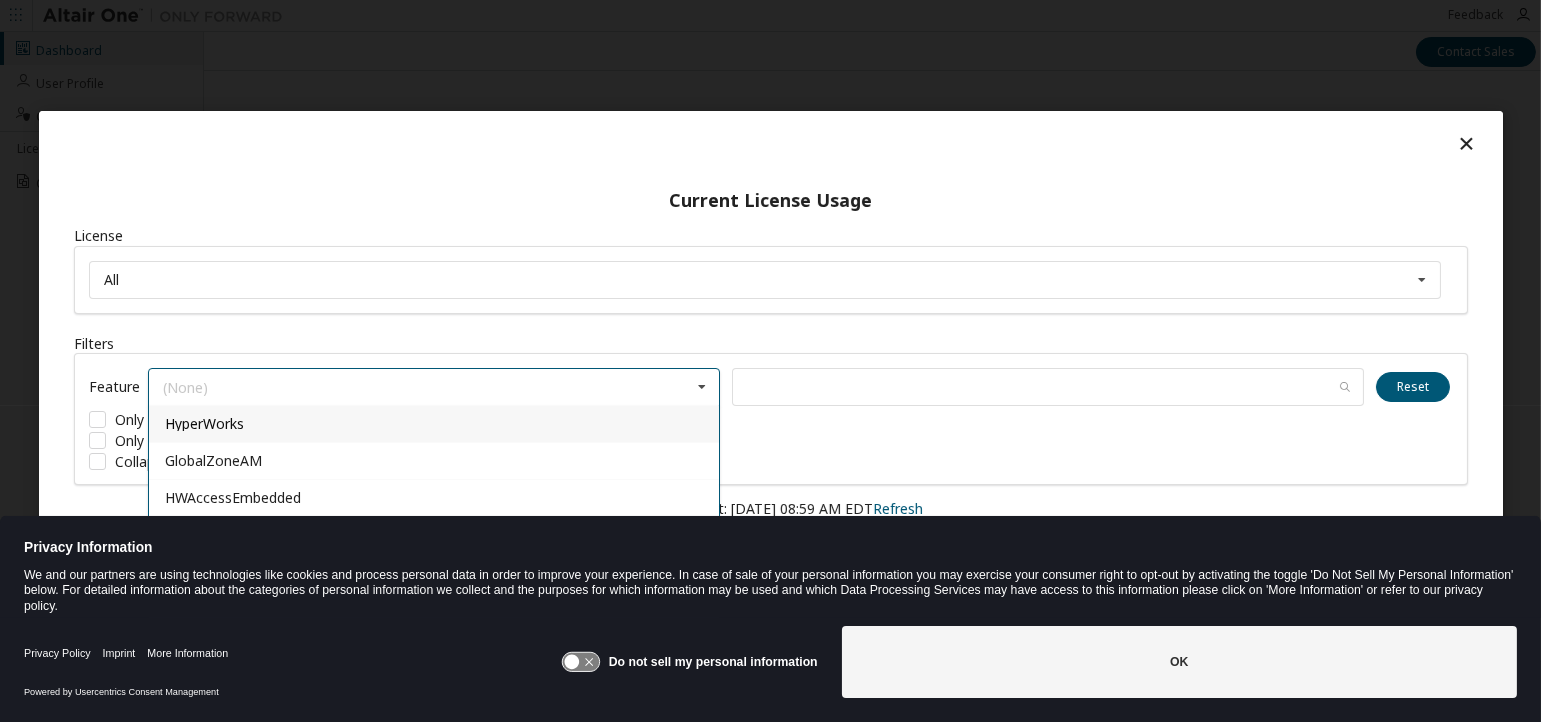 click at bounding box center [701, 387] 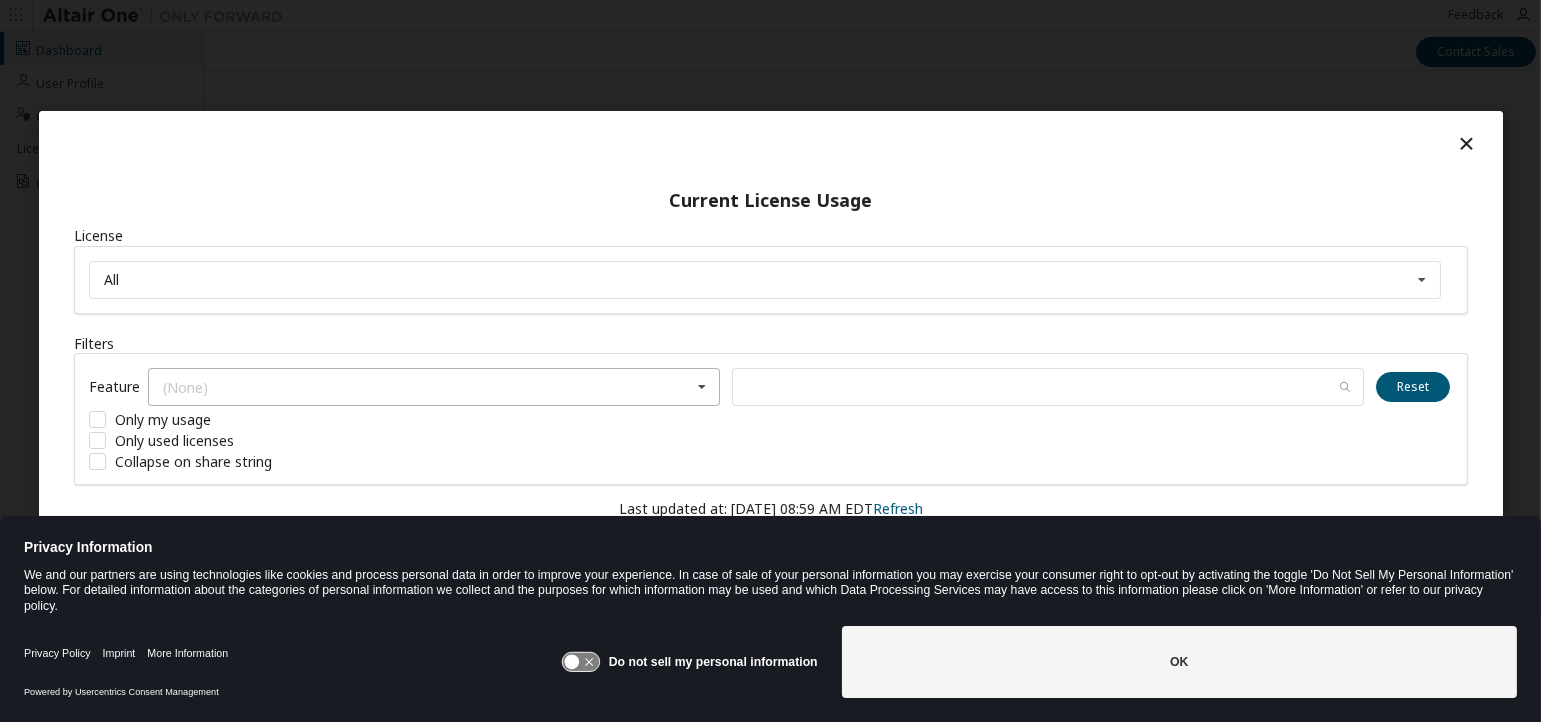 click at bounding box center [701, 387] 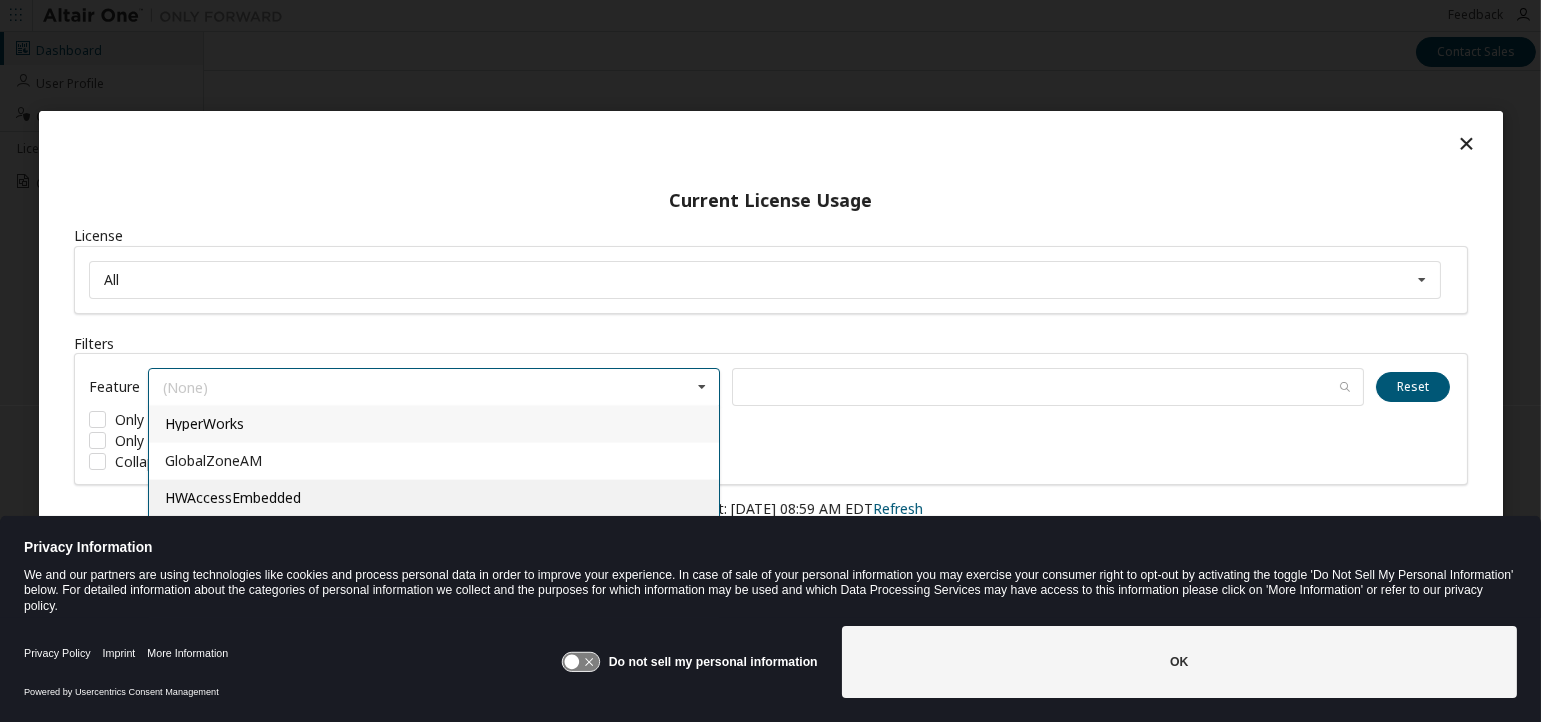 click on "HWAccessEmbedded" at bounding box center [434, 497] 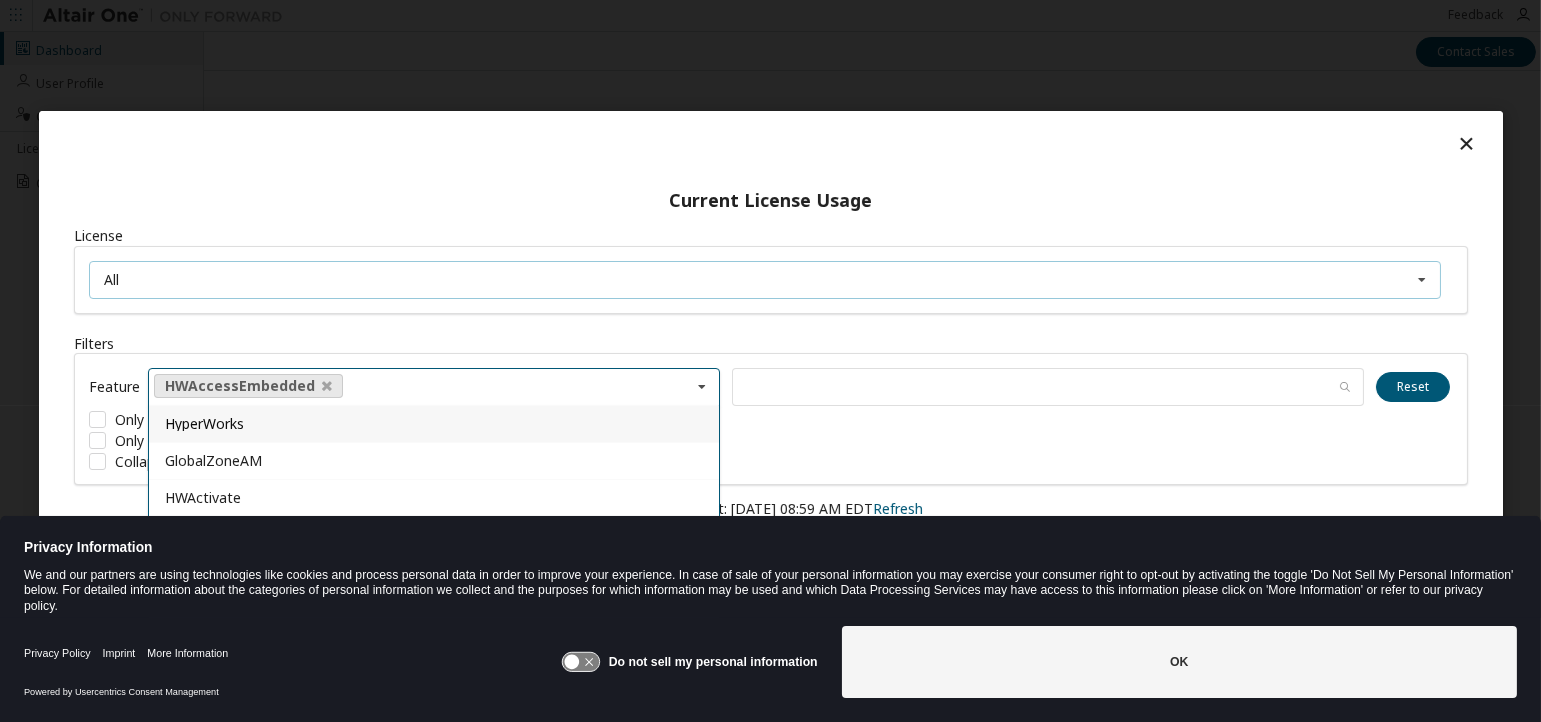click on "All All 130741 - AU Data Analyst" at bounding box center (765, 279) 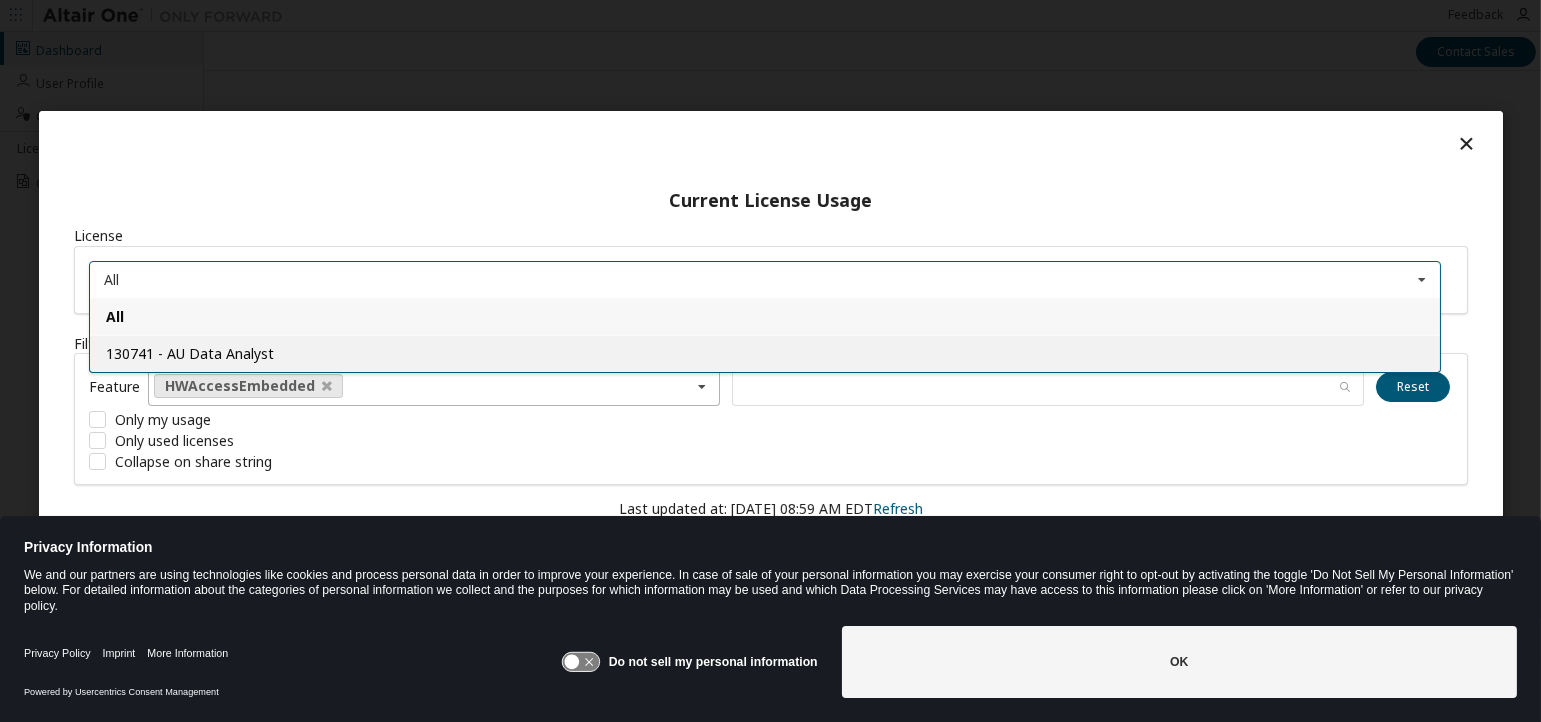 click on "130741 - AU Data Analyst" at bounding box center [190, 352] 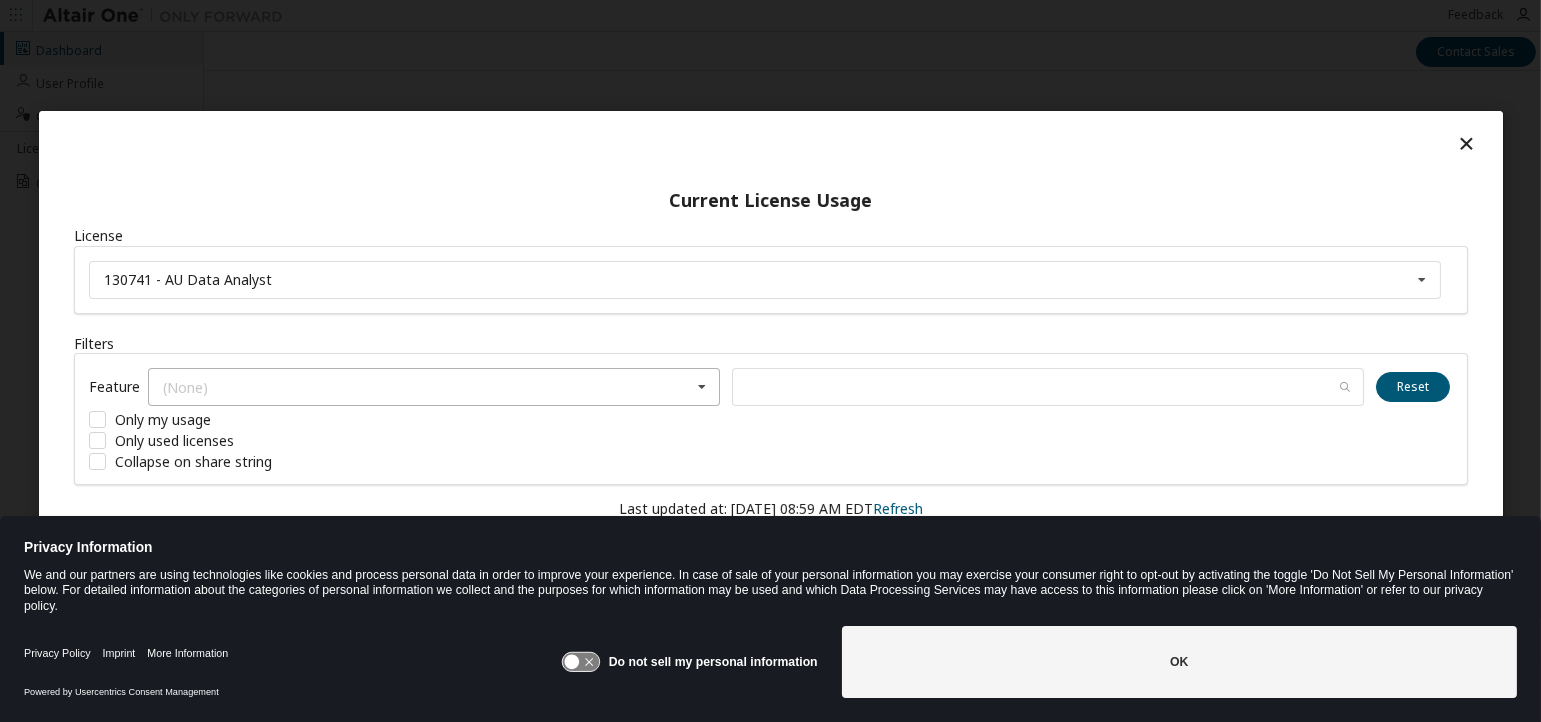 click at bounding box center (1465, 142) 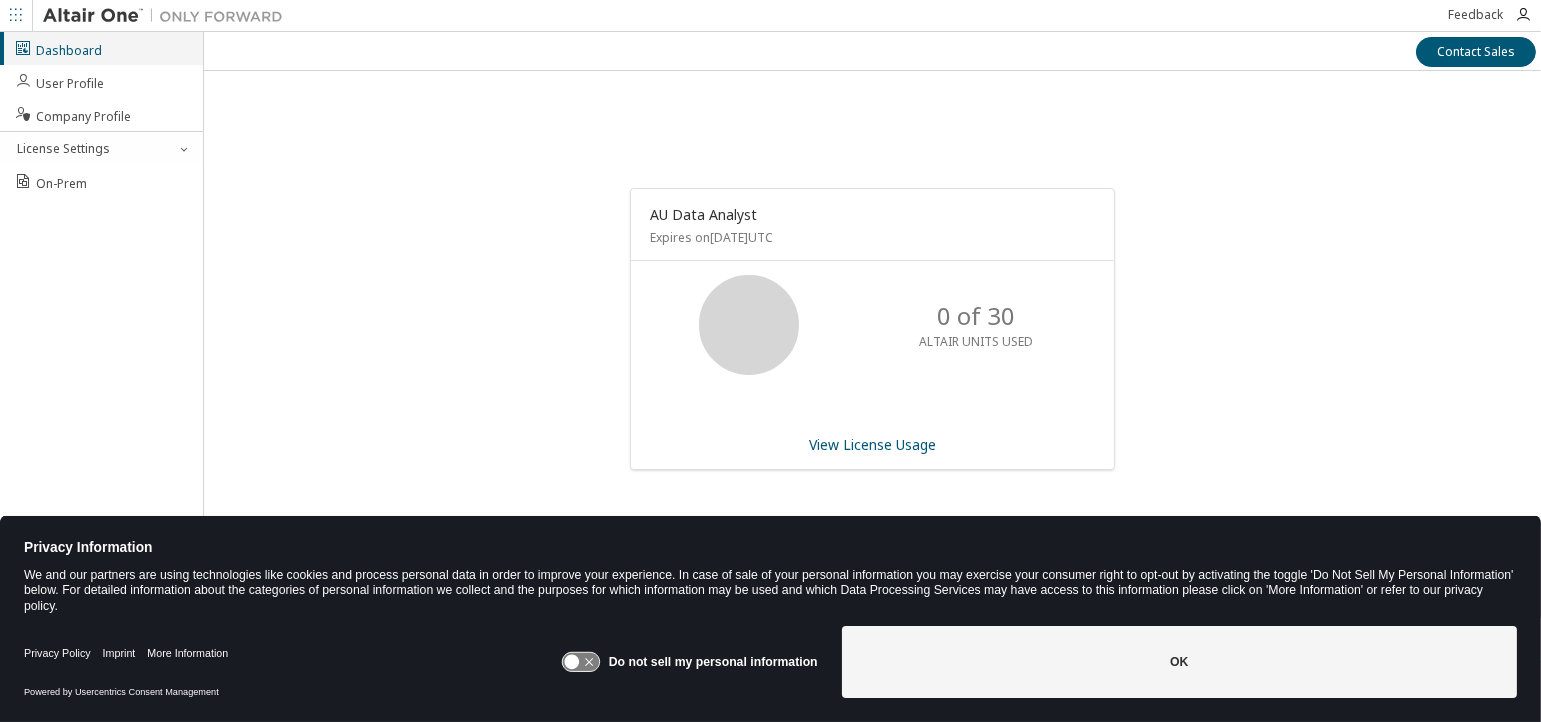click on "Dashboard" at bounding box center [58, 48] 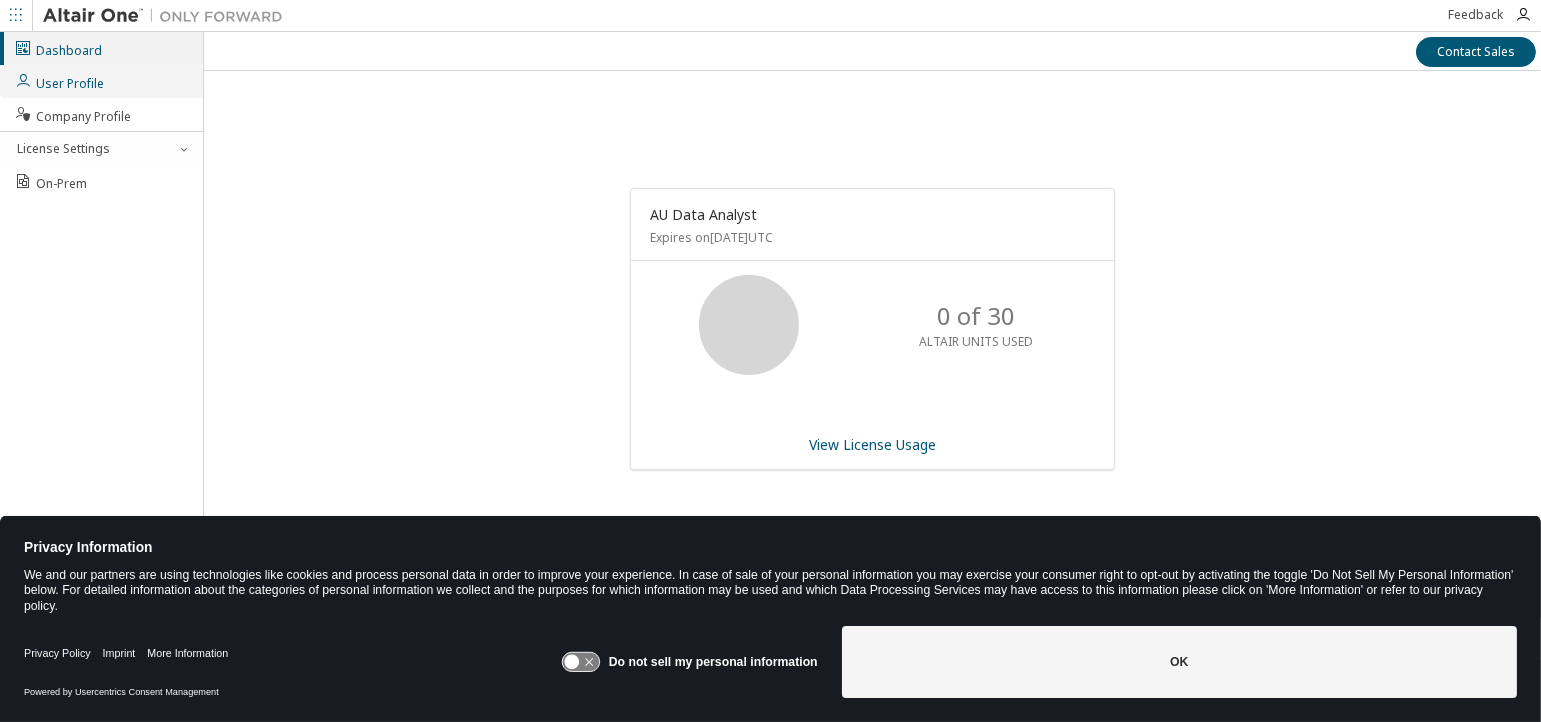 click on "User Profile" at bounding box center [59, 81] 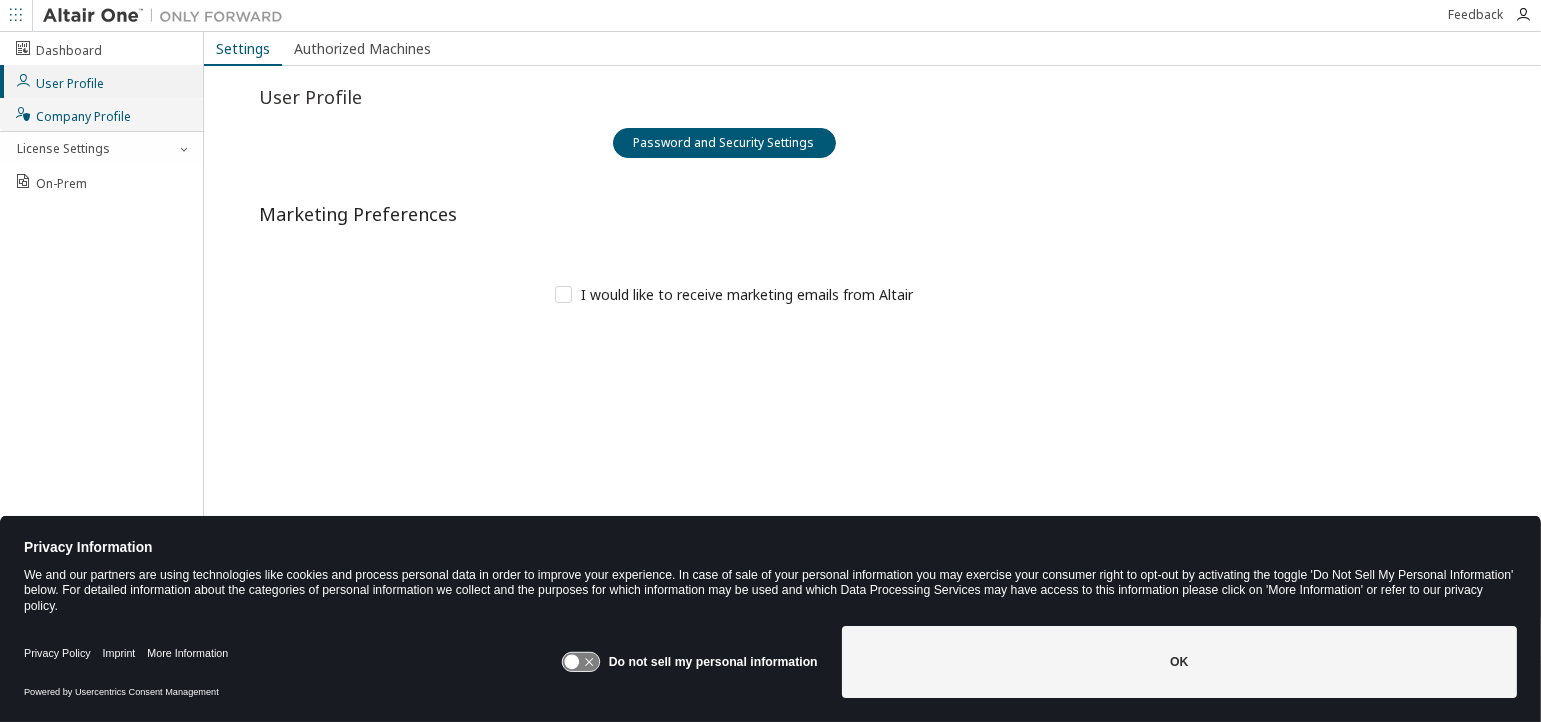 click on "Company Profile" at bounding box center [72, 114] 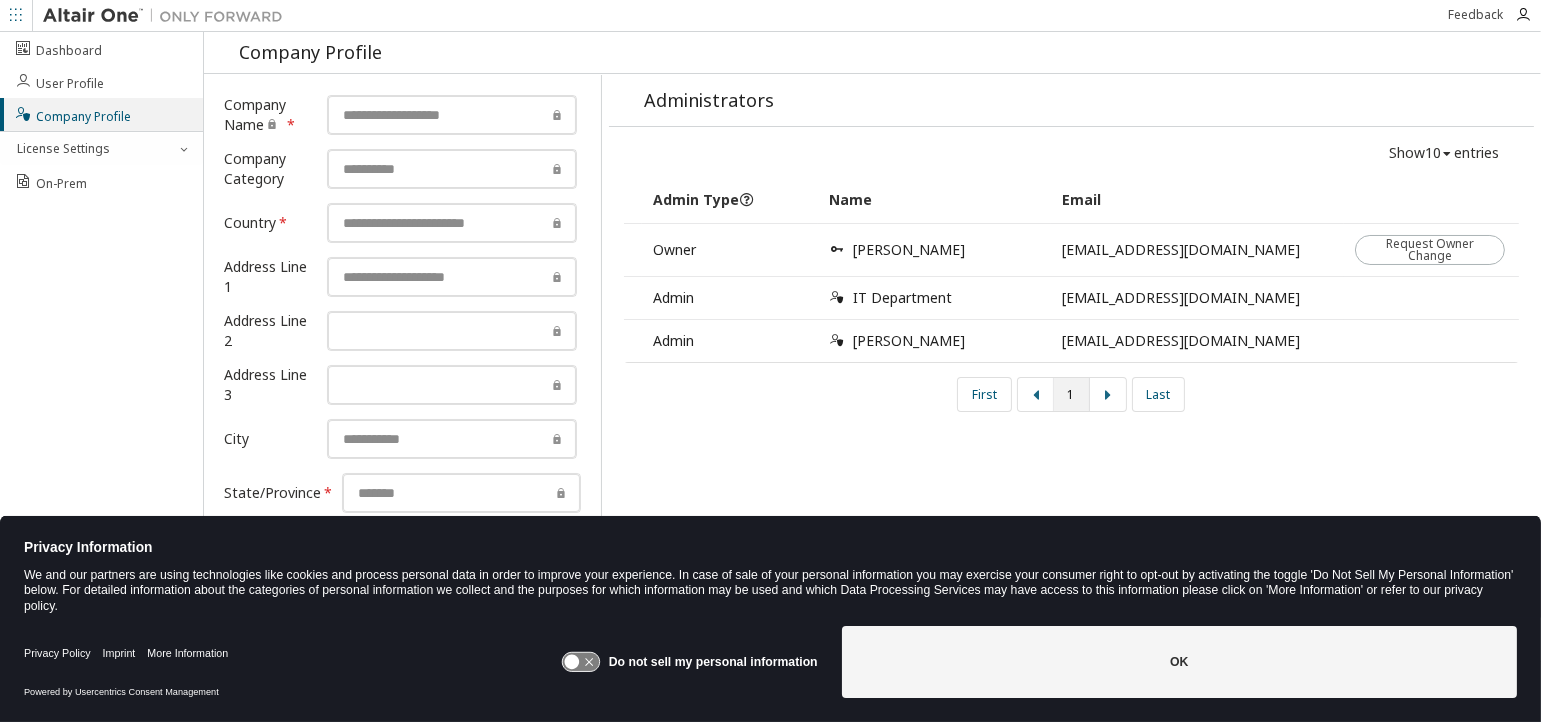click on "Owner" at bounding box center [729, 250] 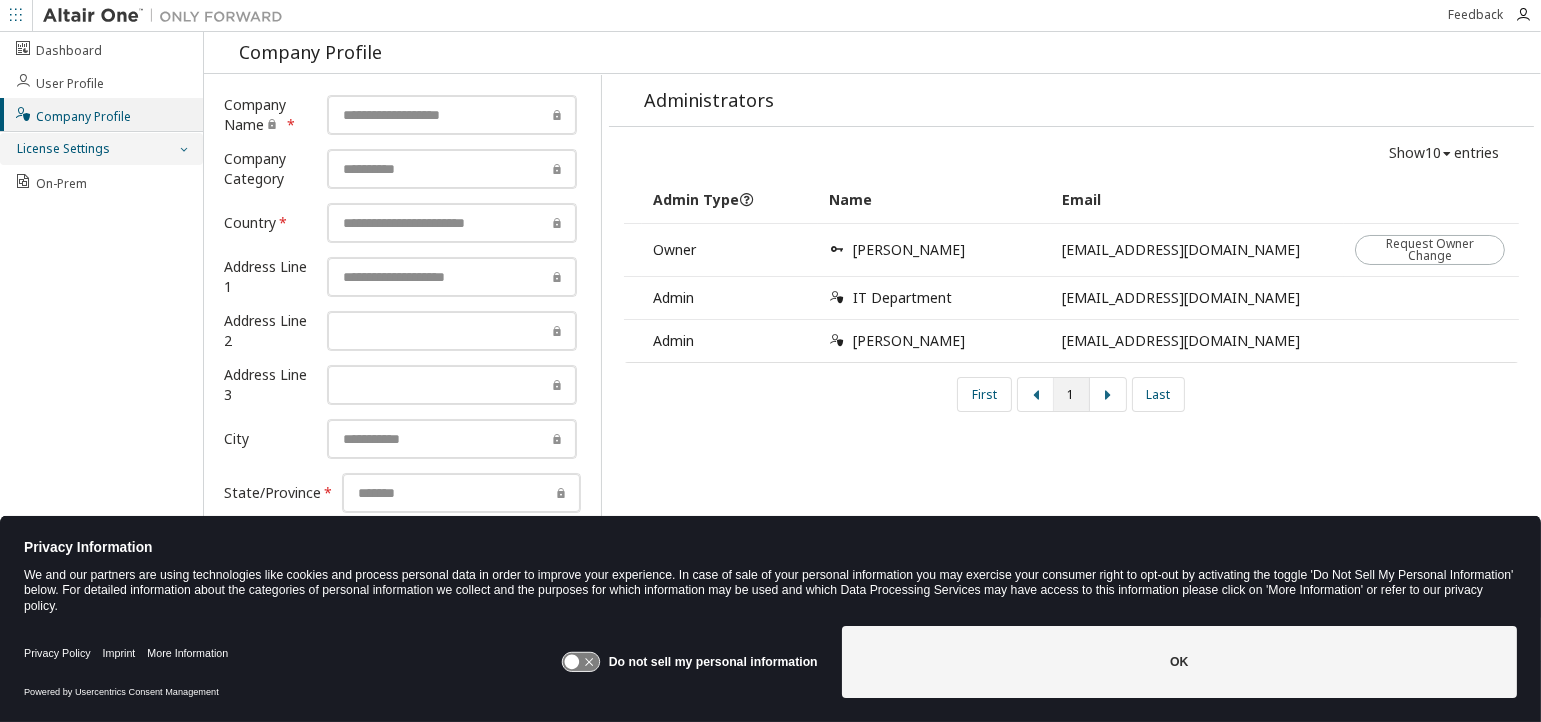click on "License Settings" at bounding box center [101, 149] 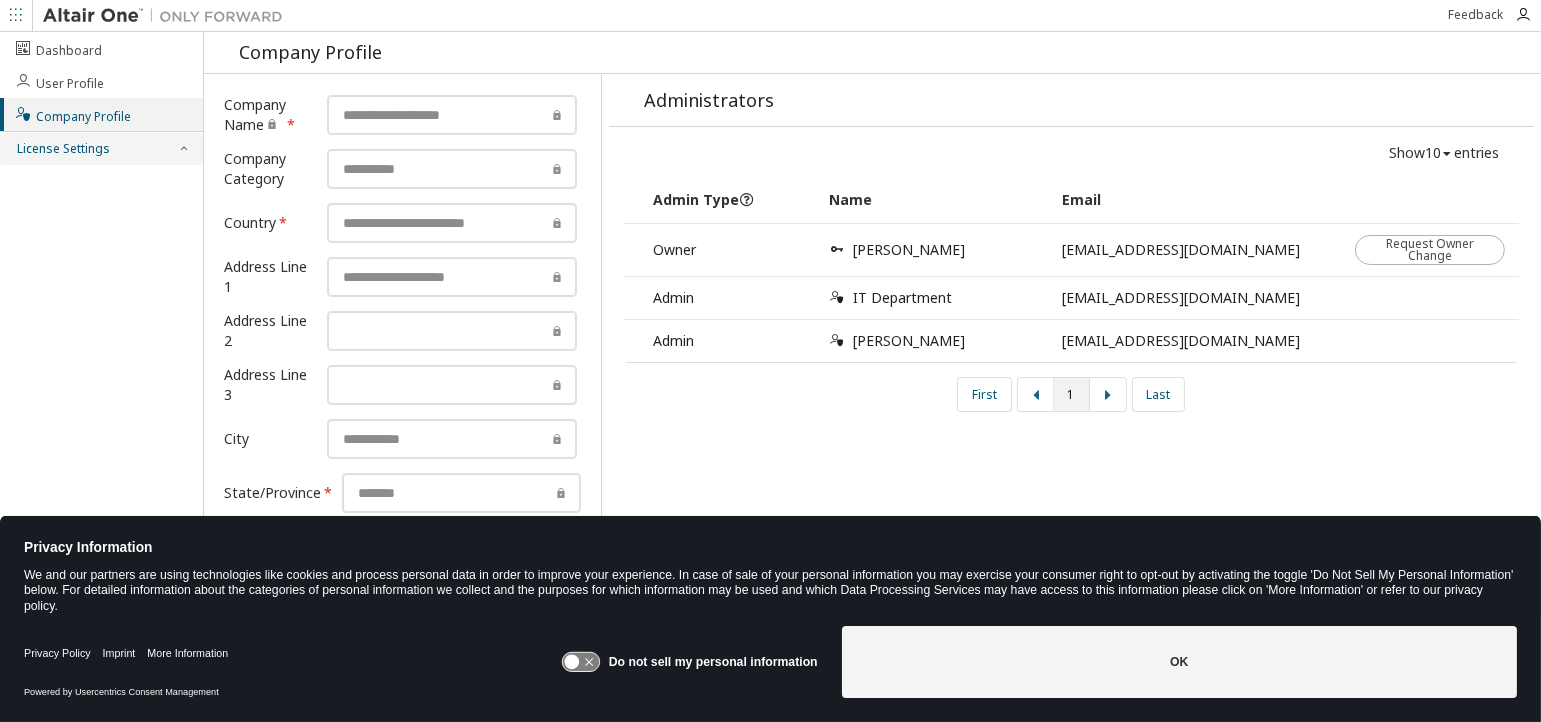 click at bounding box center (183, 149) 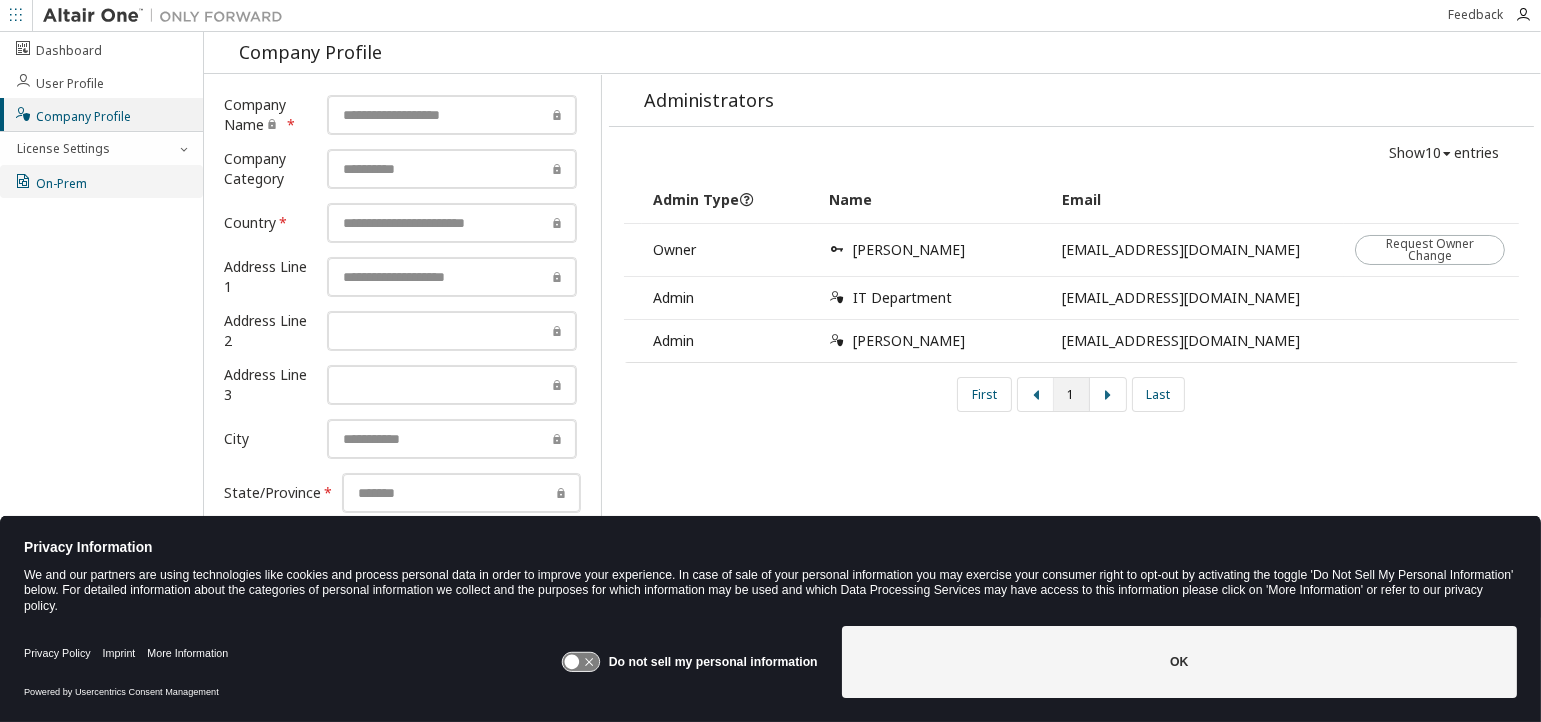 click on "On-Prem" at bounding box center [101, 181] 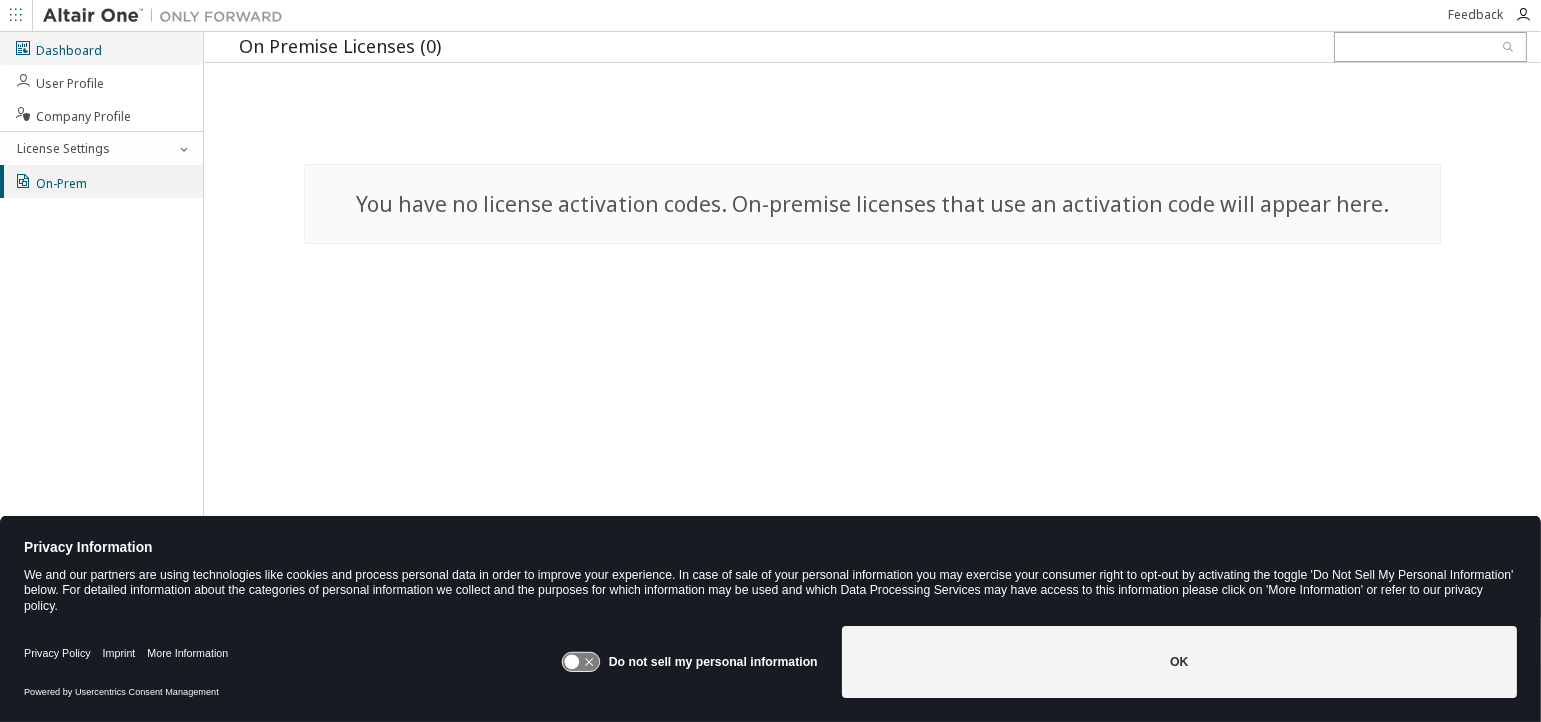 click on "Dashboard" at bounding box center (58, 48) 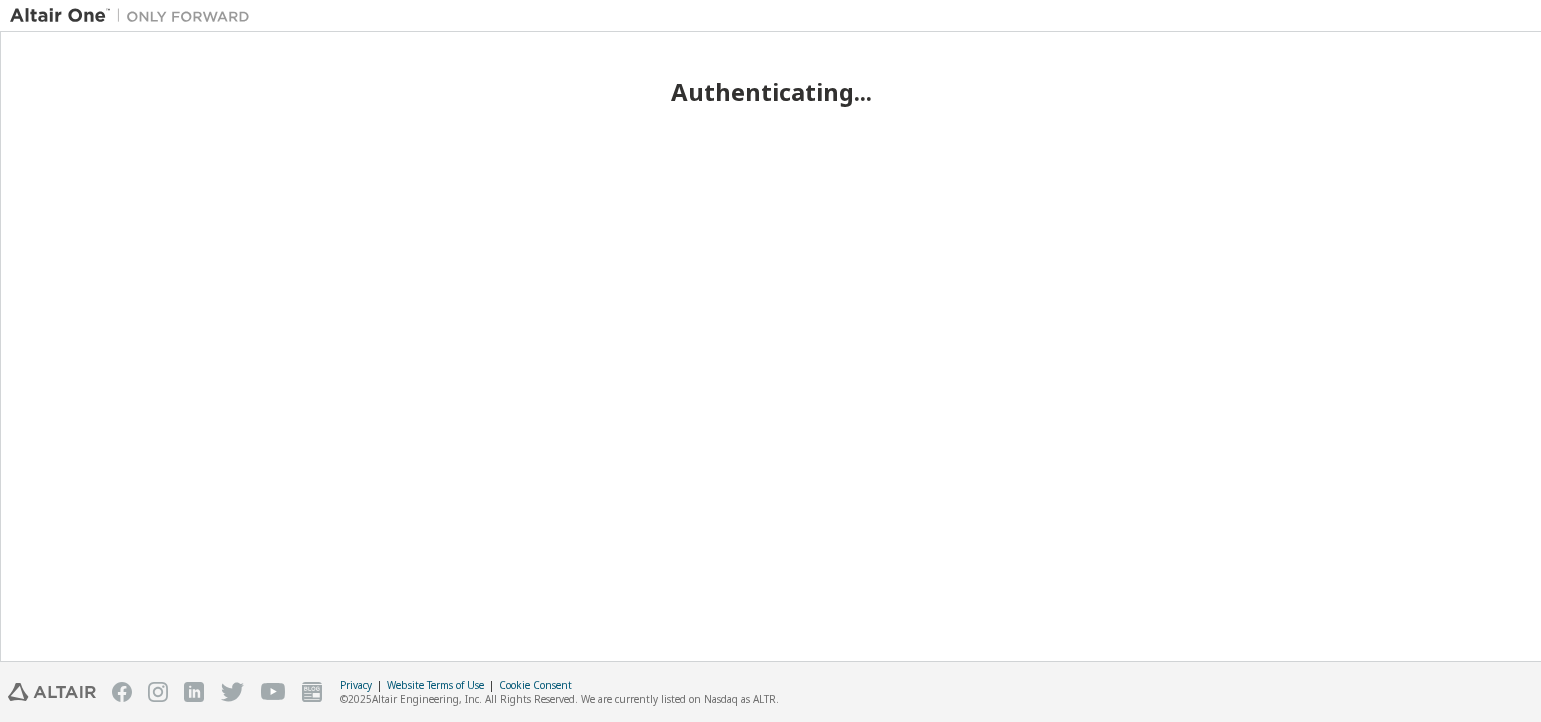 scroll, scrollTop: 0, scrollLeft: 0, axis: both 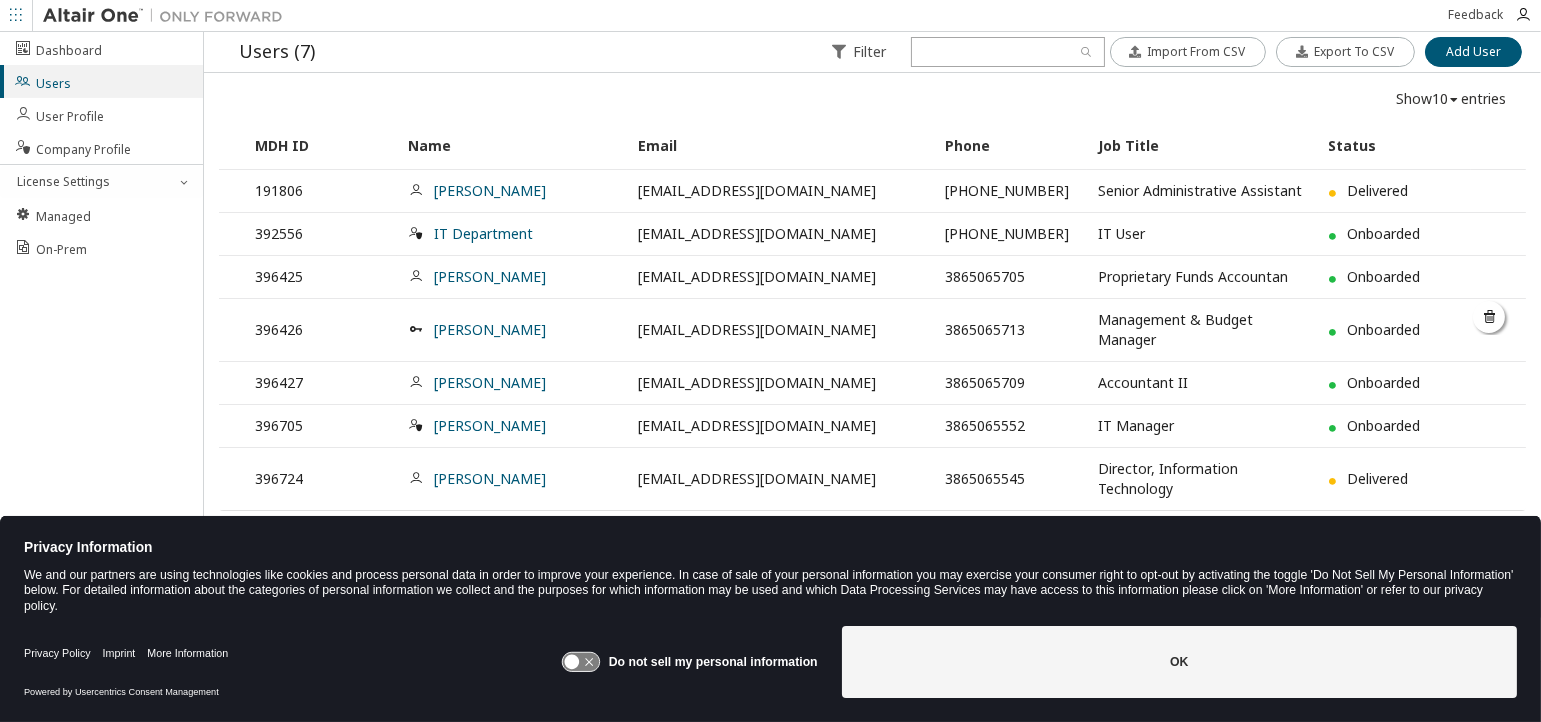 click at bounding box center (416, 329) 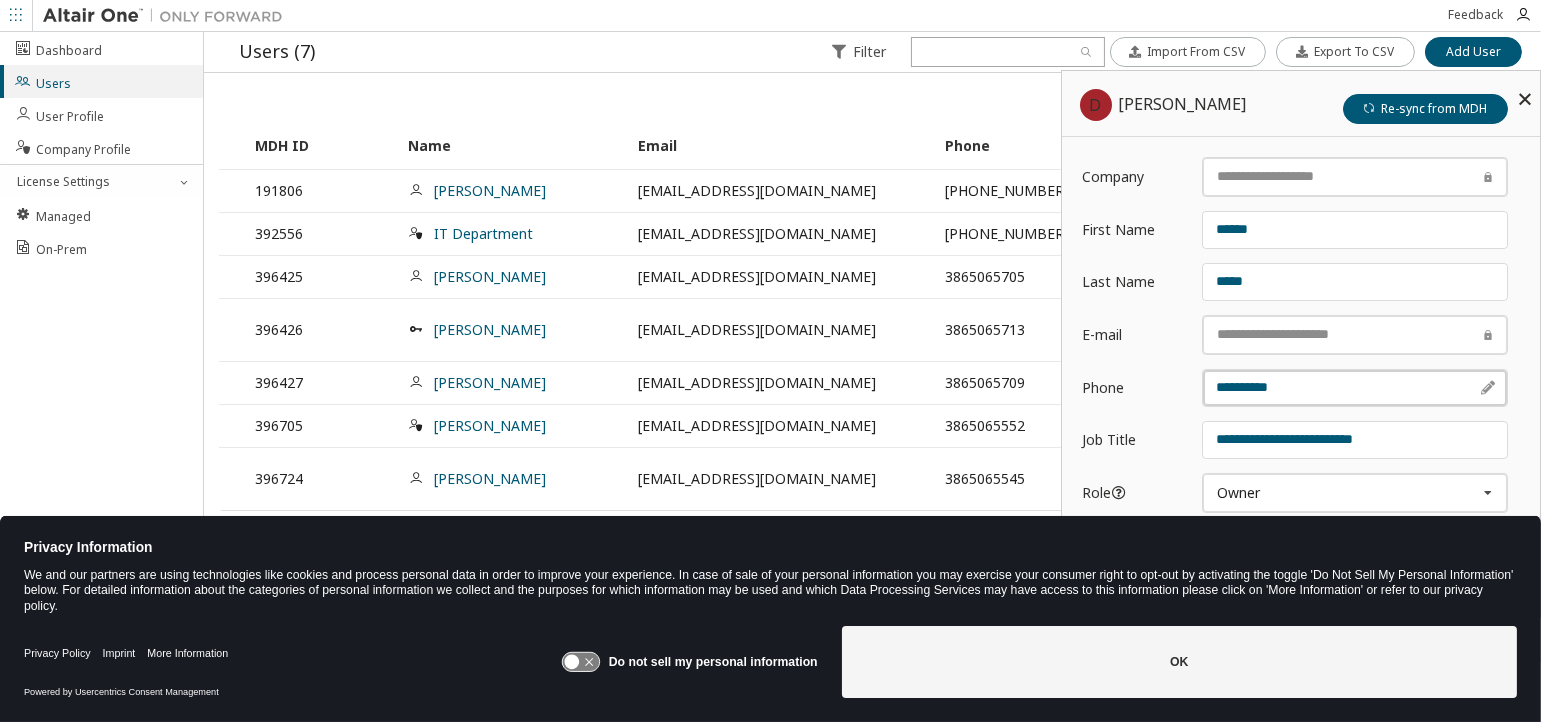 scroll, scrollTop: 0, scrollLeft: 0, axis: both 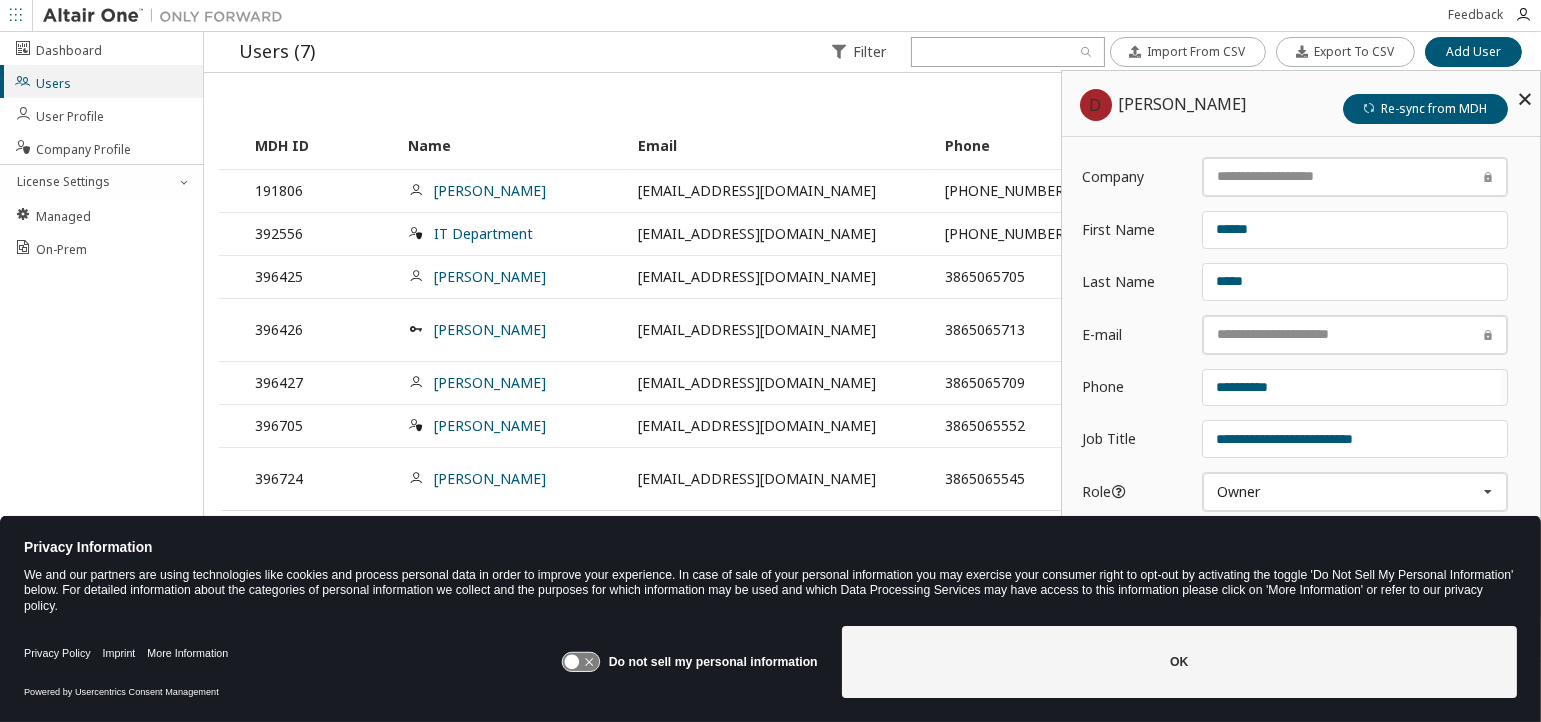 click at bounding box center (1525, 99) 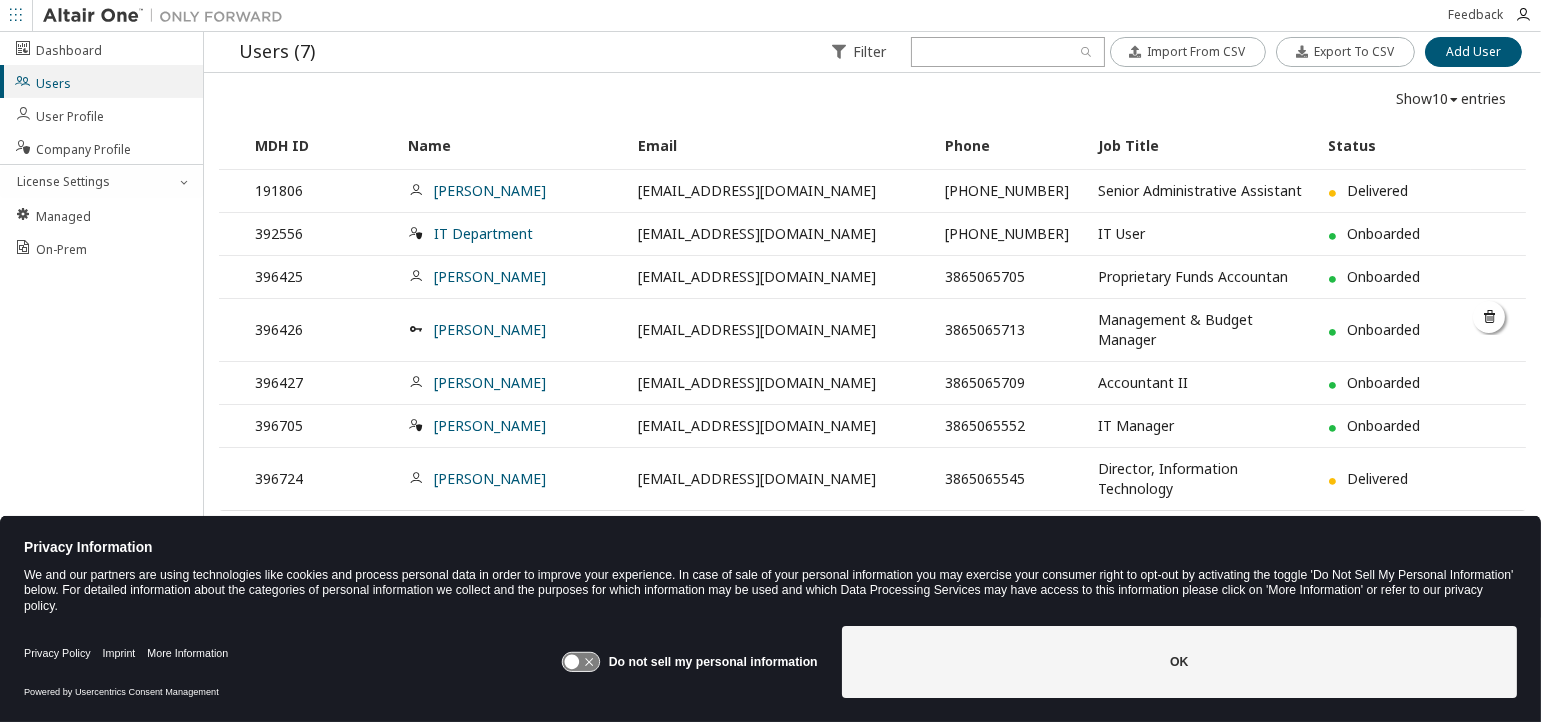 click on "Onboarded" at bounding box center [1394, 329] 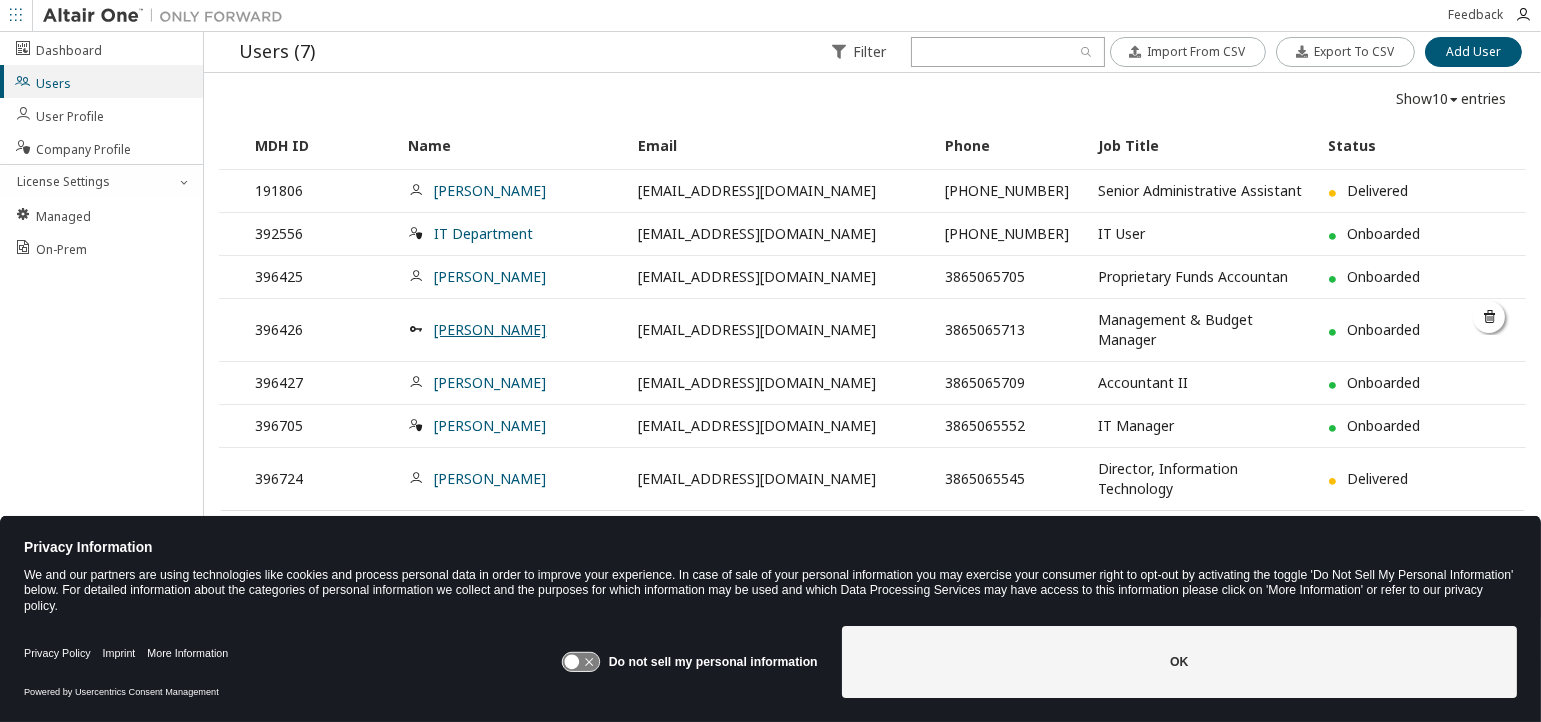 click on "[PERSON_NAME]" at bounding box center [490, 329] 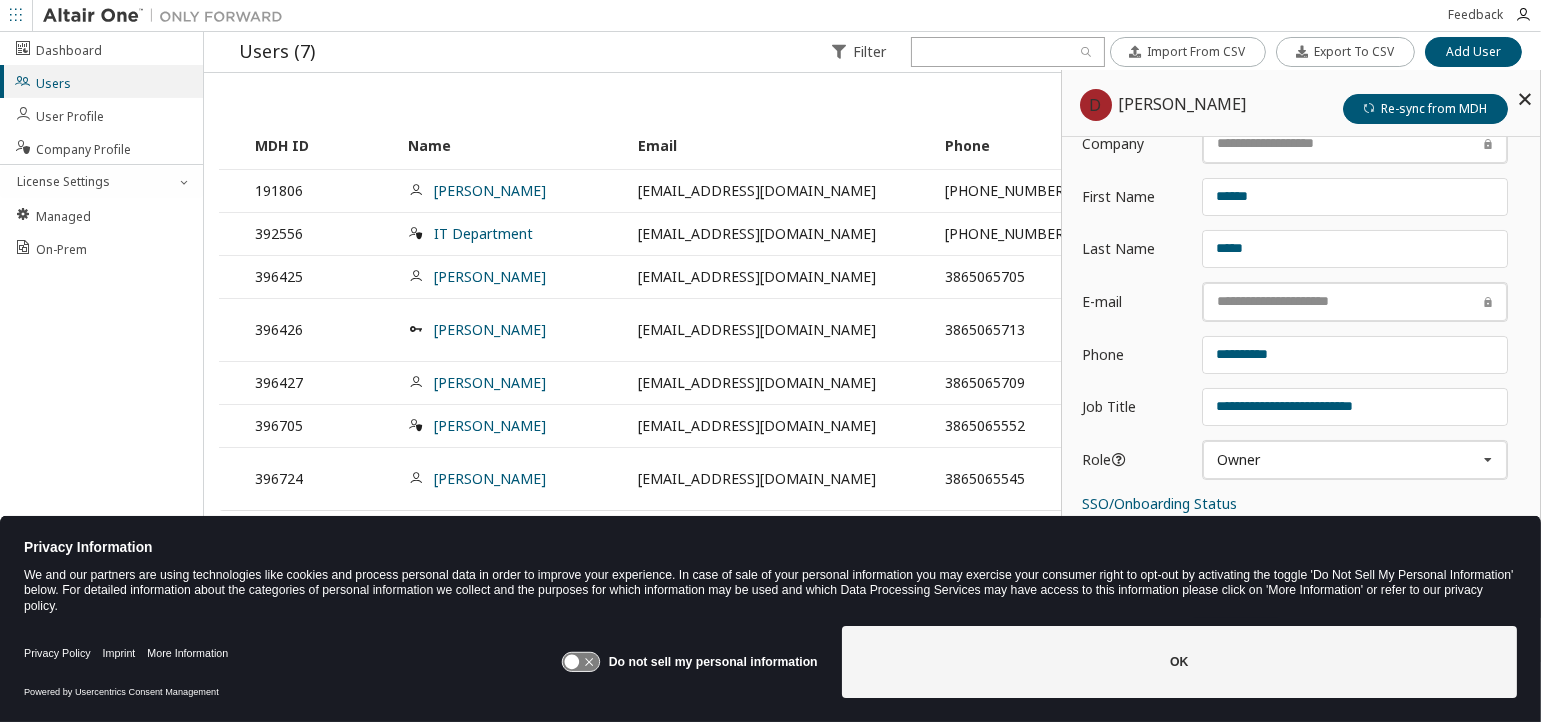 scroll, scrollTop: 50, scrollLeft: 0, axis: vertical 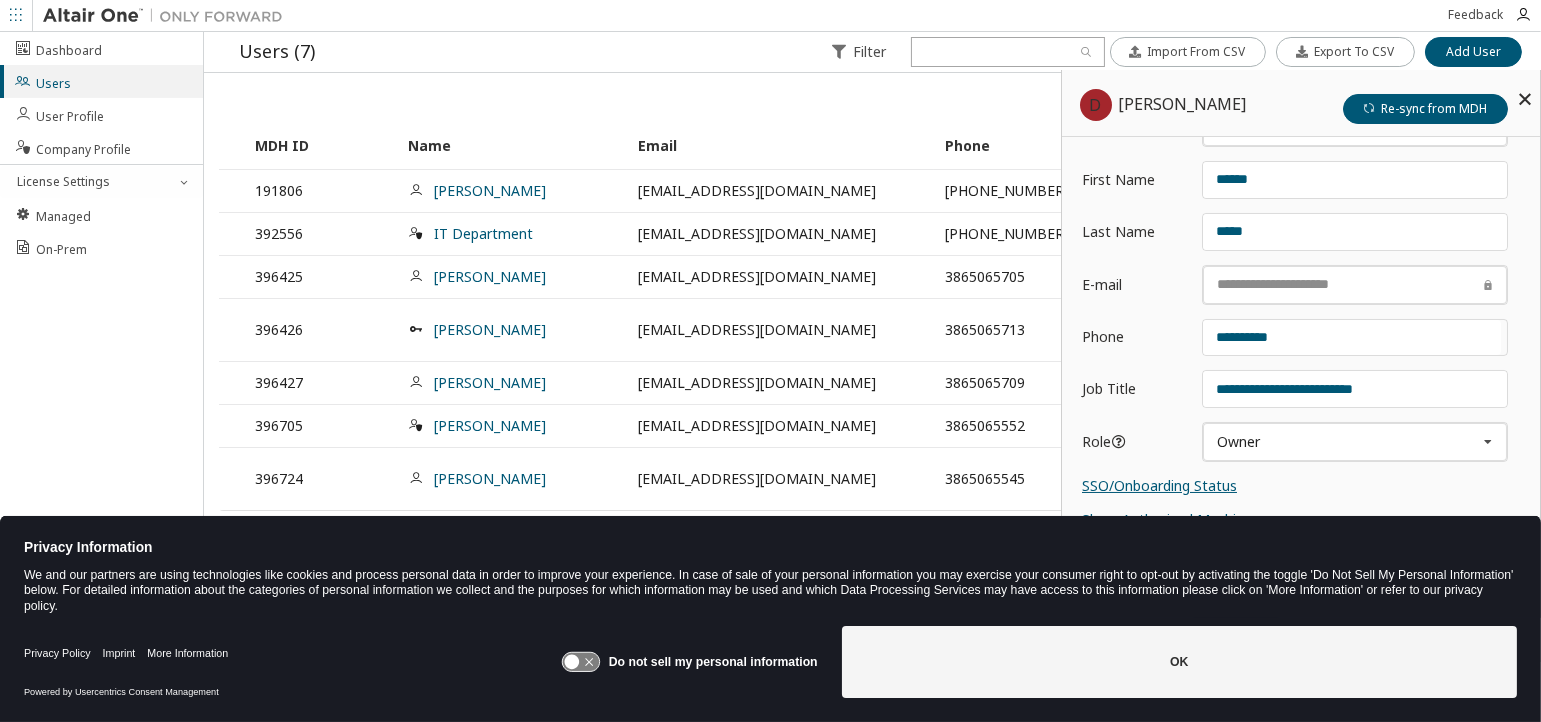click on "SSO/Onboarding Status" at bounding box center [1159, 485] 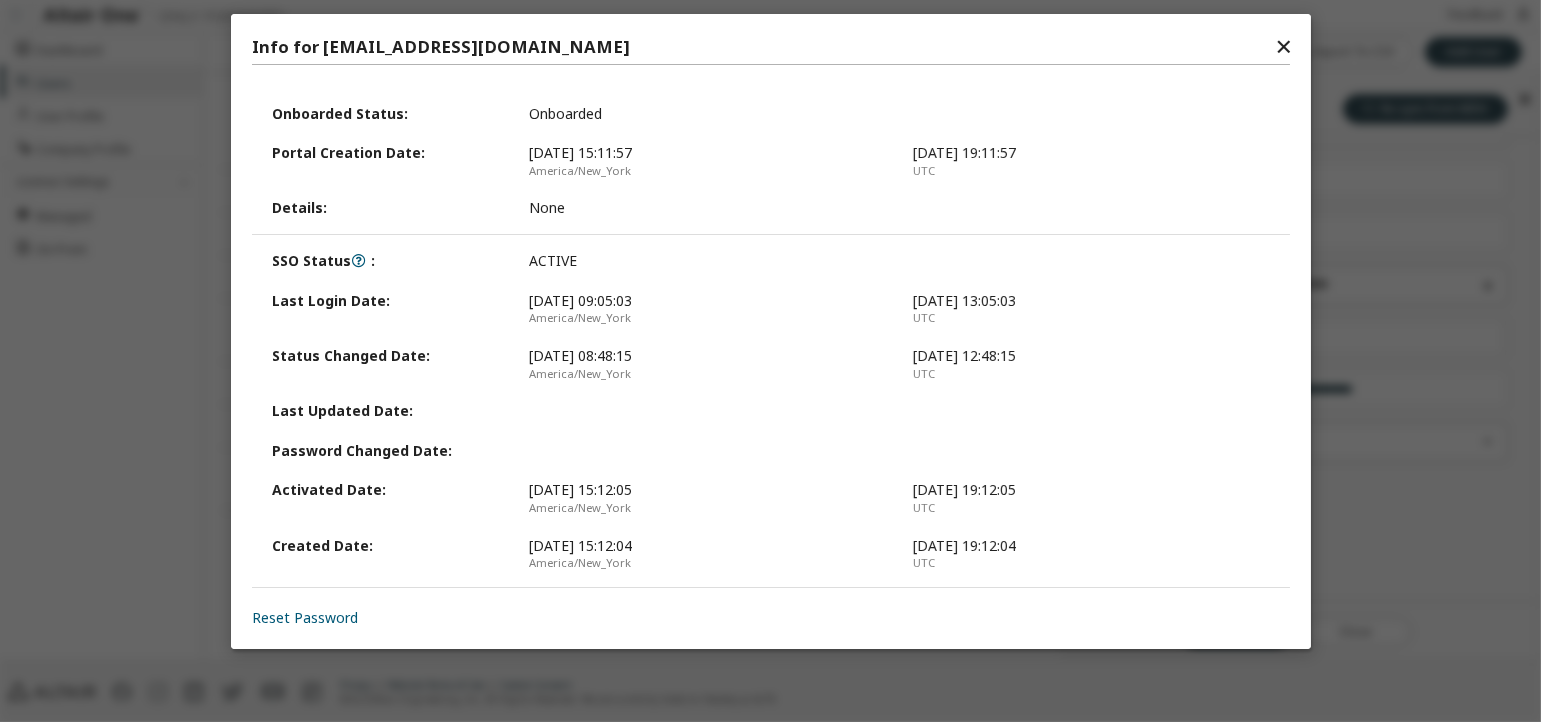 click on "✕" at bounding box center [1283, 47] 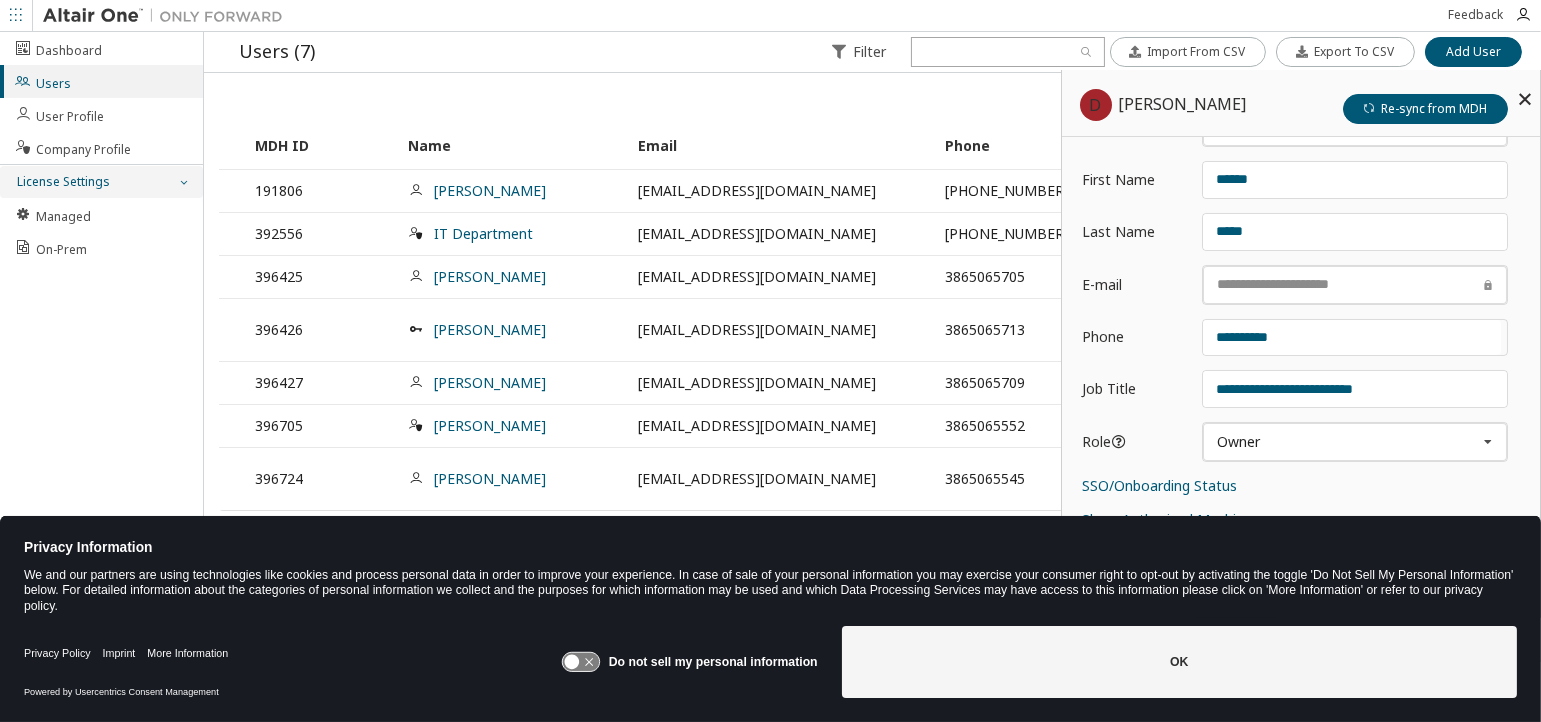 click at bounding box center [183, 182] 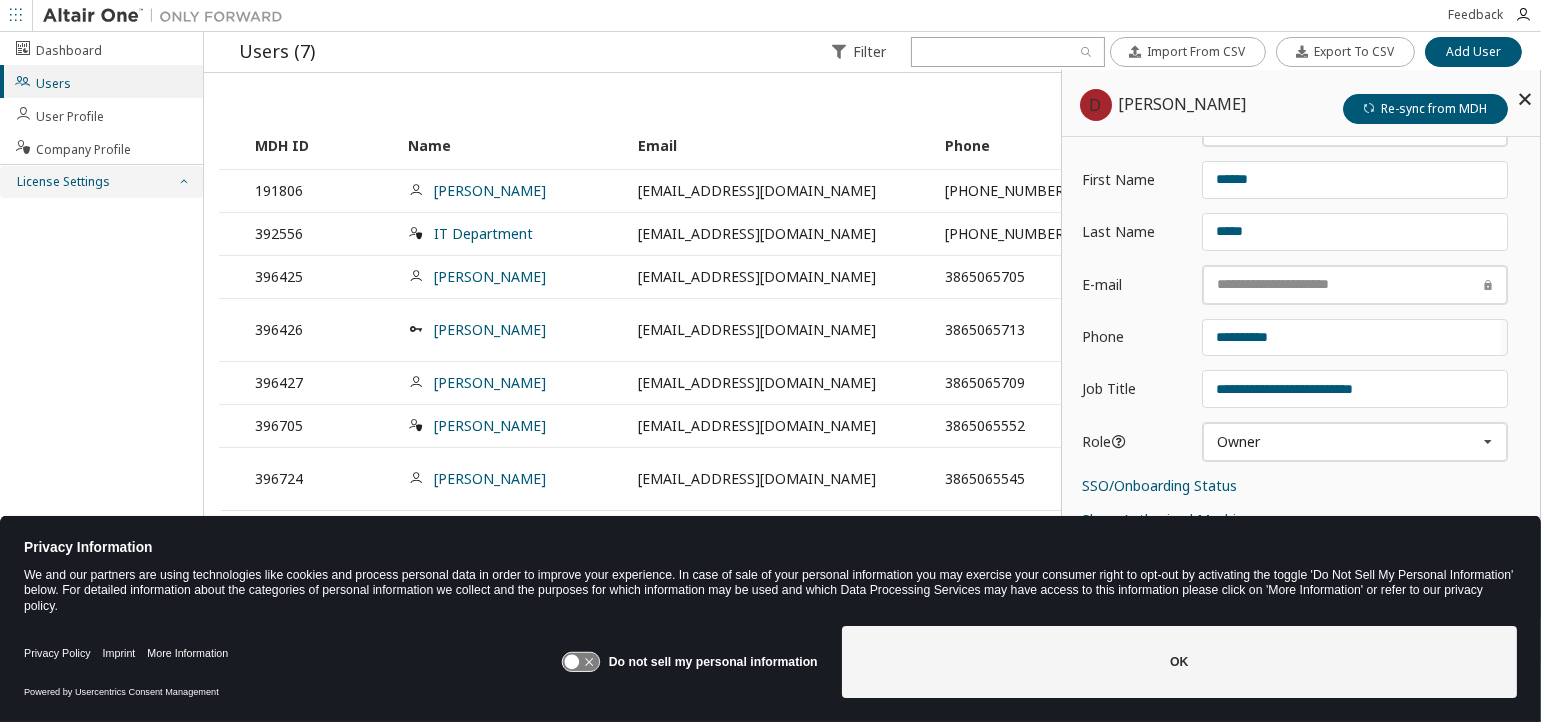 click at bounding box center [183, 182] 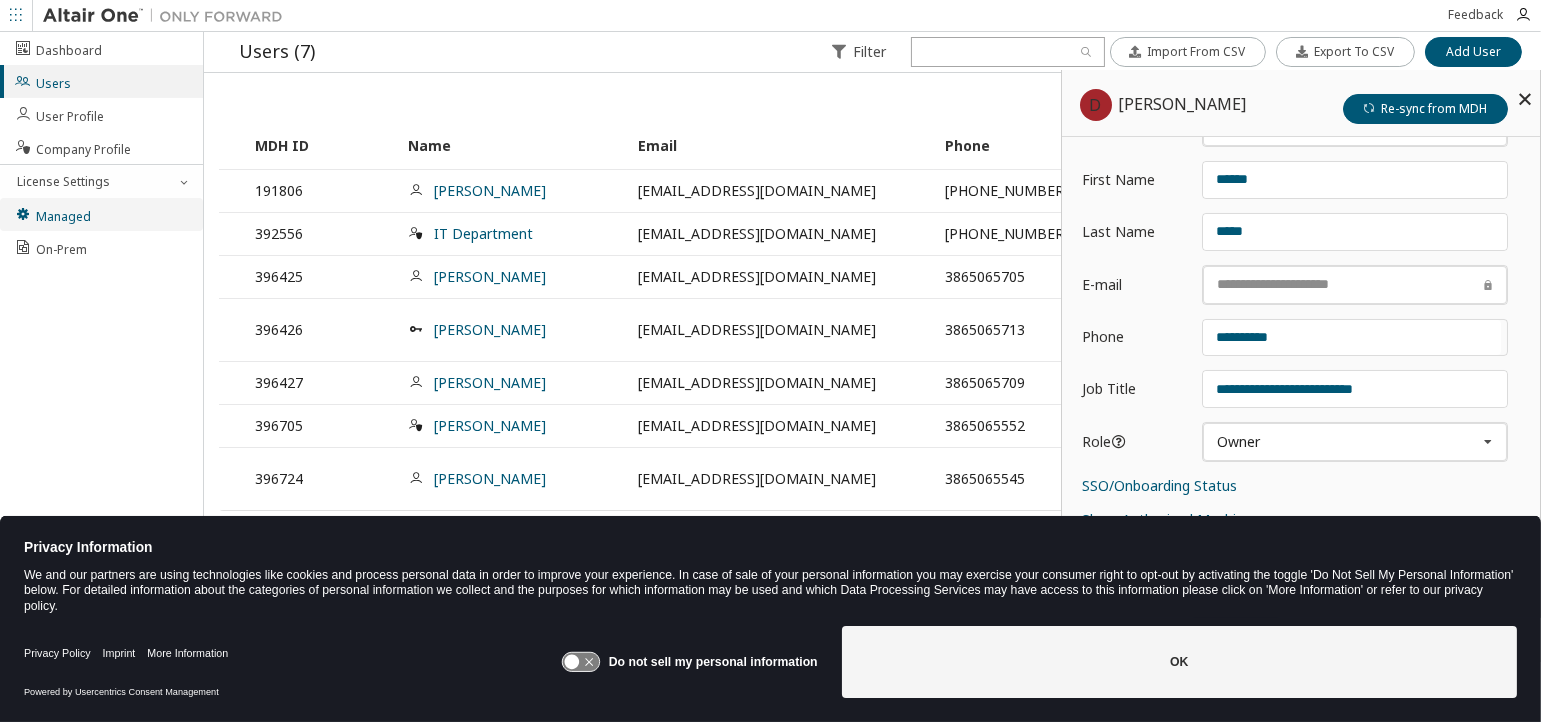 click on "Managed" at bounding box center [101, 214] 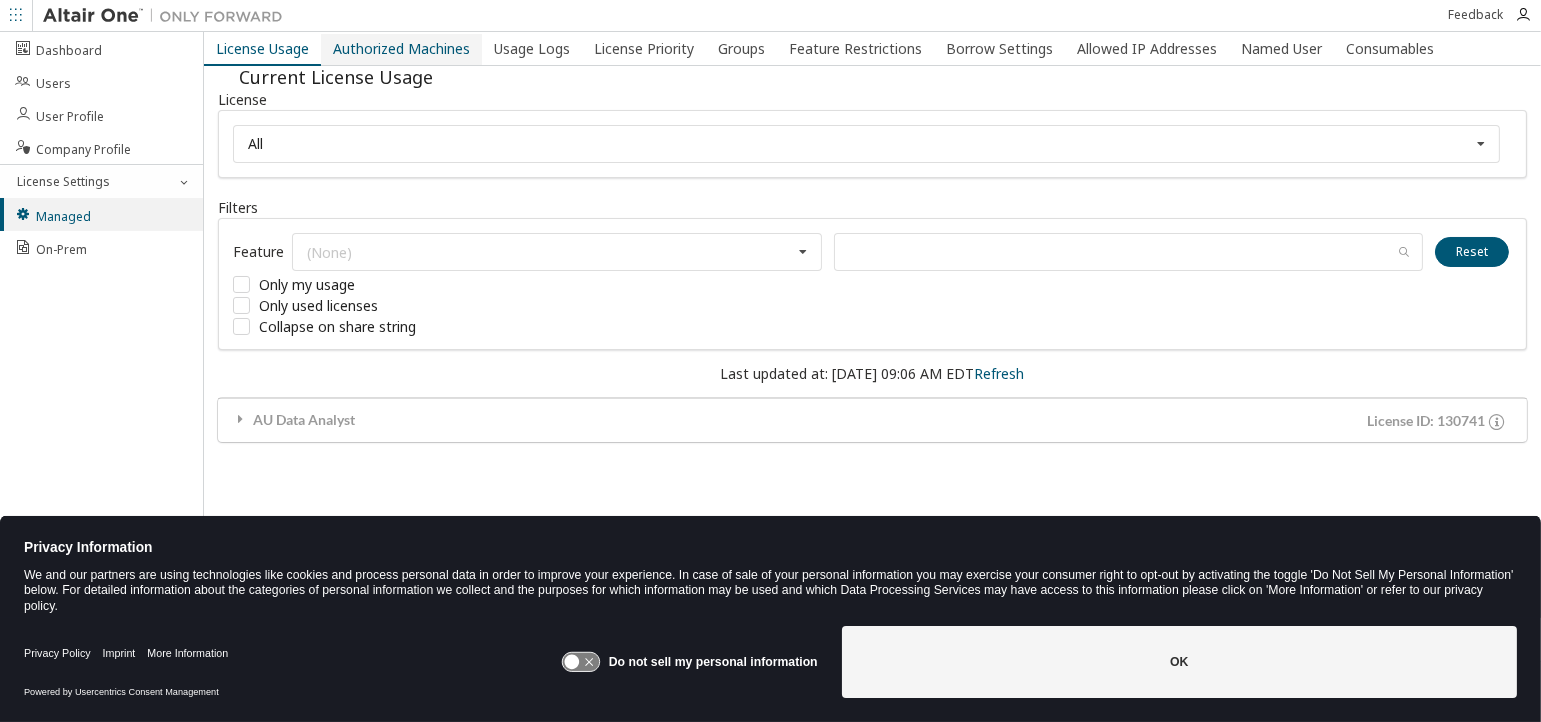 click on "Authorized Machines" at bounding box center (401, 49) 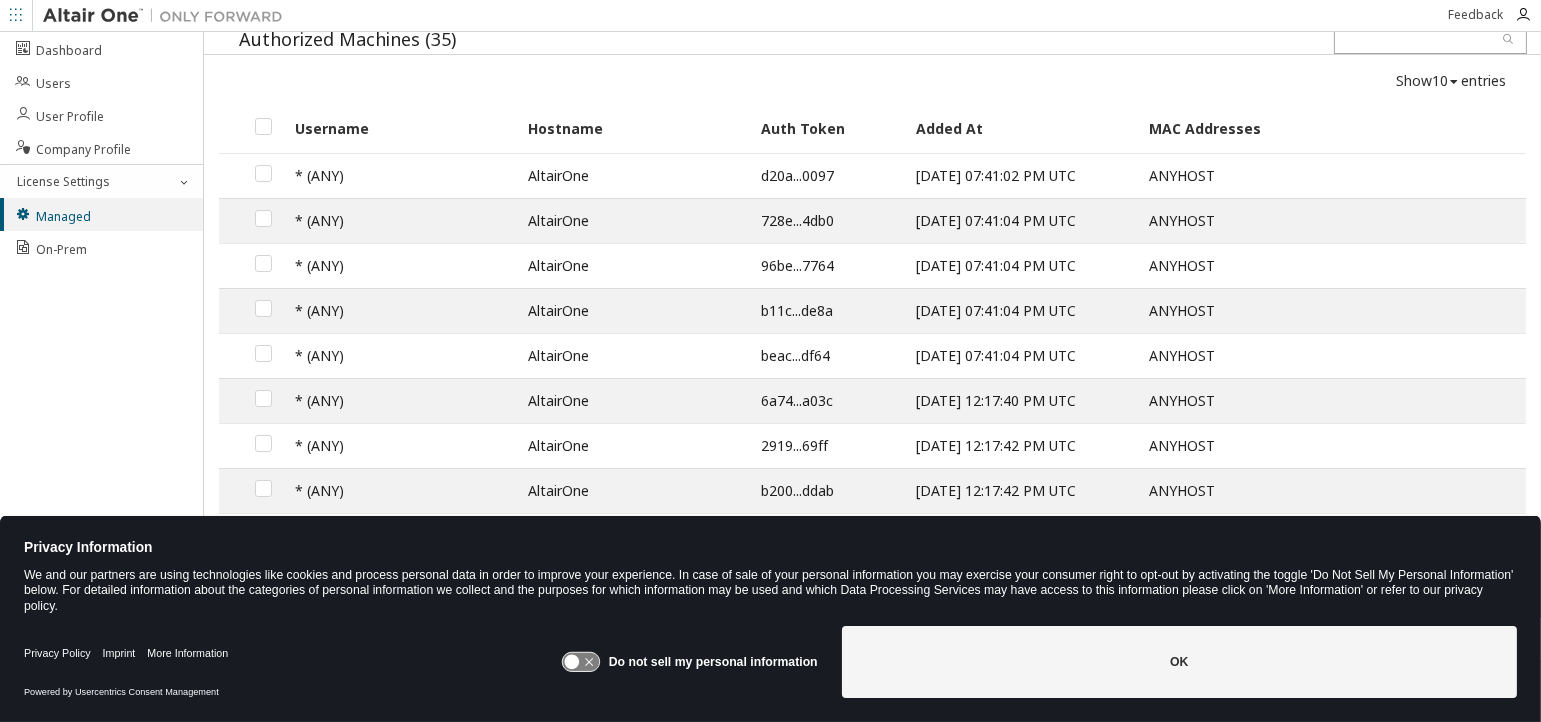 scroll, scrollTop: 0, scrollLeft: 0, axis: both 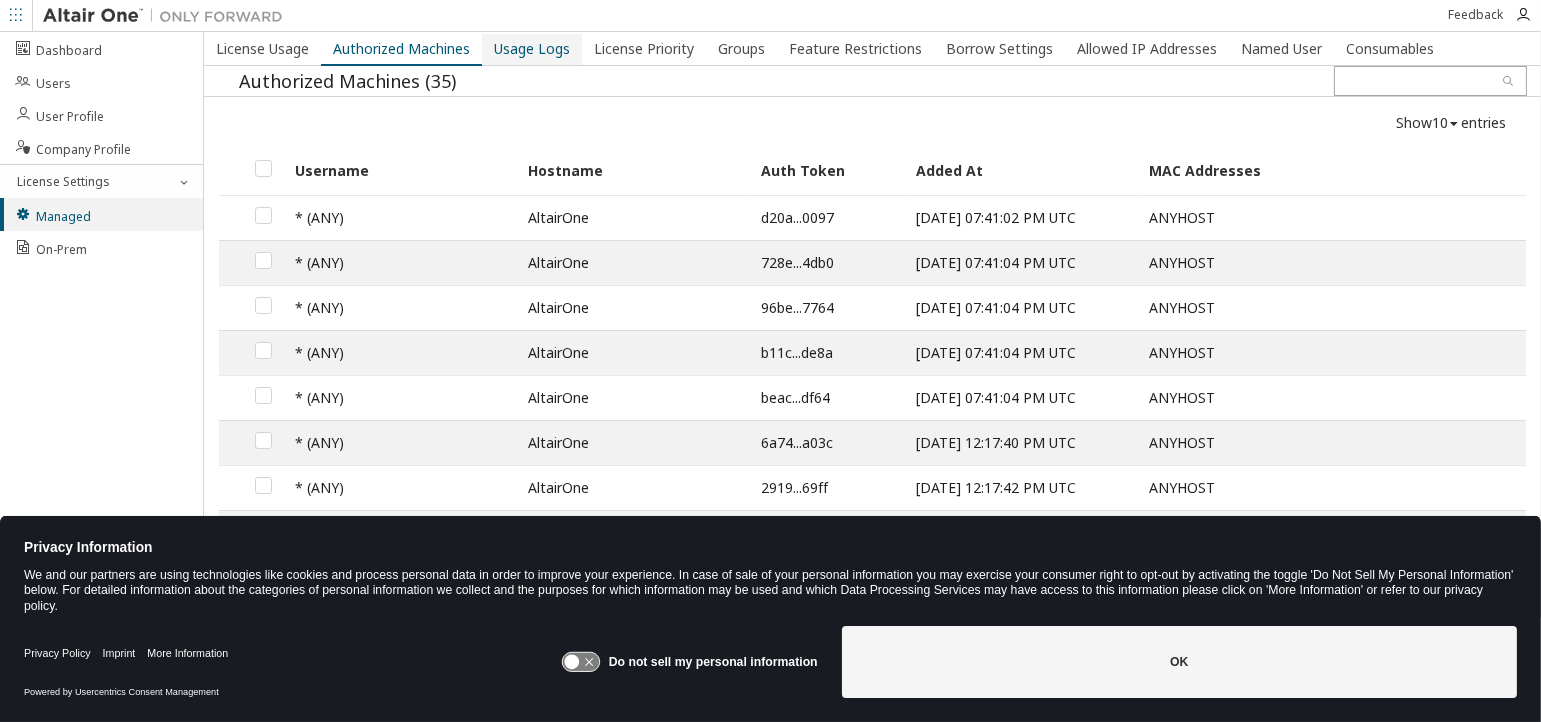 click on "Usage Logs" at bounding box center [532, 49] 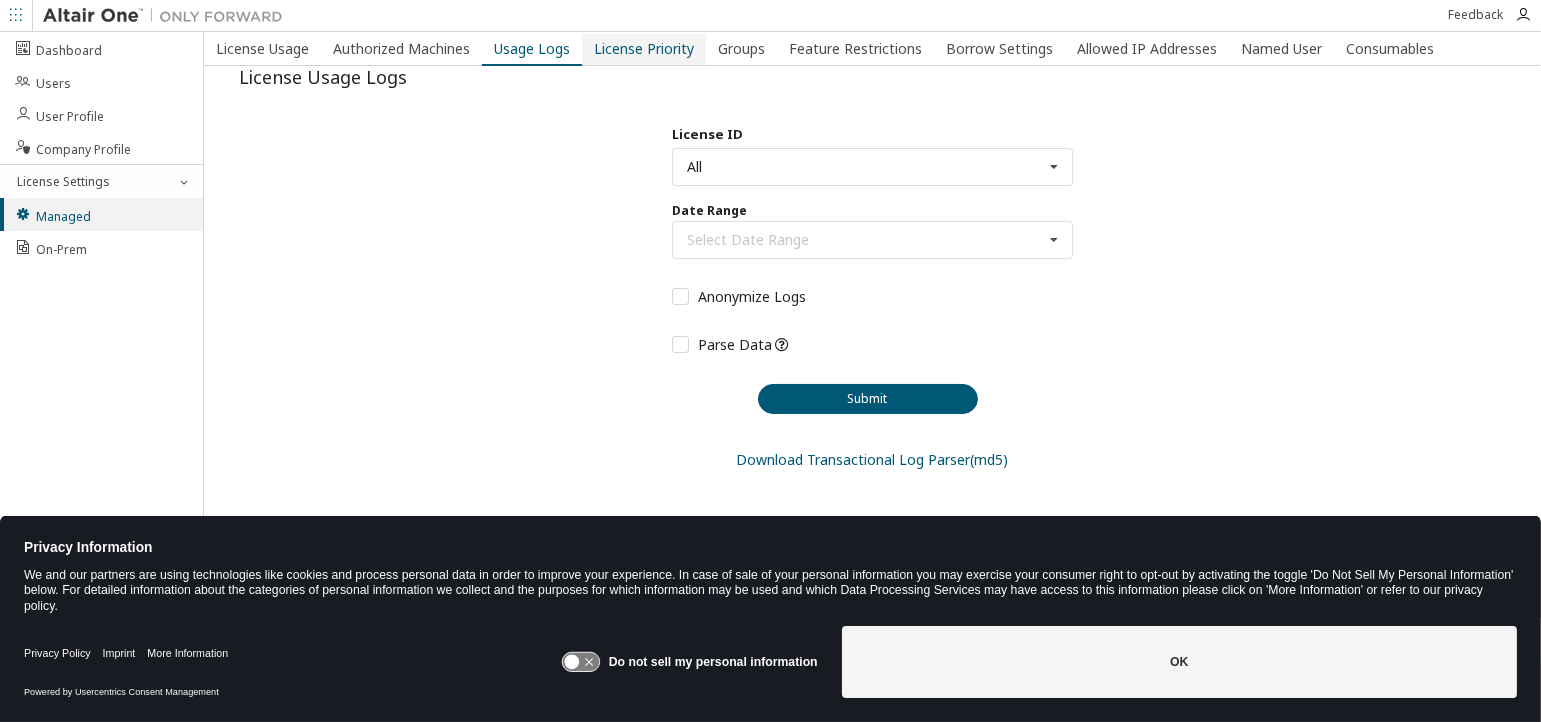 click on "License Priority" at bounding box center [644, 49] 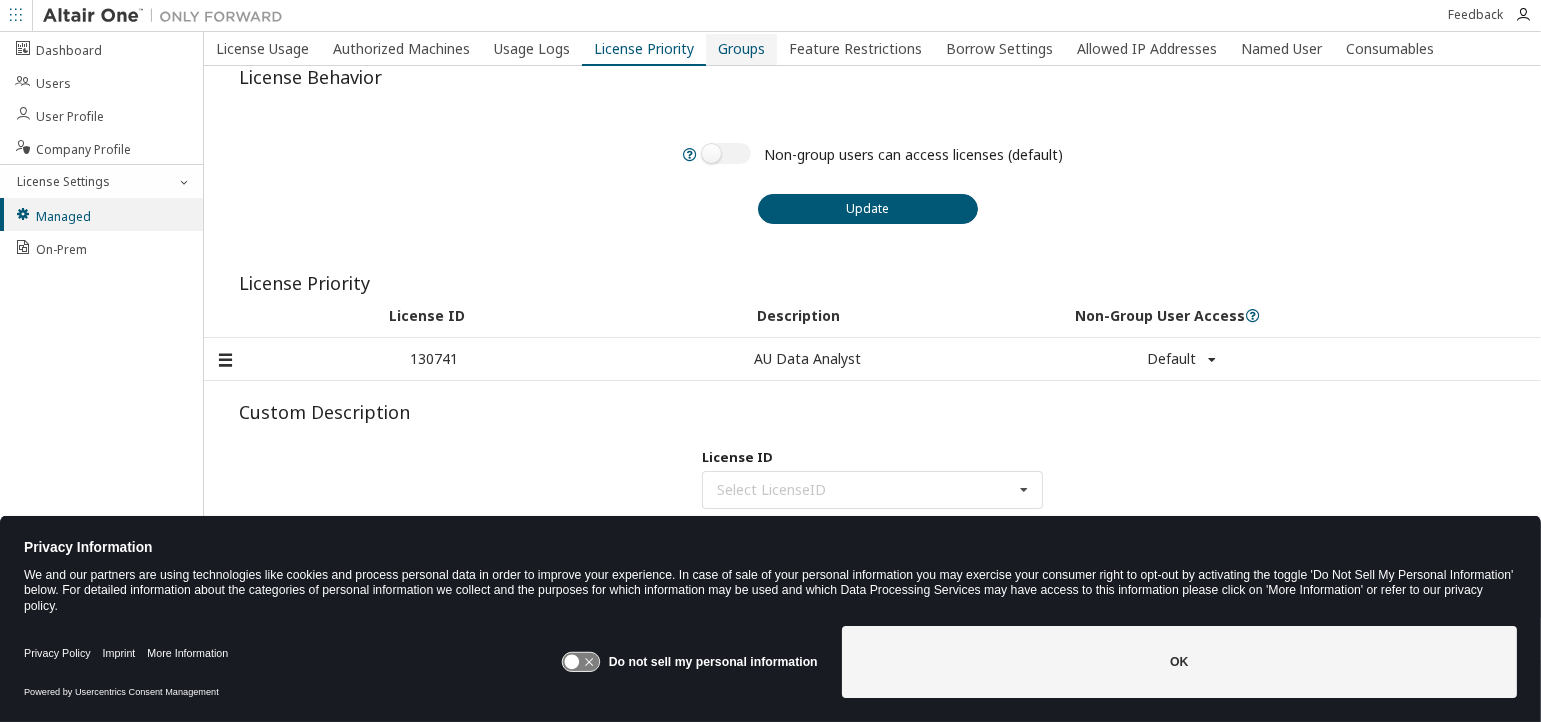 click on "Groups" at bounding box center [741, 49] 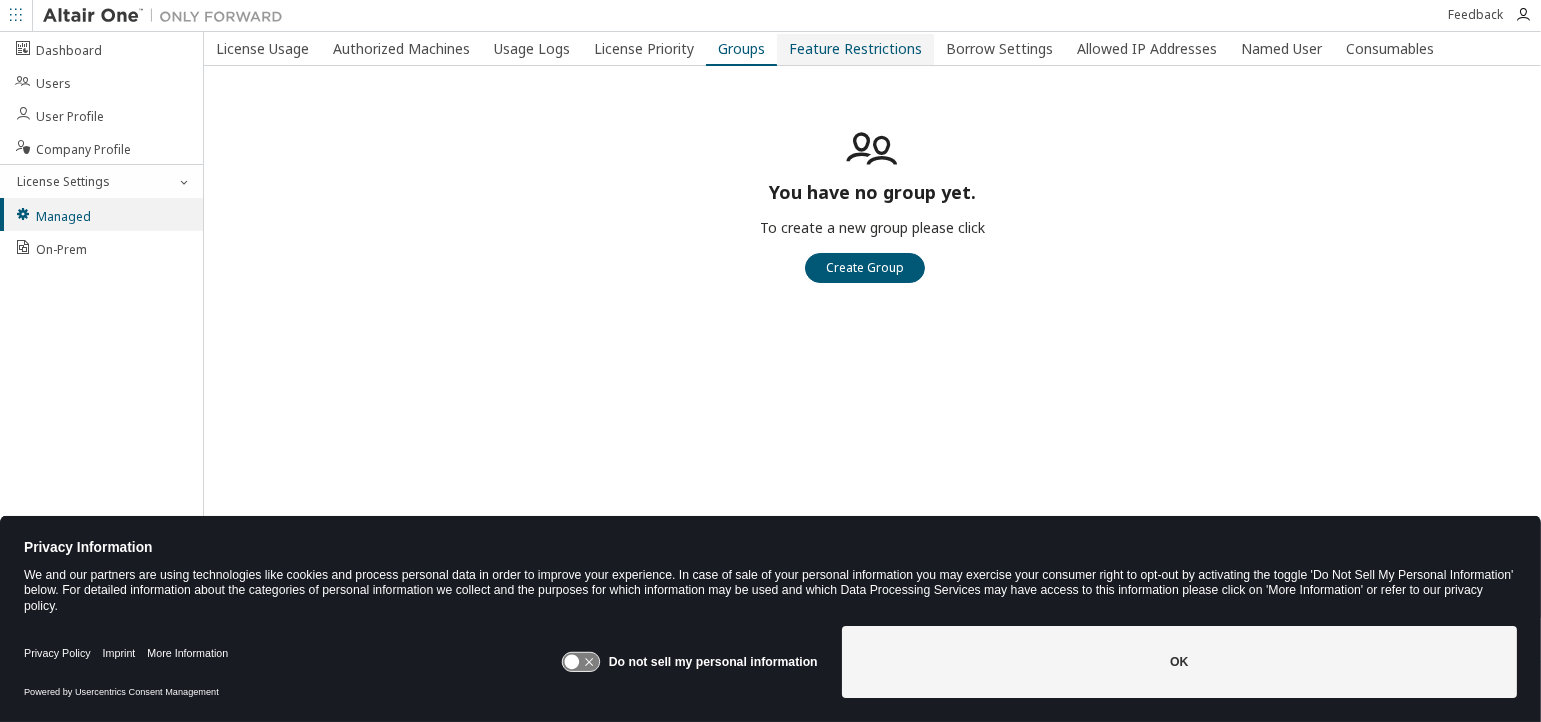 click on "Feature Restrictions" at bounding box center (855, 49) 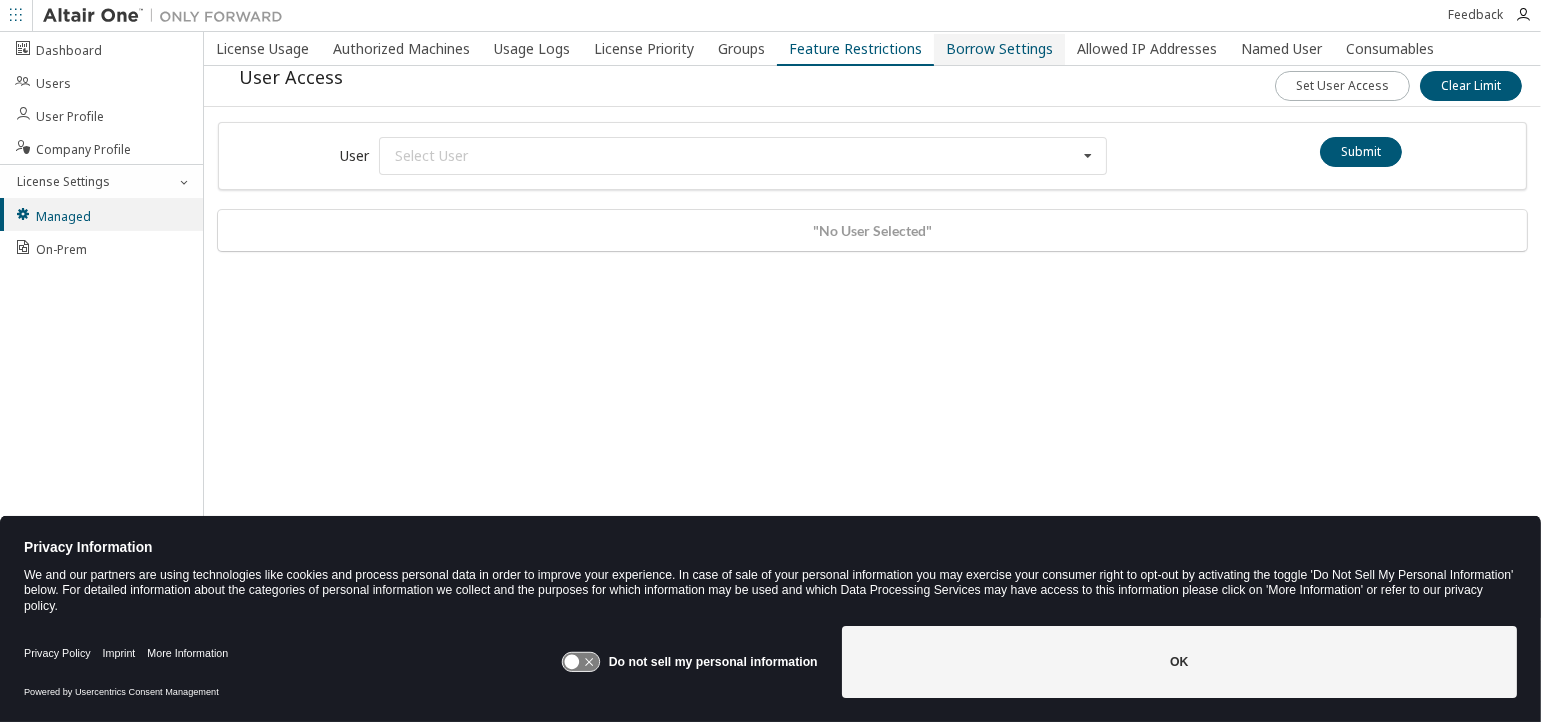 click on "Borrow Settings" at bounding box center (999, 49) 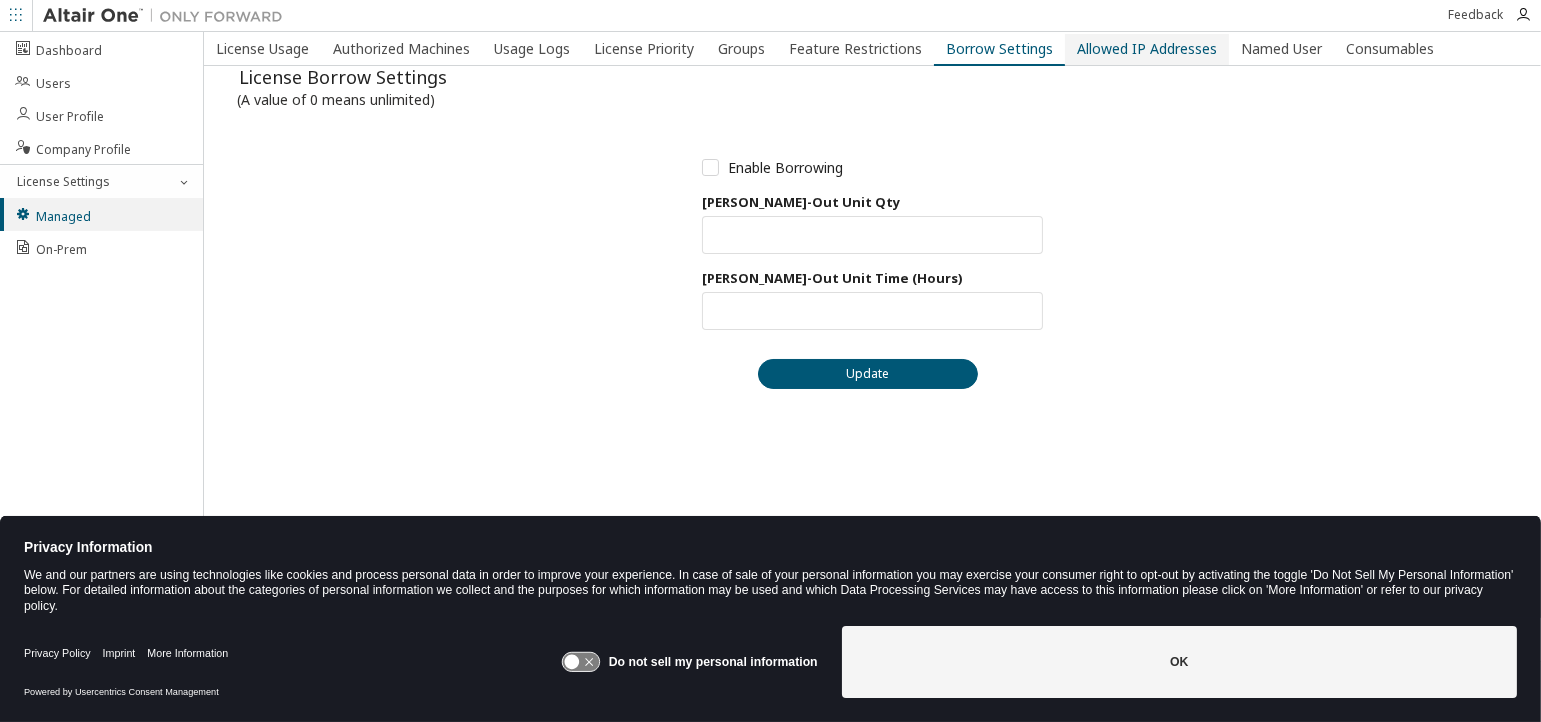 click on "Allowed IP Addresses" at bounding box center [1147, 49] 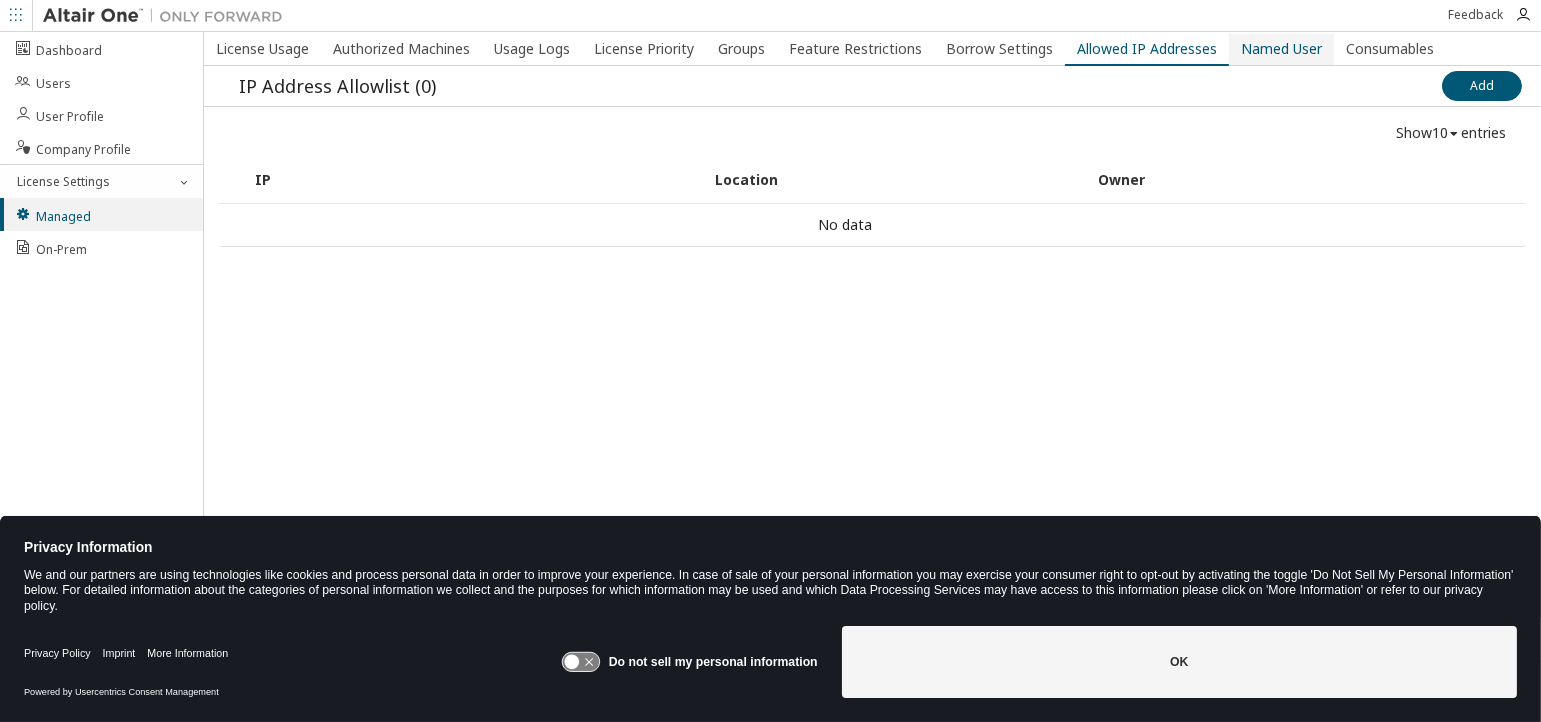 click on "Named User" at bounding box center [1281, 49] 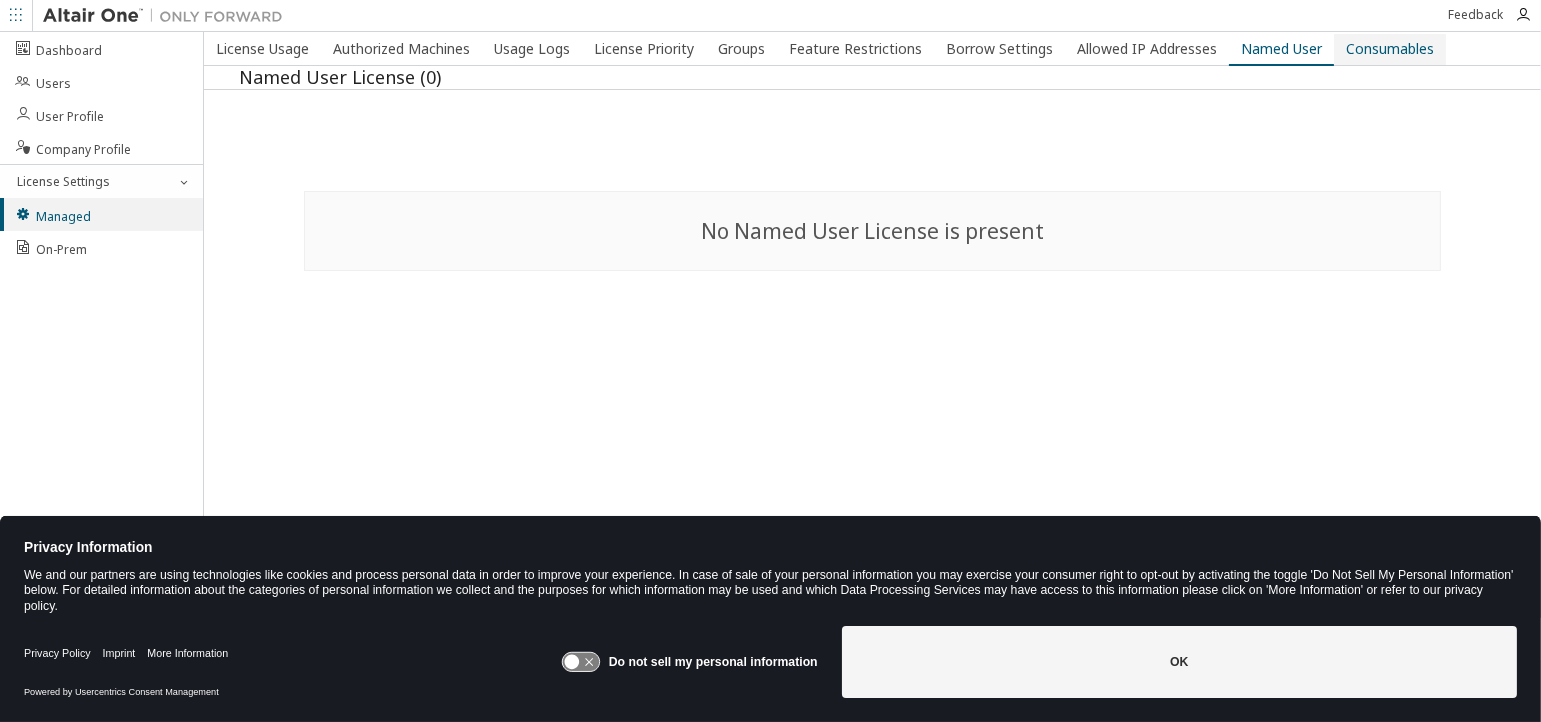 click on "Consumables" at bounding box center (1390, 49) 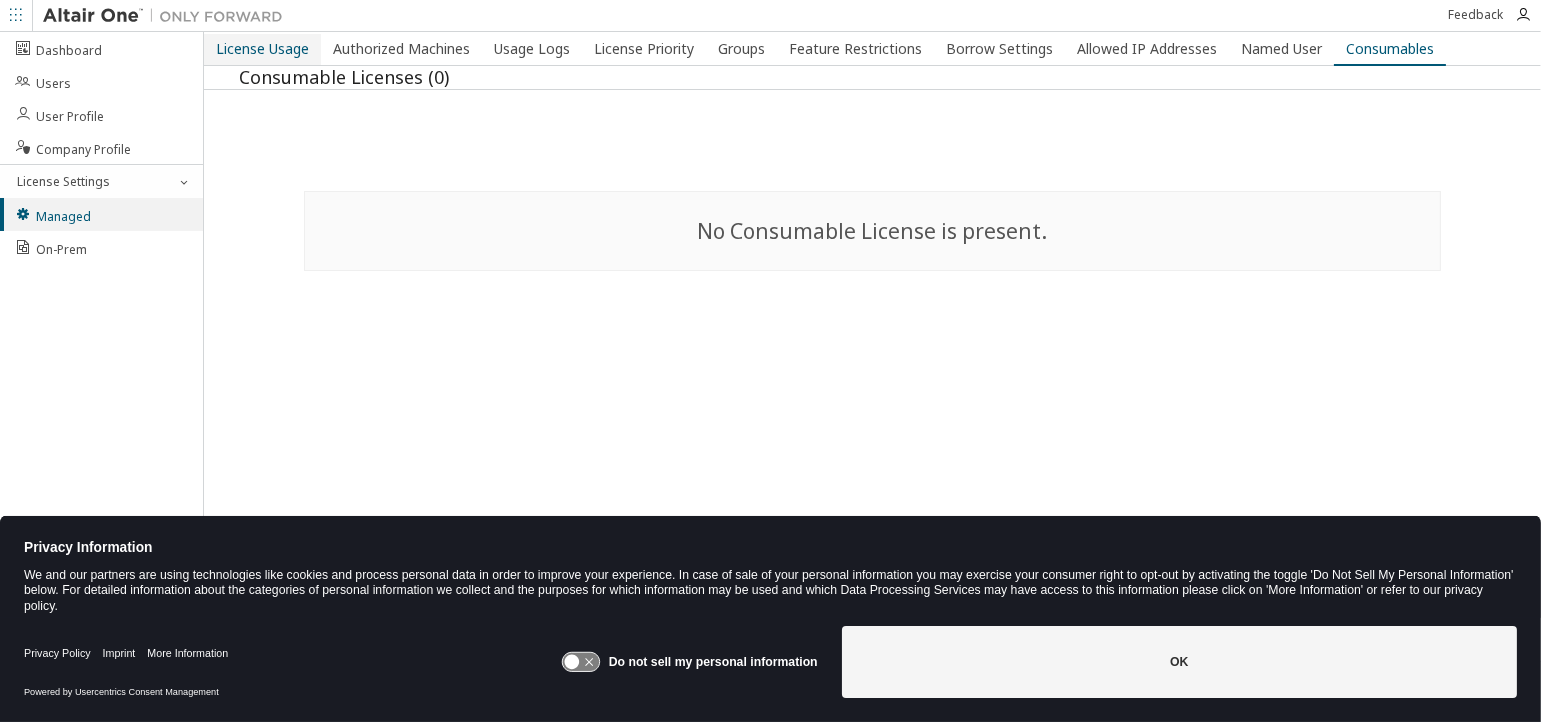 click on "License Usage" at bounding box center (262, 49) 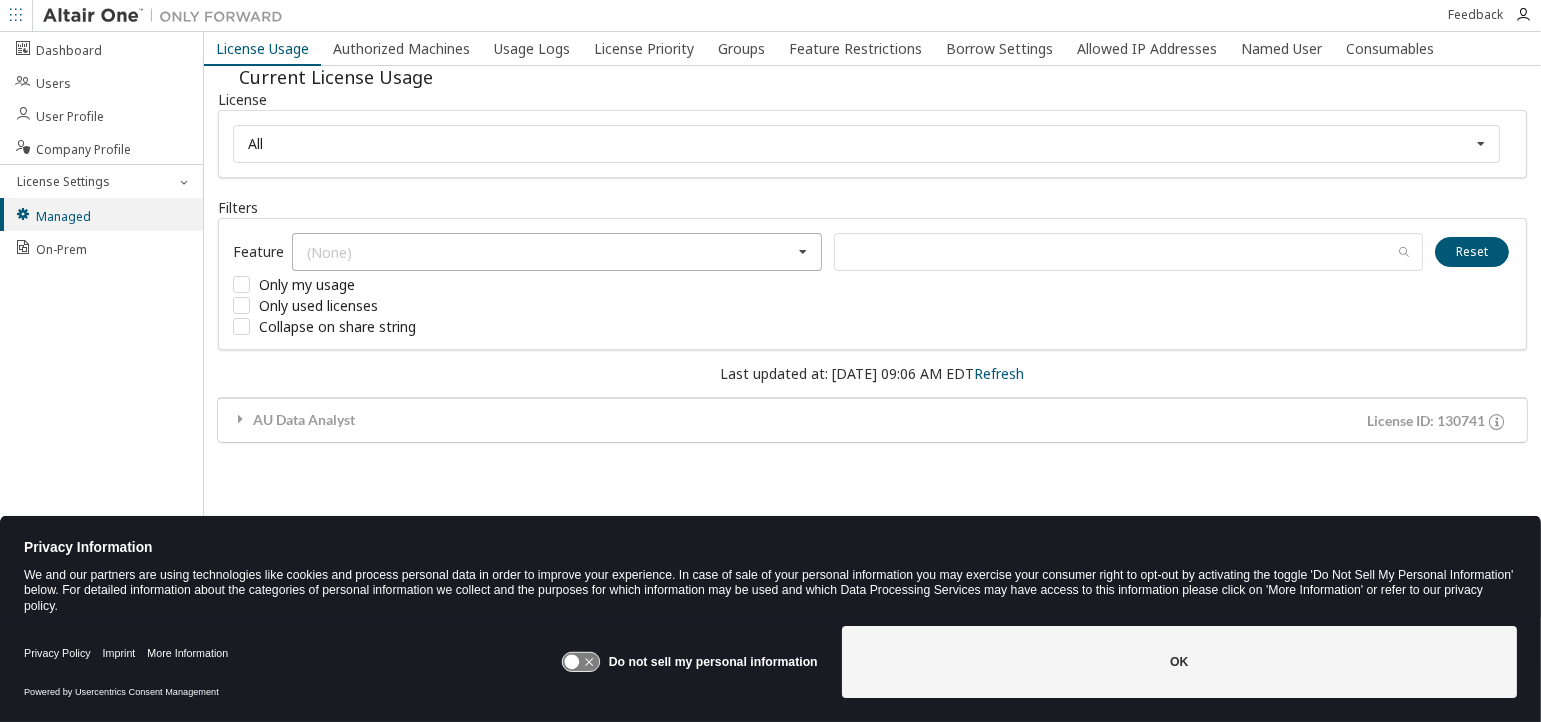 click at bounding box center (803, 252) 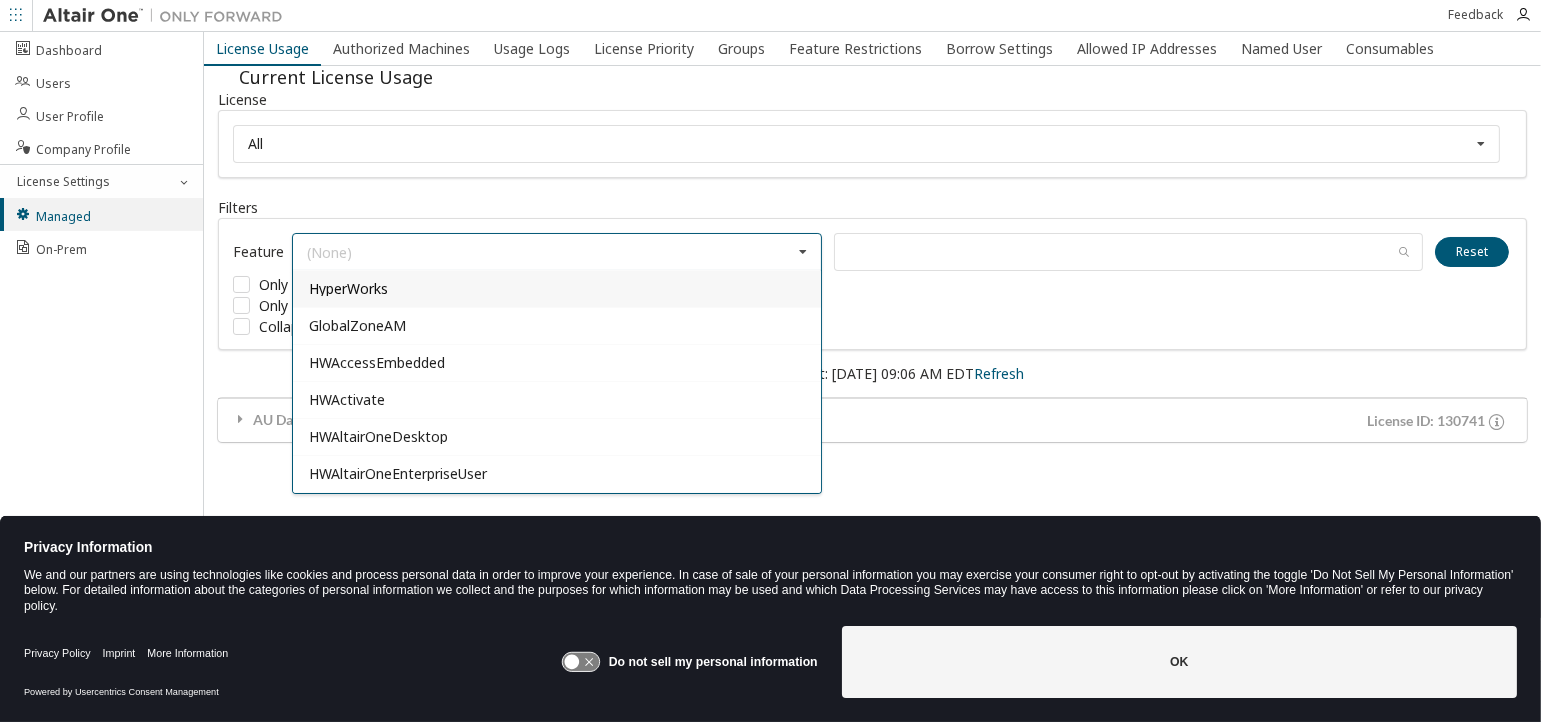 click at bounding box center [803, 252] 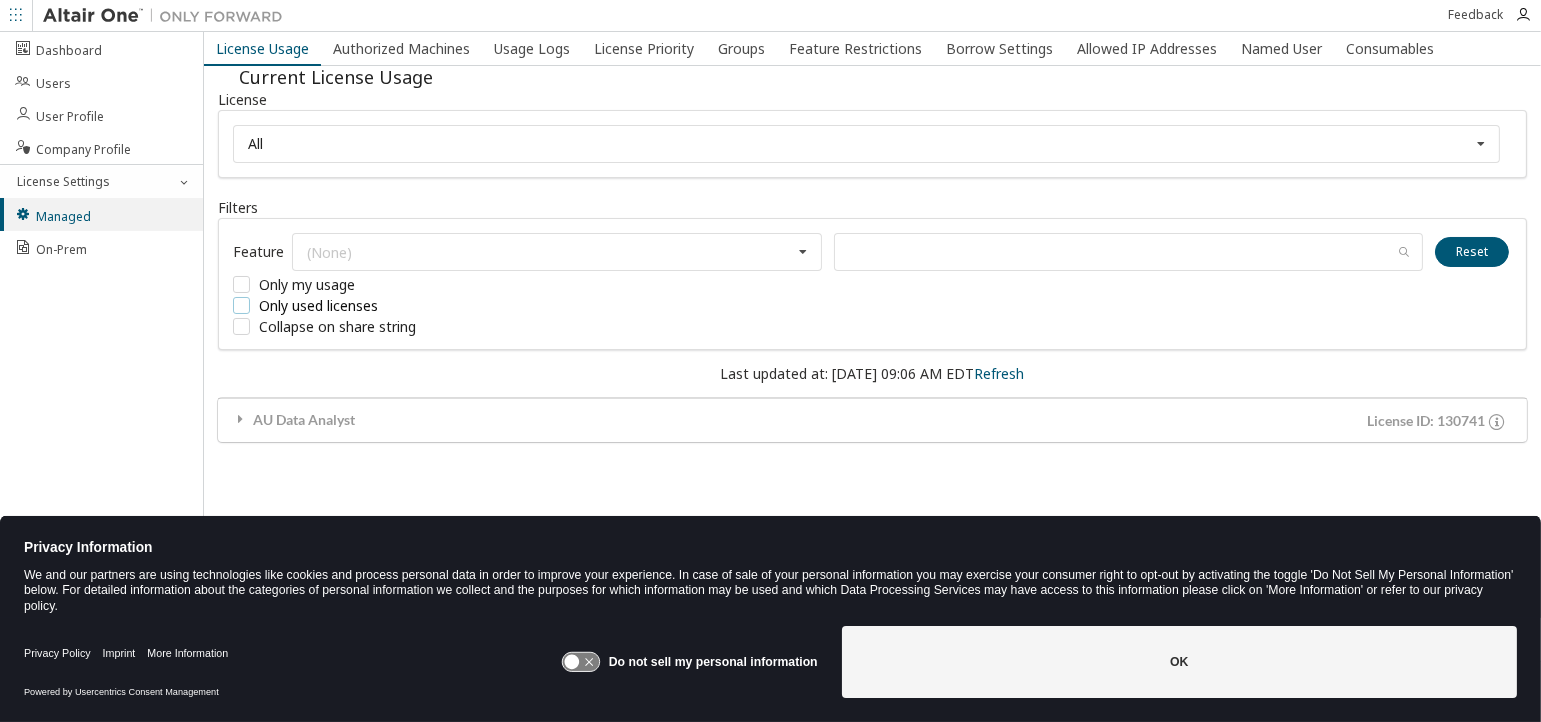 click on "Only used licenses" at bounding box center [383, 305] 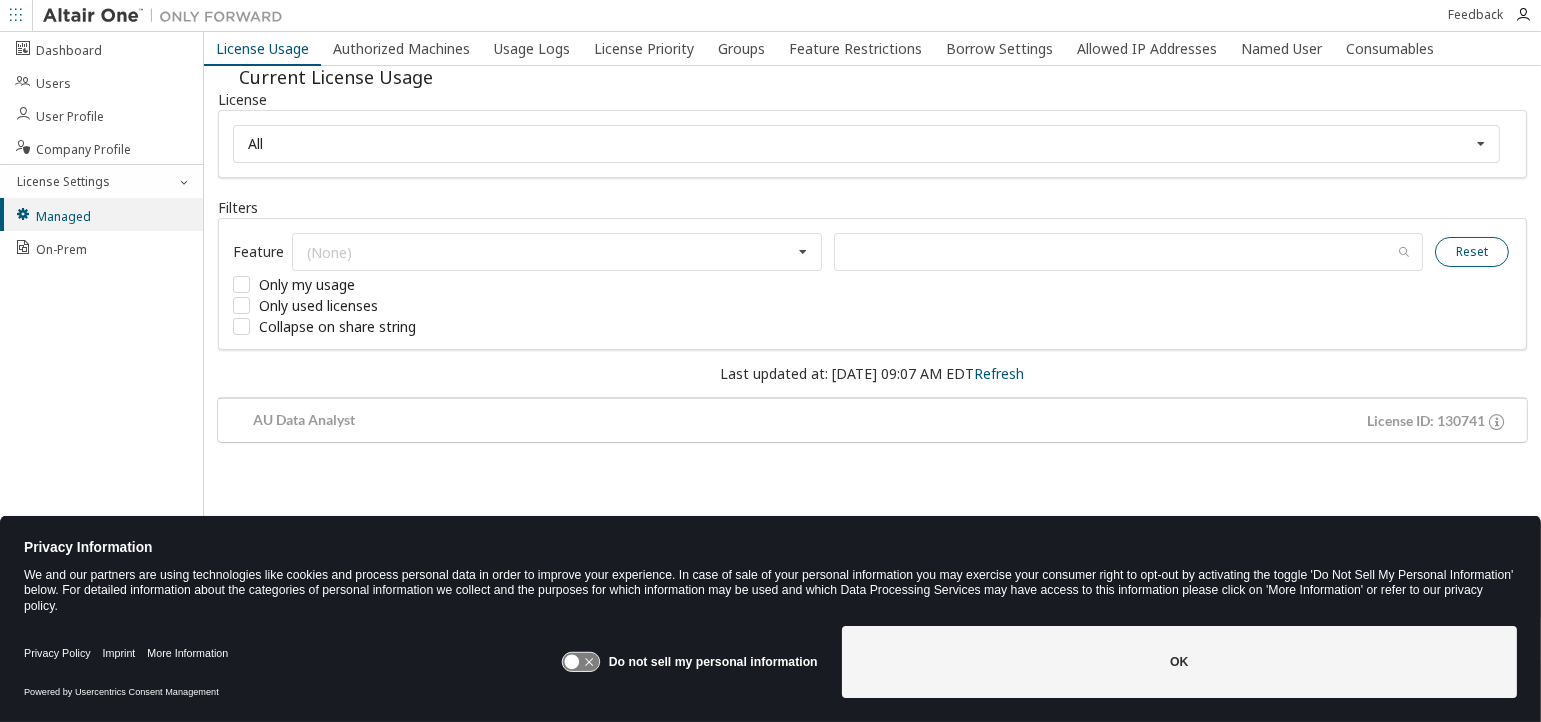click on "Reset" at bounding box center (1472, 252) 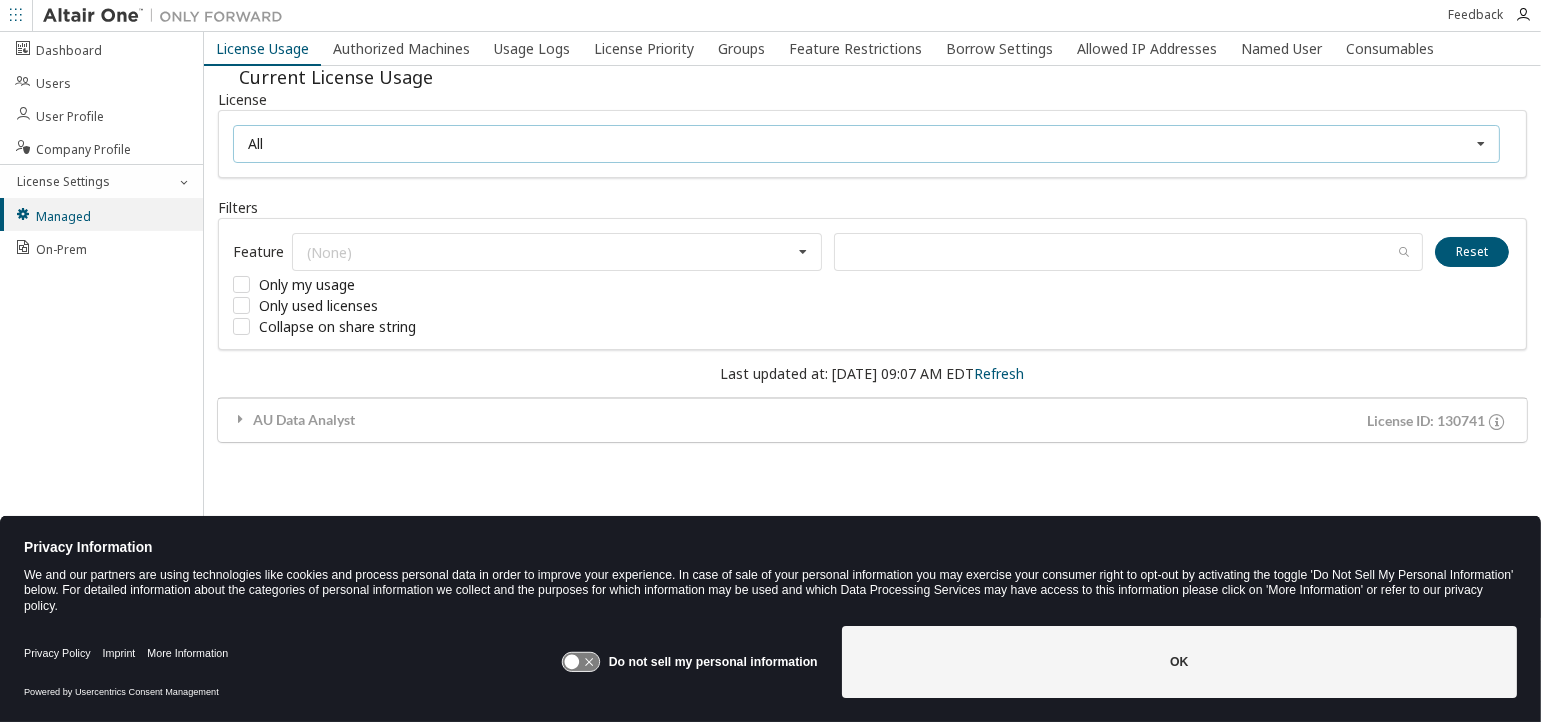 click on "All All 130741 - AU Data Analyst" at bounding box center (866, 144) 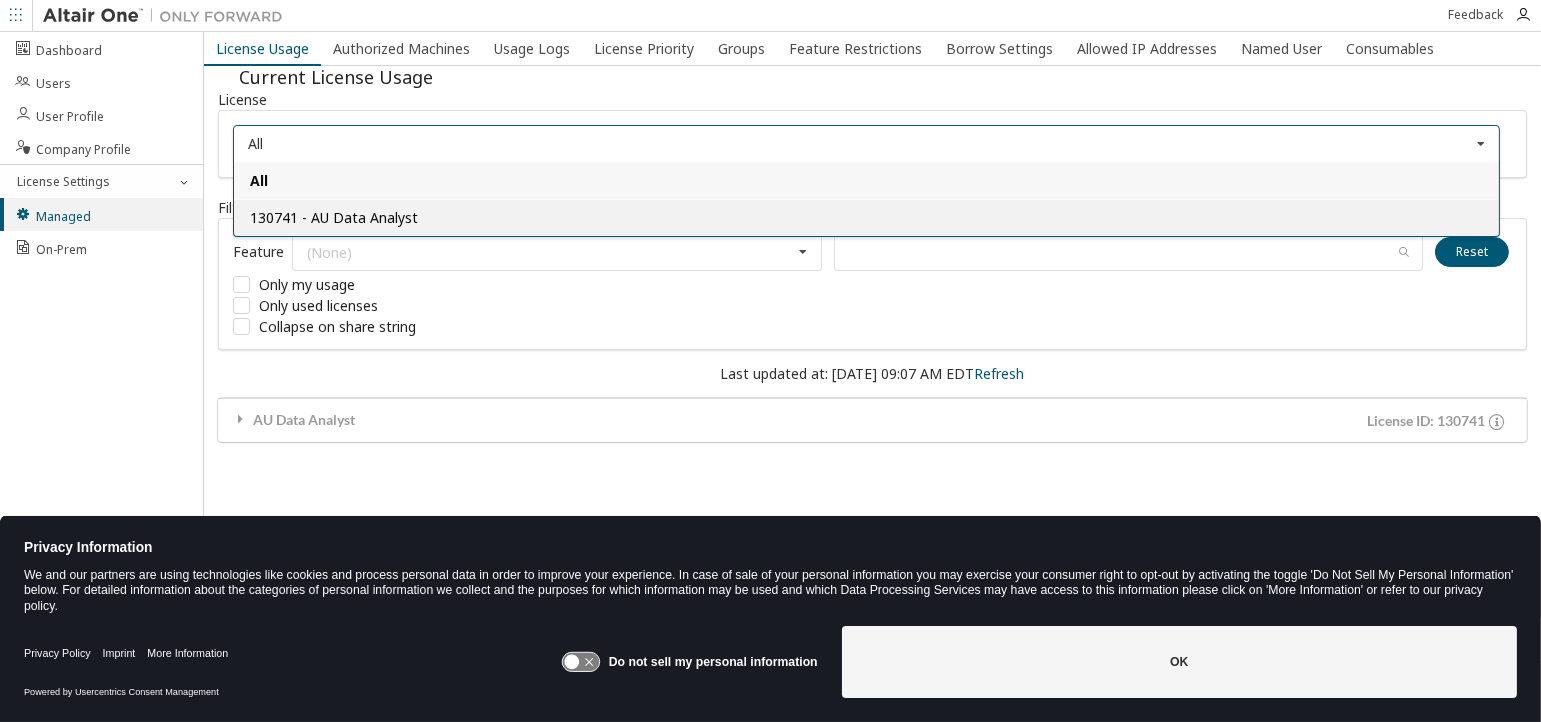 click on "130741 - AU Data Analyst" at bounding box center (334, 217) 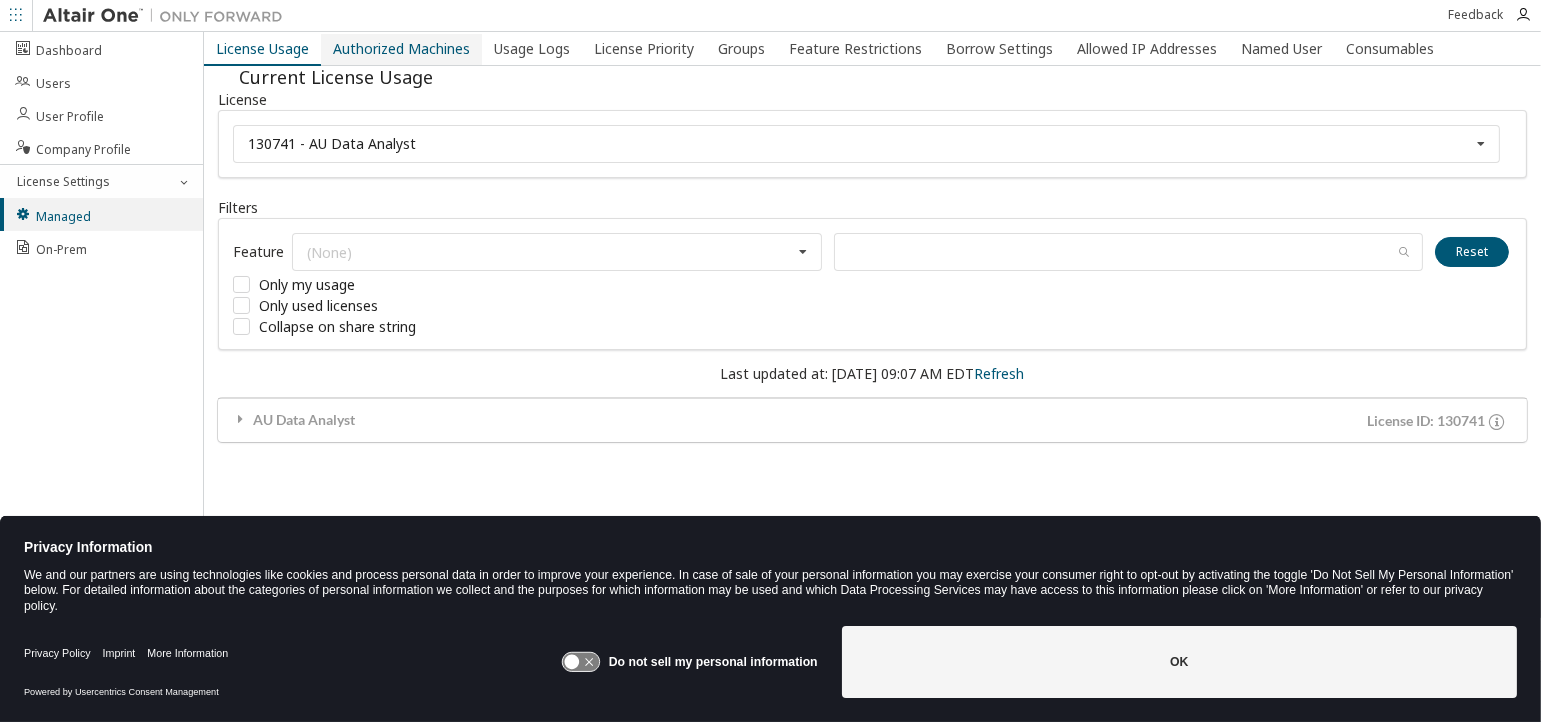drag, startPoint x: 402, startPoint y: 62, endPoint x: 398, endPoint y: 52, distance: 10.770329 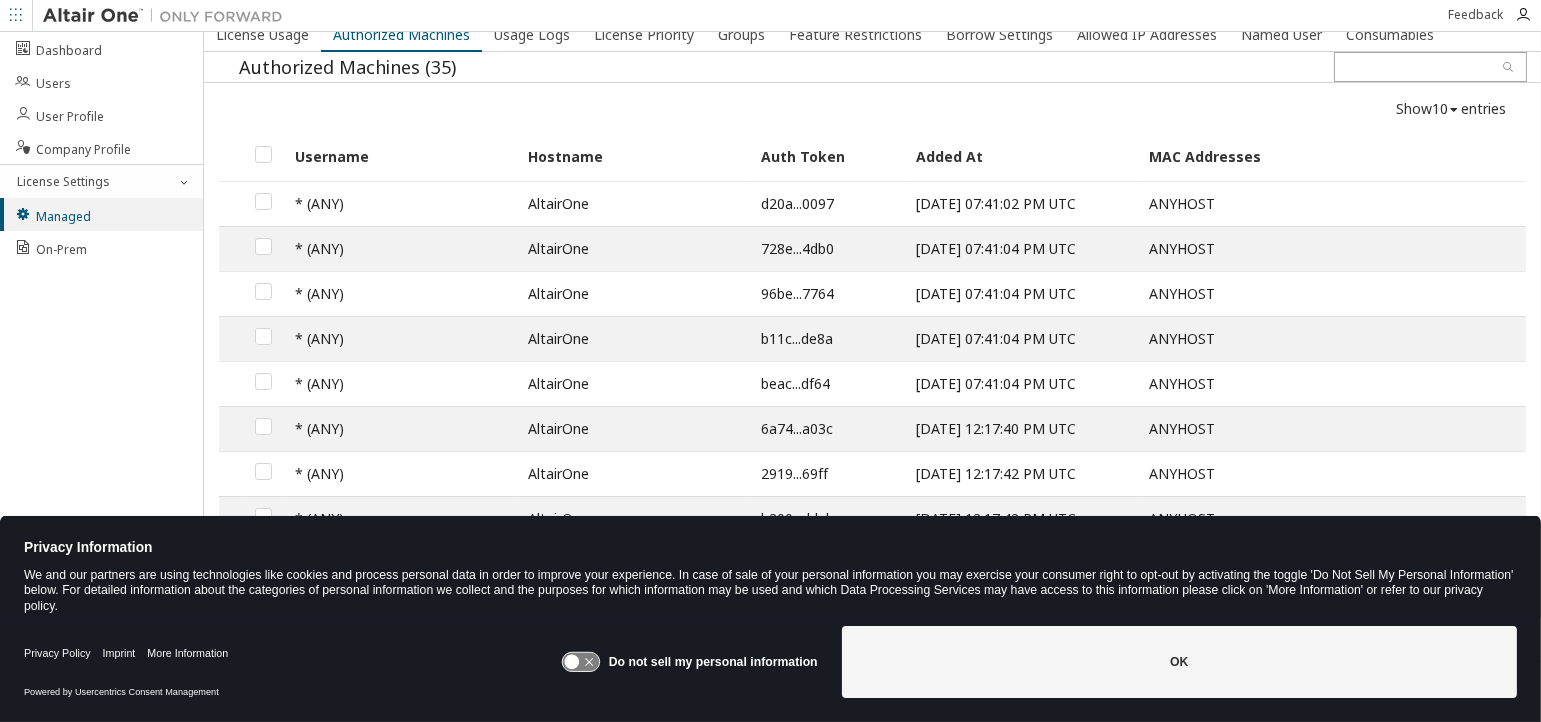 scroll, scrollTop: 0, scrollLeft: 0, axis: both 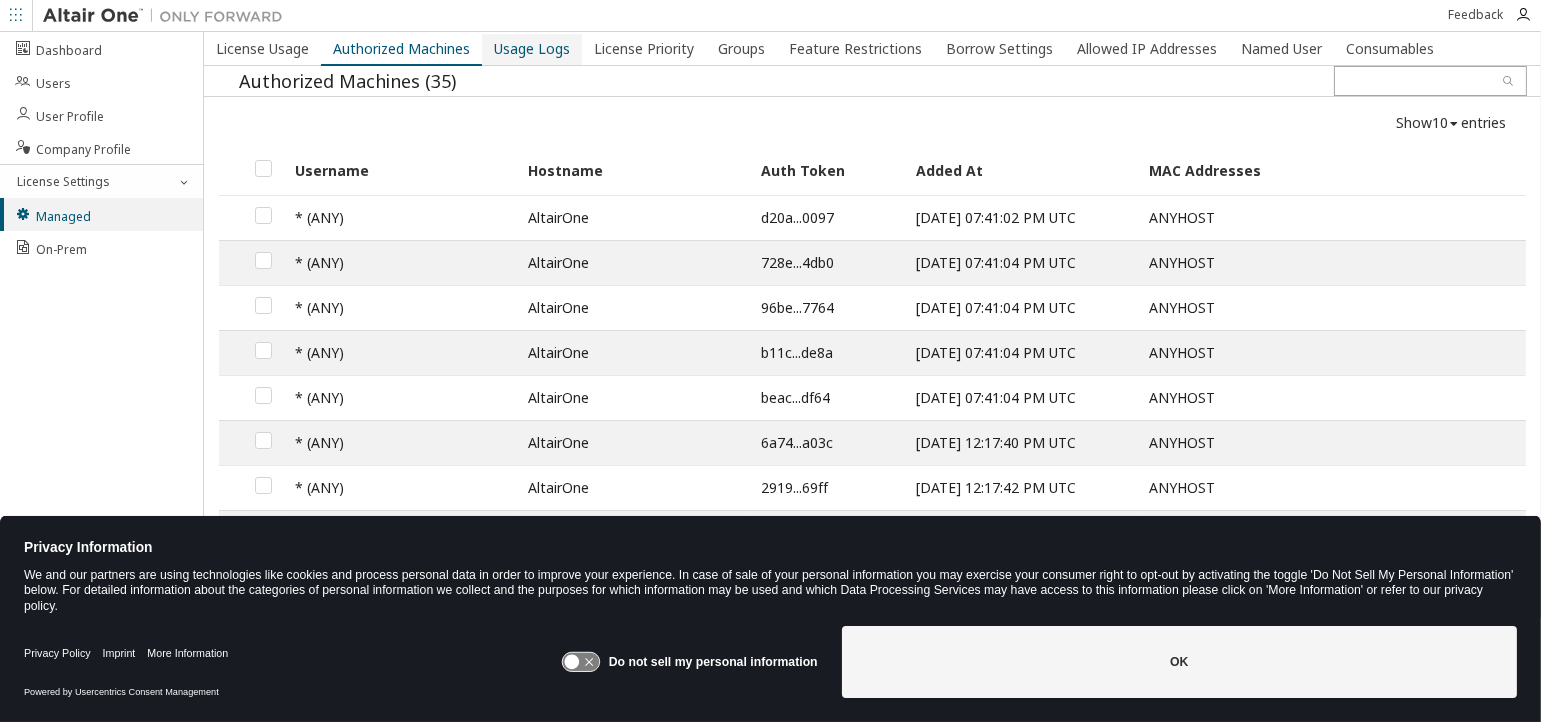 click on "Usage Logs" at bounding box center [532, 49] 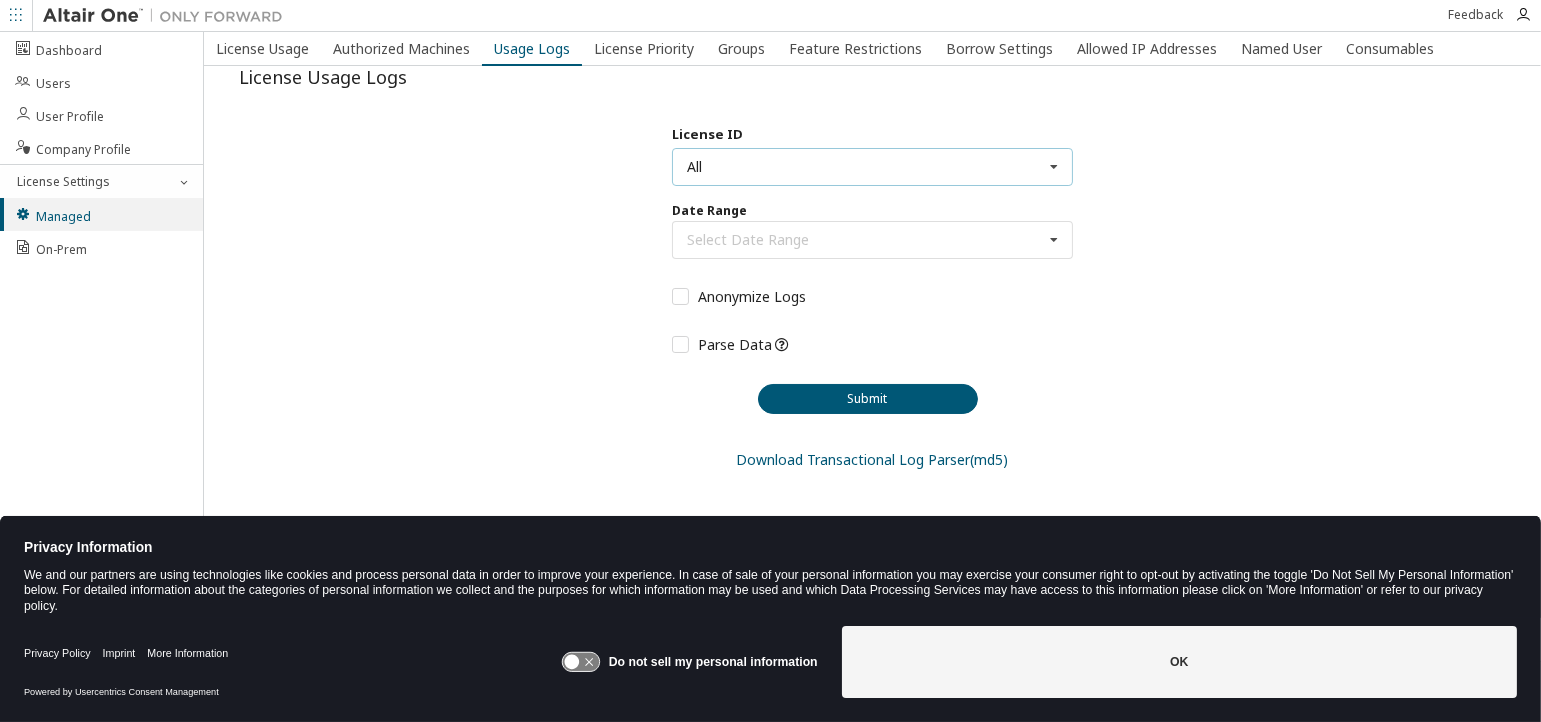 click at bounding box center [1054, 167] 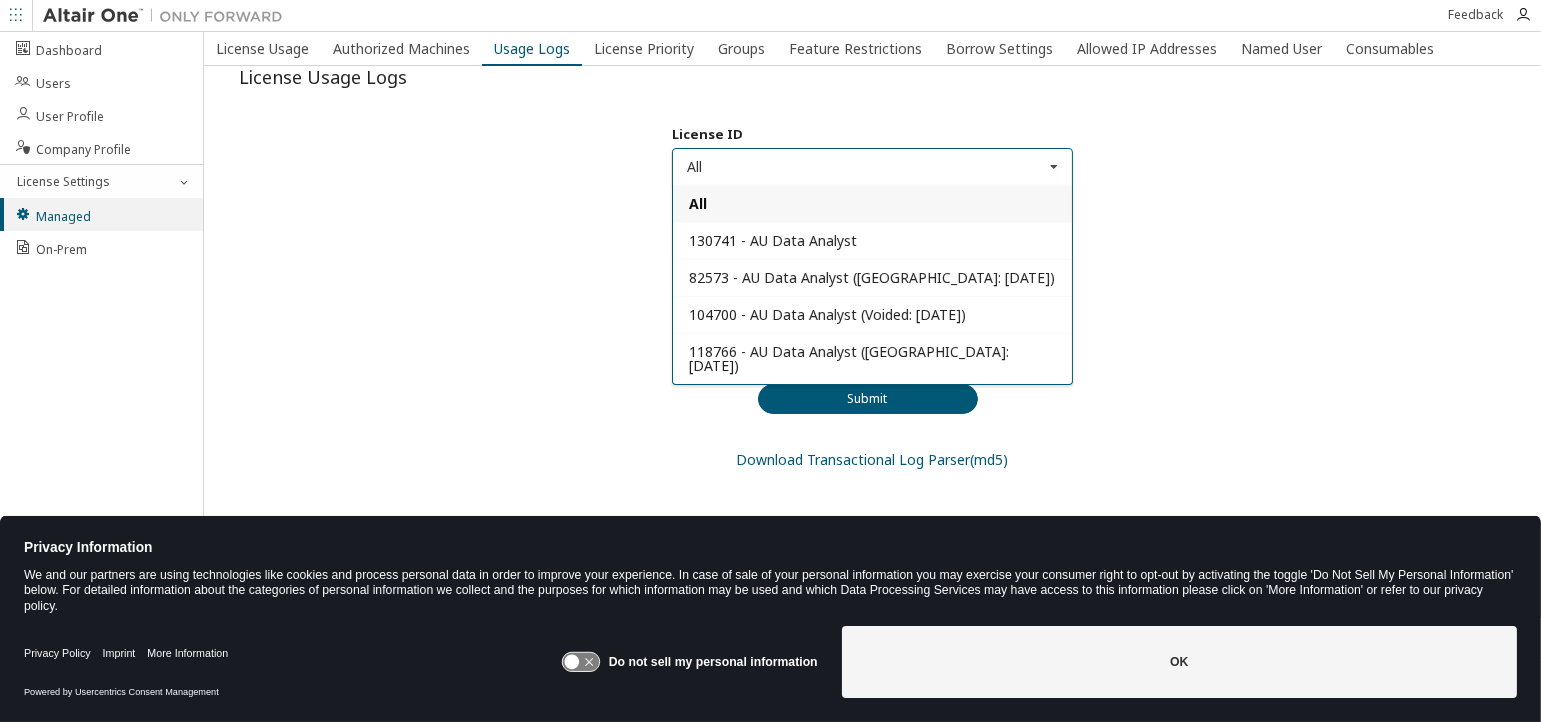 click on "License ID All All 130741 - AU Data Analyst   82573 - AU Data Analyst  (Voided: 2024-05-13)  104700 - AU Data Analyst  (Voided: 2024-09-12)  118766 - AU Data Analyst  (Voided: 2024-12-17)  Date Range Select Date Range Last 30 days Year to date Custom Date Range Anonymize Logs Parse Data Your log request was successfully submitted.  You will receive an email with the requested logs shortly. Submit" at bounding box center [872, 270] 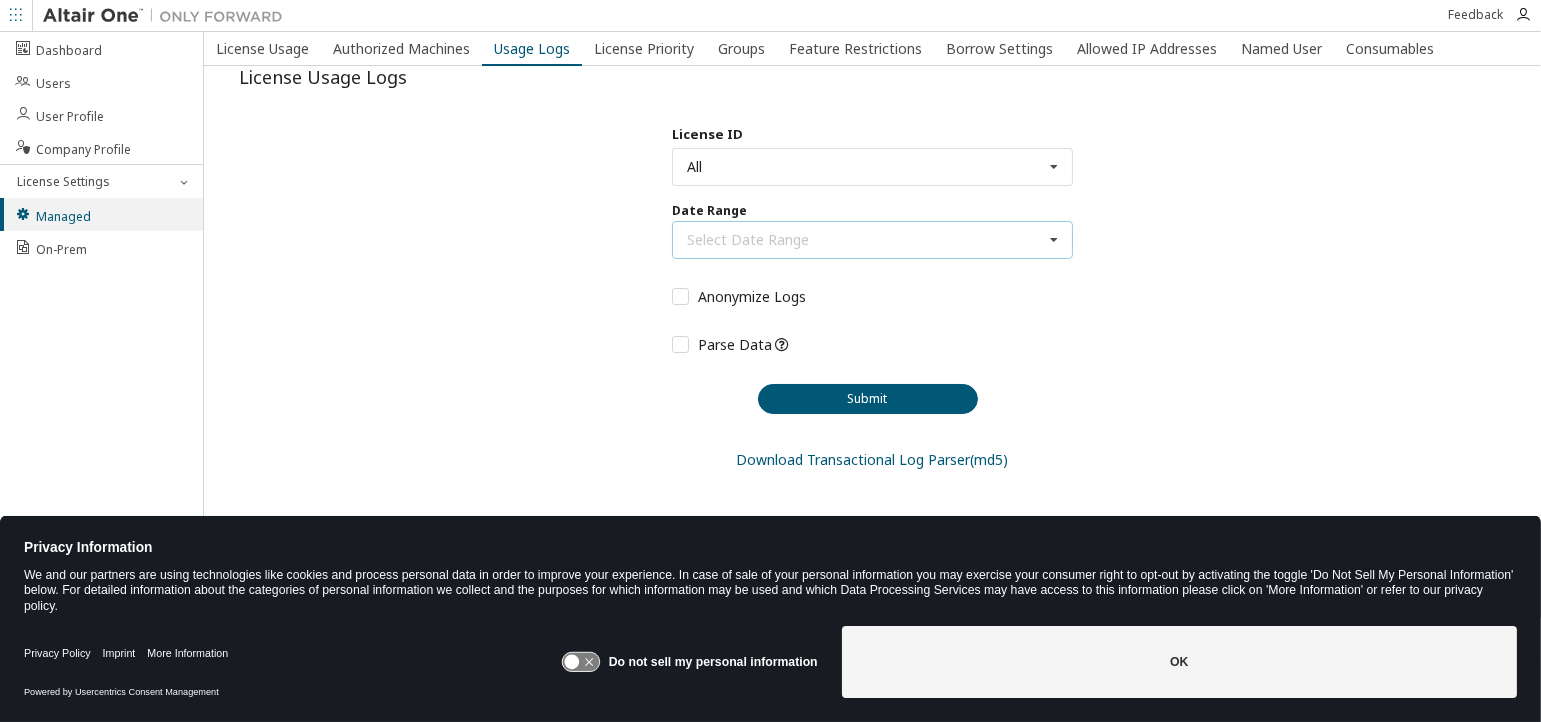 click at bounding box center [1054, 240] 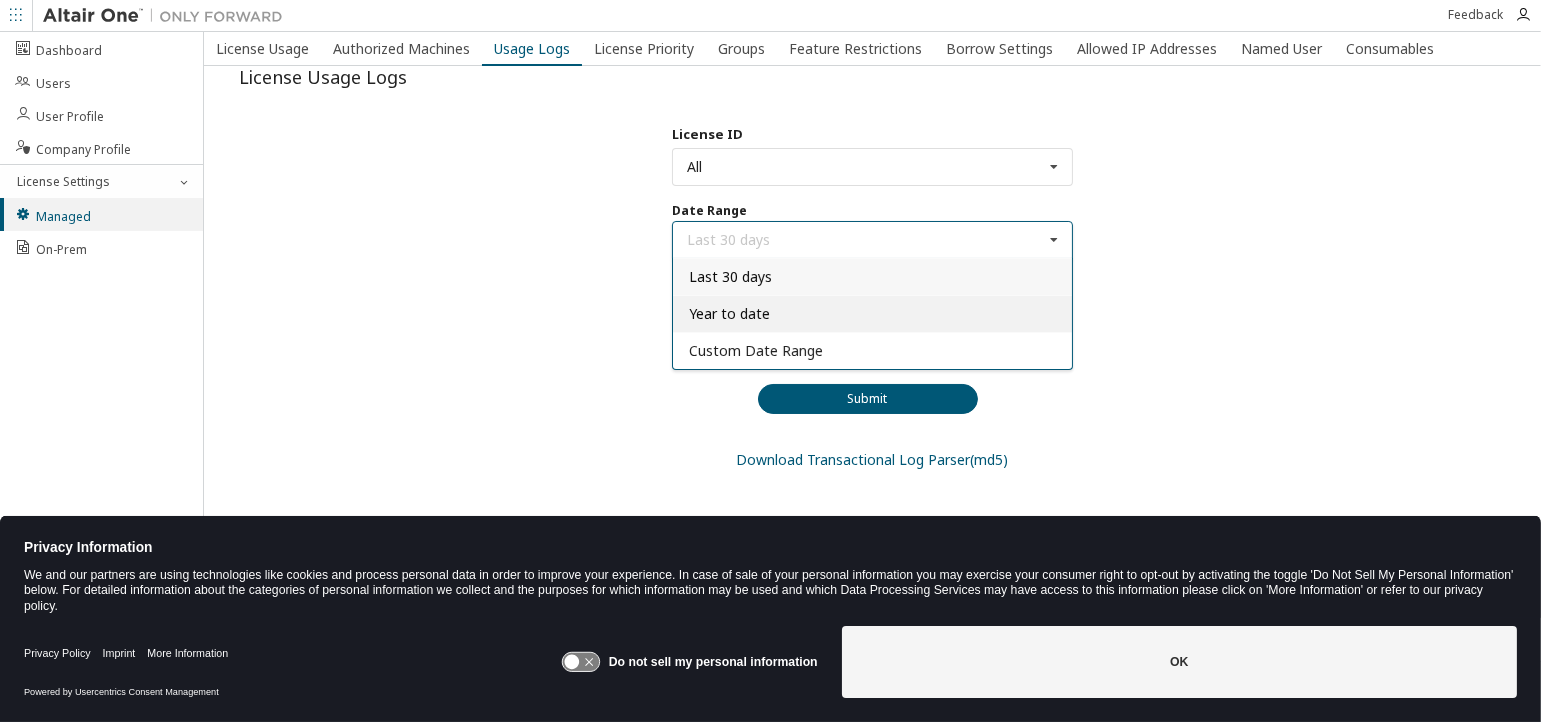 click on "Year to date" at bounding box center (872, 313) 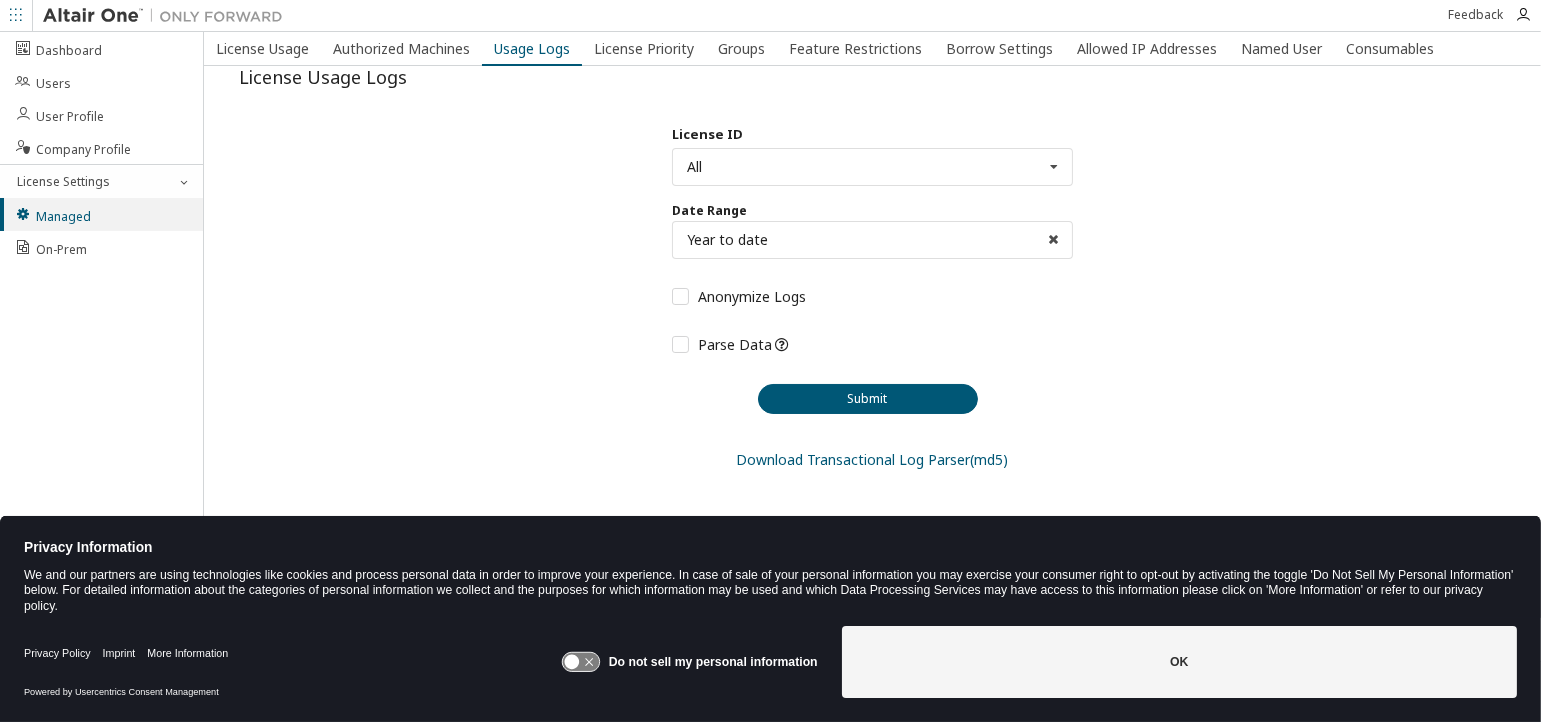 click on "License ID All All 130741 - AU Data Analyst   82573 - AU Data Analyst  (Voided: 2024-05-13)  104700 - AU Data Analyst  (Voided: 2024-09-12)  118766 - AU Data Analyst  (Voided: 2024-12-17)  Date Range Year to date Last 30 days Year to date Custom Date Range Anonymize Logs Parse Data Your log request was successfully submitted.  You will receive an email with the requested logs shortly. Submit" at bounding box center [872, 270] 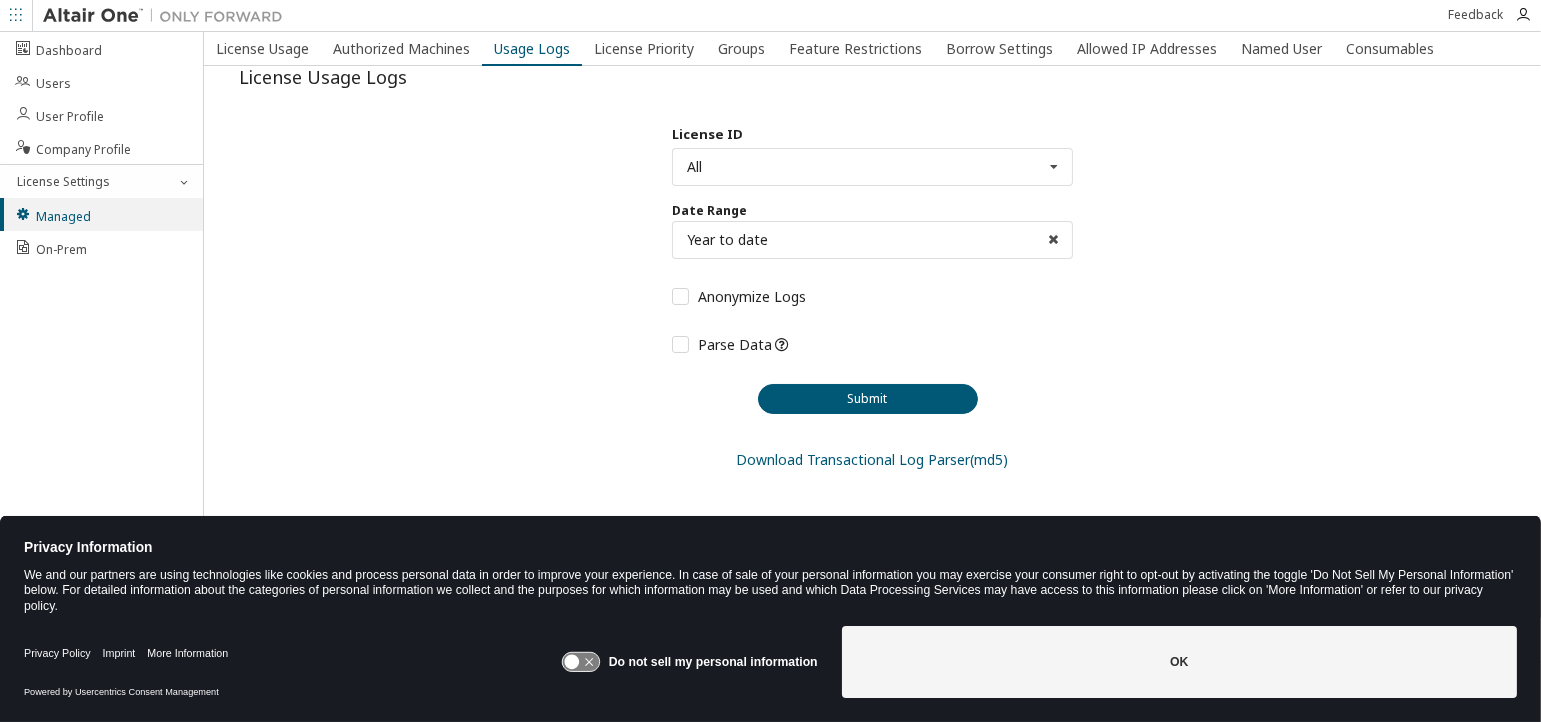 click on "Submit" at bounding box center (868, 399) 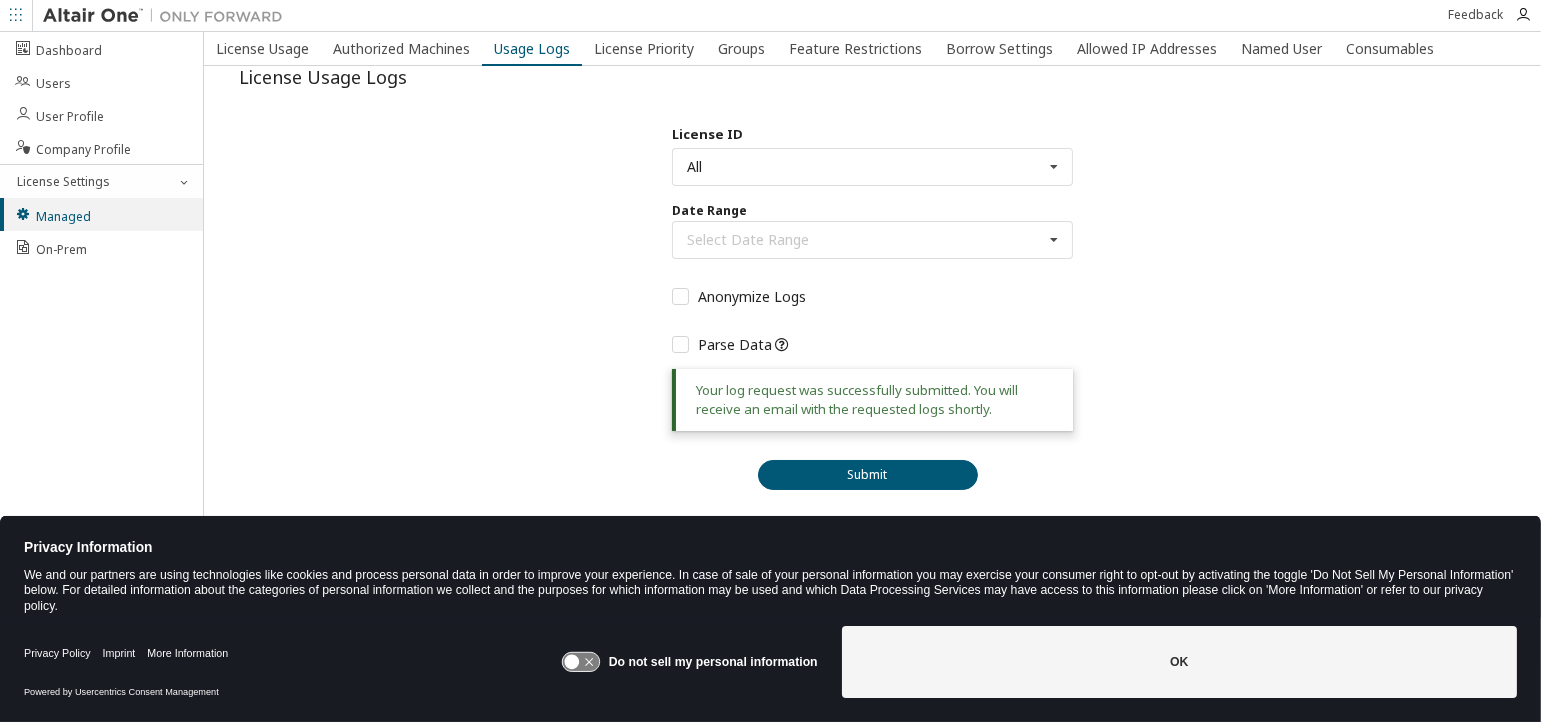 click on "License ID All All 130741 - AU Data Analyst   82573 - AU Data Analyst  (Voided: 2024-05-13)  104700 - AU Data Analyst  (Voided: 2024-09-12)  118766 - AU Data Analyst  (Voided: 2024-12-17)  Date Range Select Date Range Last 30 days Year to date Custom Date Range Anonymize Logs Parse Data Your log request was successfully submitted.  You will receive an email with the requested logs shortly. Submit" at bounding box center (872, 307) 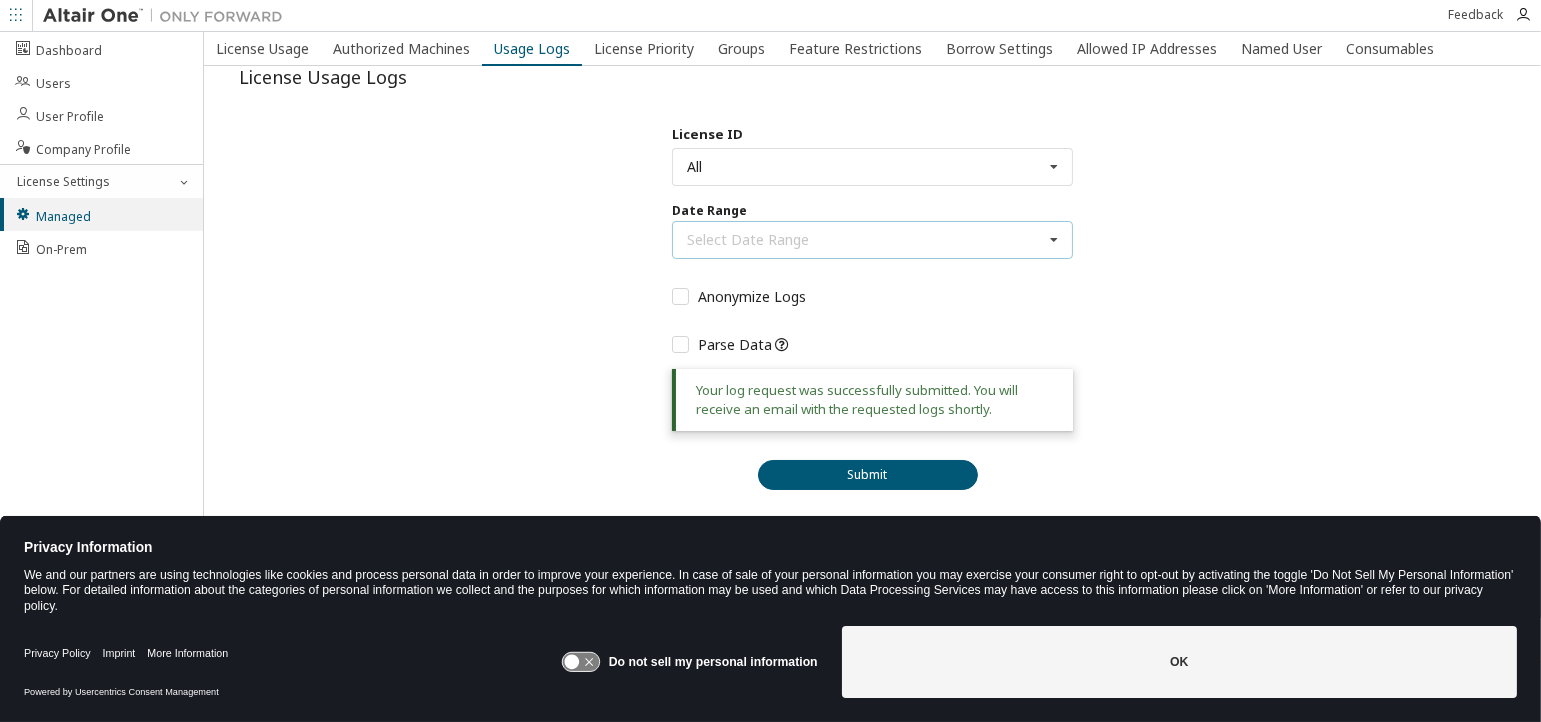click at bounding box center [1054, 240] 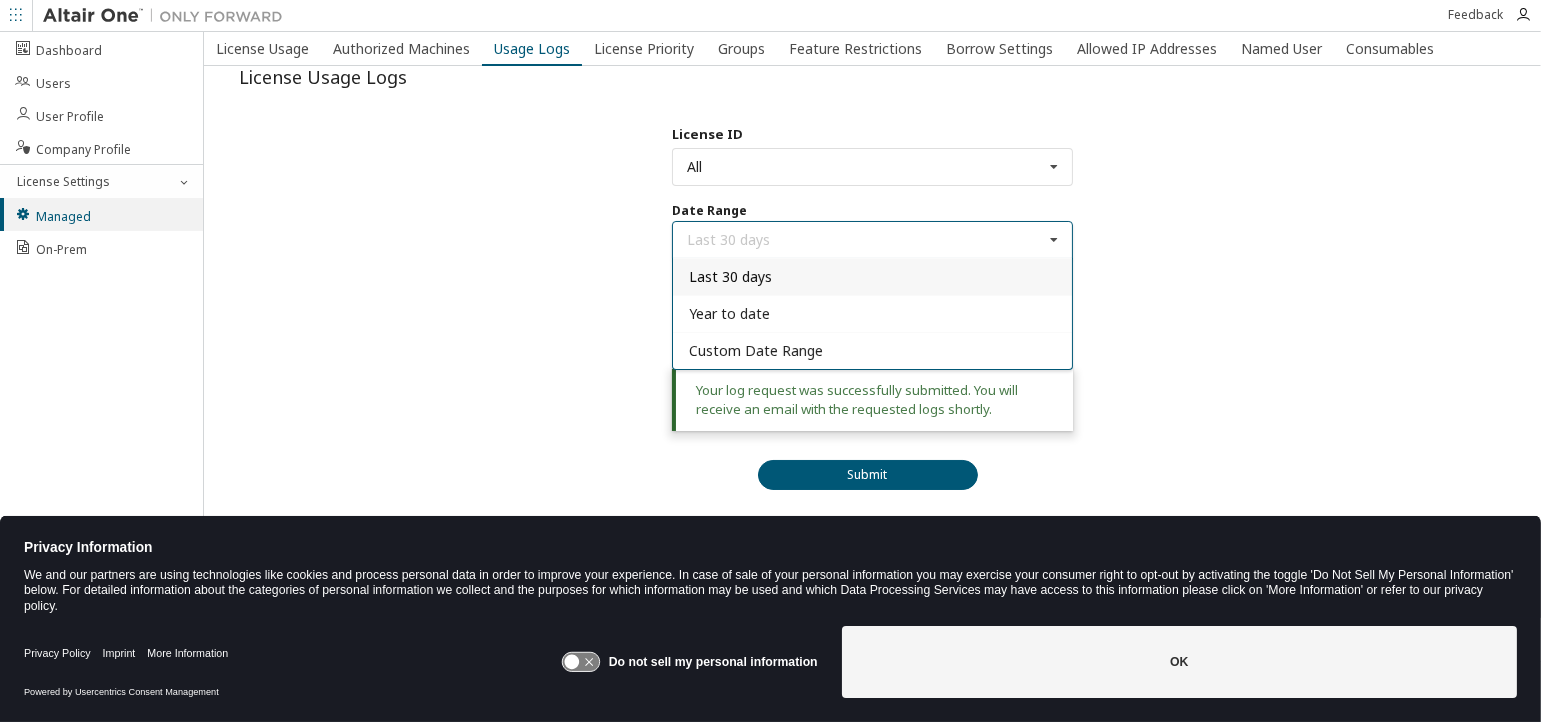click at bounding box center (1054, 240) 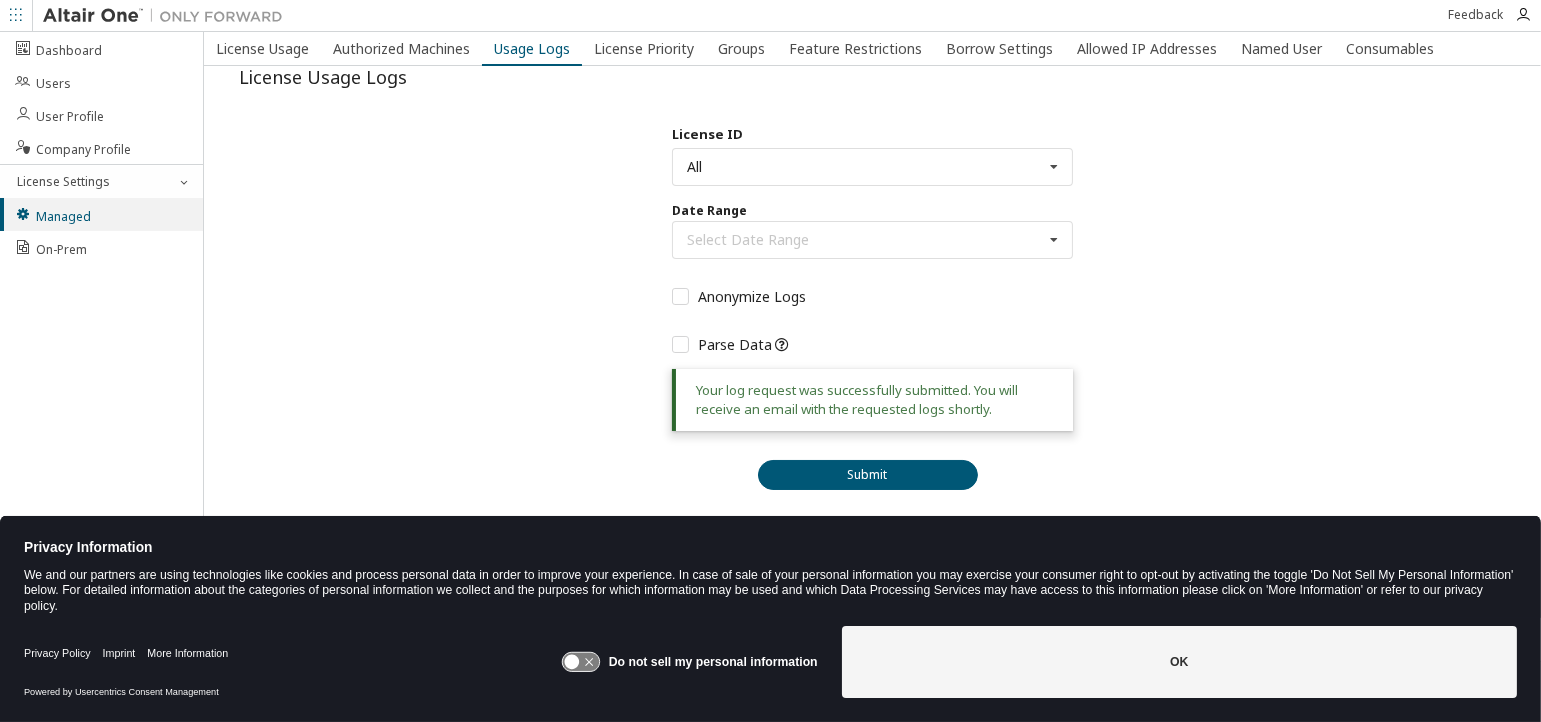 click on "License ID All All 130741 - AU Data Analyst   82573 - AU Data Analyst  (Voided: 2024-05-13)  104700 - AU Data Analyst  (Voided: 2024-09-12)  118766 - AU Data Analyst  (Voided: 2024-12-17)  Date Range Select Date Range Last 30 days Year to date Custom Date Range Anonymize Logs Parse Data Your log request was successfully submitted.  You will receive an email with the requested logs shortly. Submit" at bounding box center [872, 307] 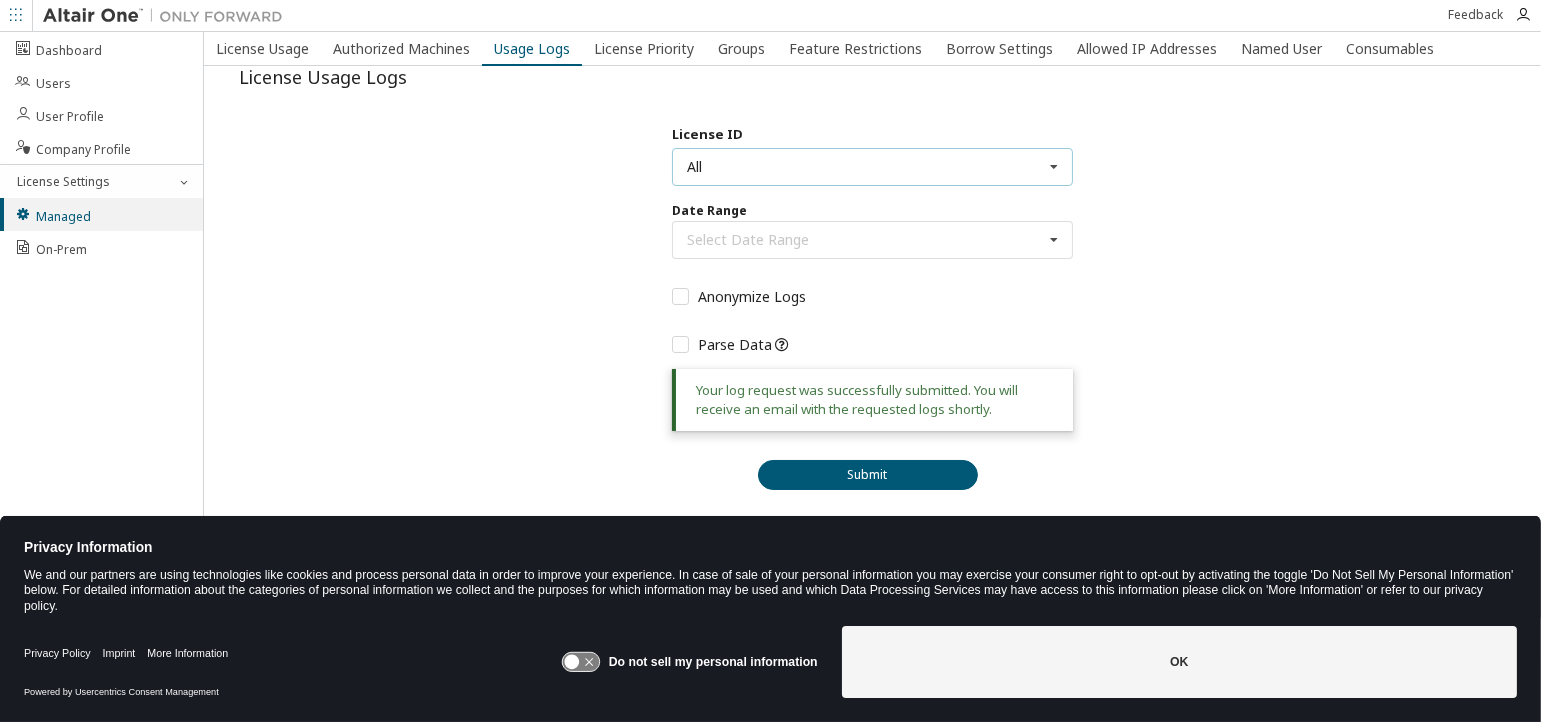 click on "All All 130741 - AU Data Analyst   82573 - AU Data Analyst  (Voided: 2024-05-13)  104700 - AU Data Analyst  (Voided: 2024-09-12)  118766 - AU Data Analyst  (Voided: 2024-12-17)" at bounding box center (872, 167) 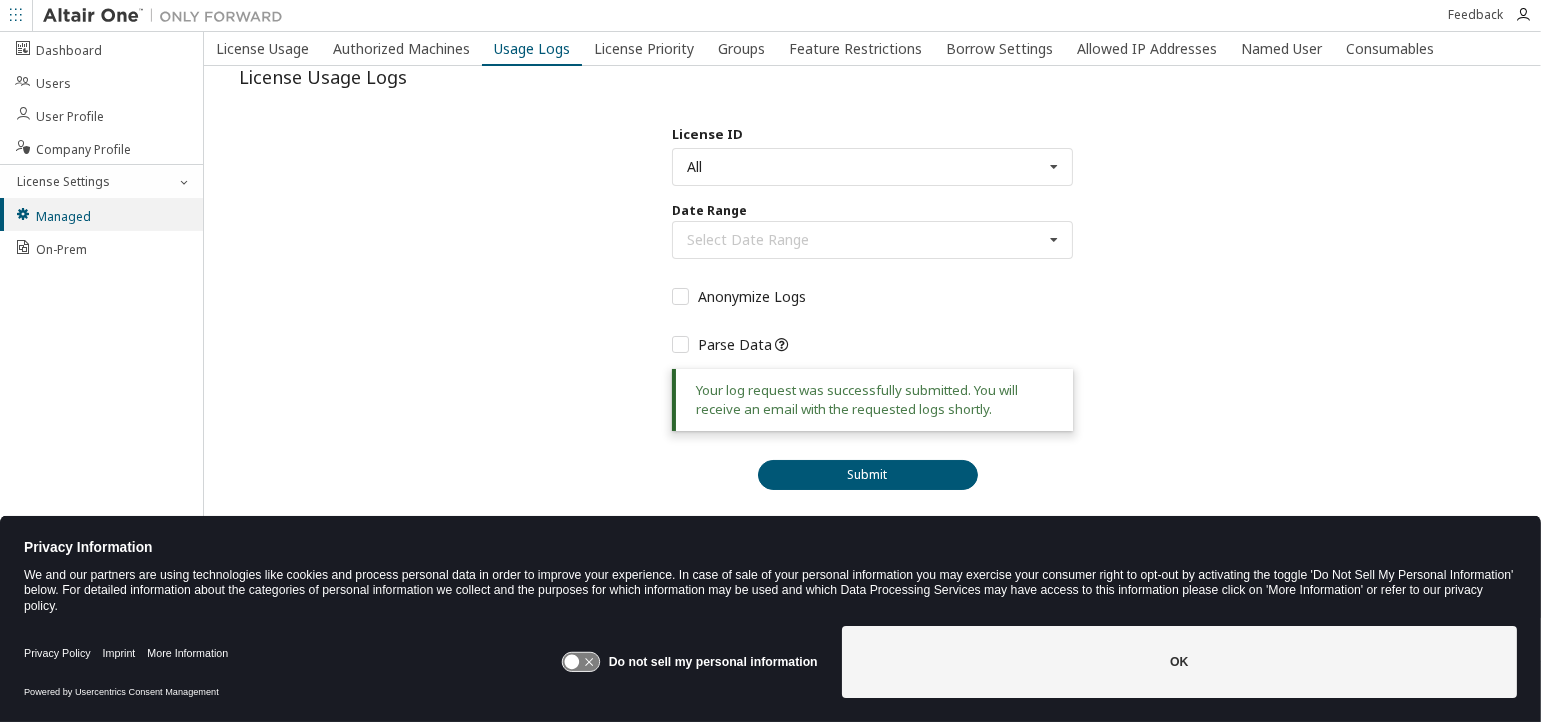 click on "License ID All All 130741 - AU Data Analyst   82573 - AU Data Analyst  (Voided: 2024-05-13)  104700 - AU Data Analyst  (Voided: 2024-09-12)  118766 - AU Data Analyst  (Voided: 2024-12-17)  Date Range Select Date Range Last 30 days Year to date Custom Date Range Anonymize Logs Parse Data Your log request was successfully submitted.  You will receive an email with the requested logs shortly. Submit" at bounding box center [872, 307] 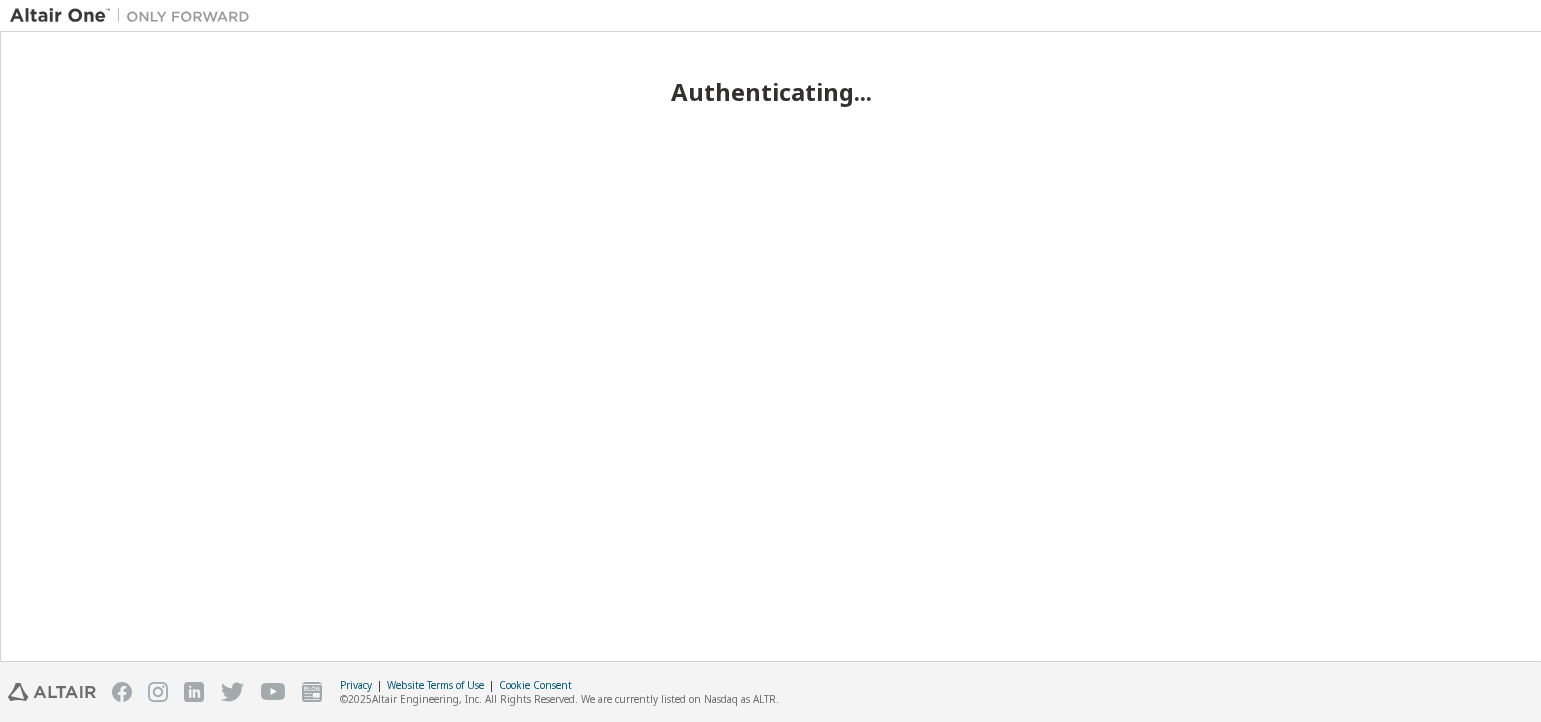 scroll, scrollTop: 0, scrollLeft: 0, axis: both 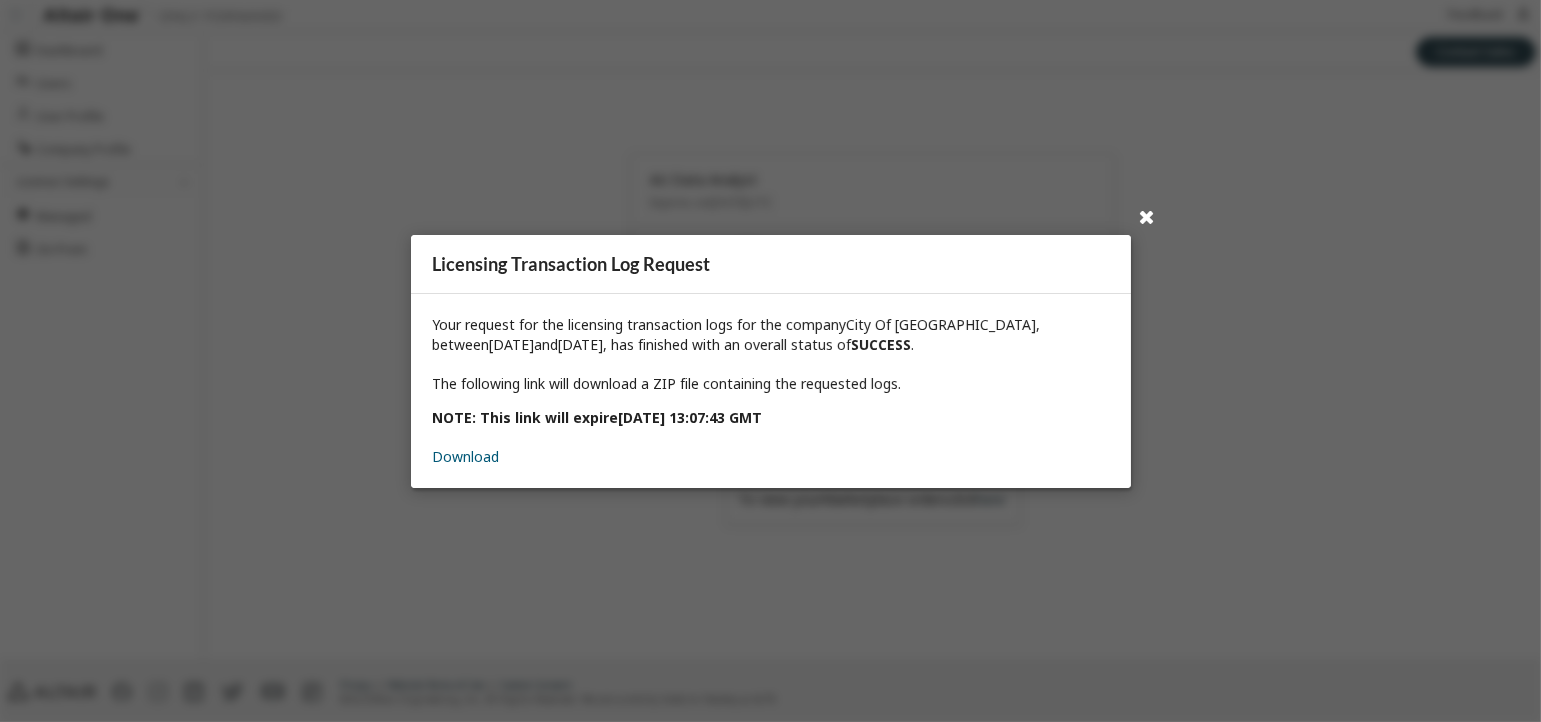 click at bounding box center [1147, 216] 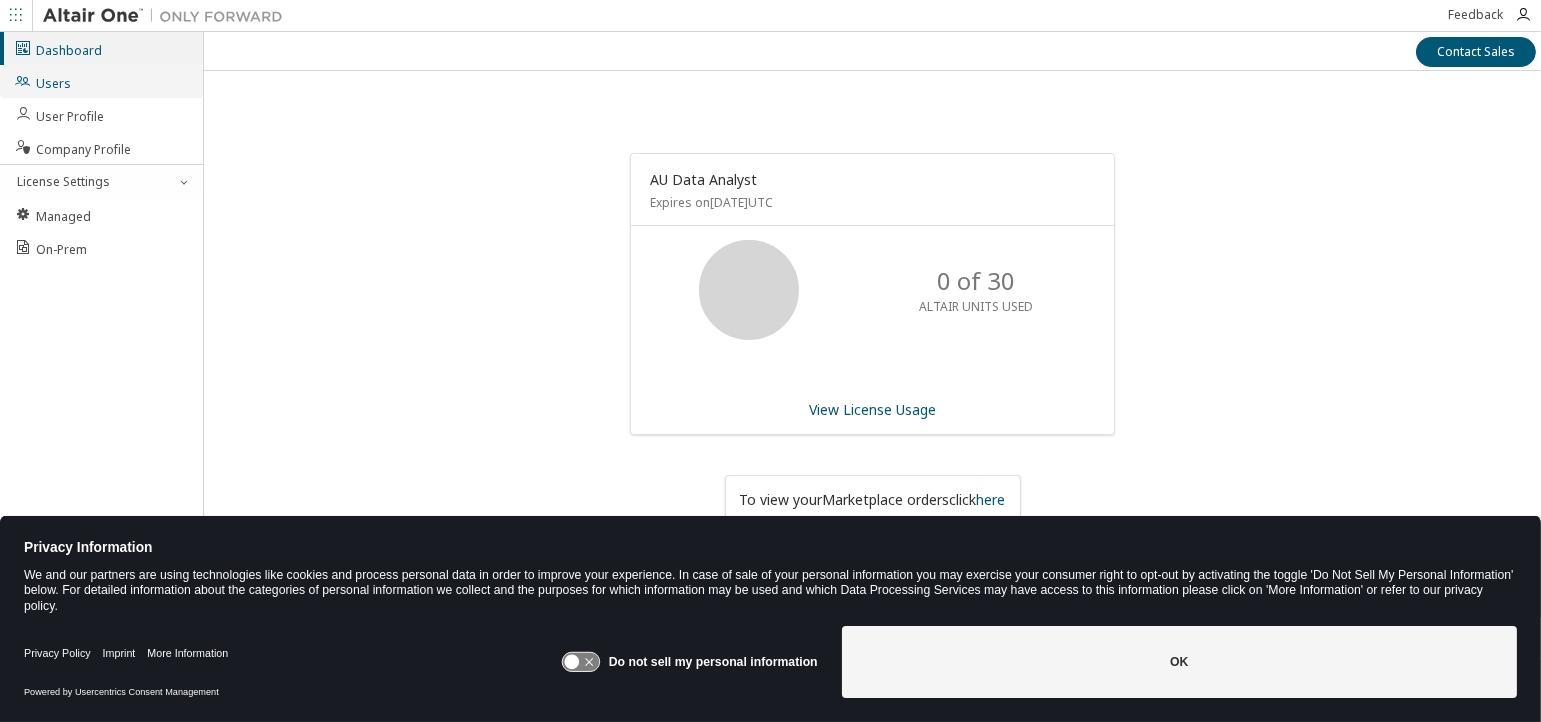 click on "Users" at bounding box center [42, 81] 